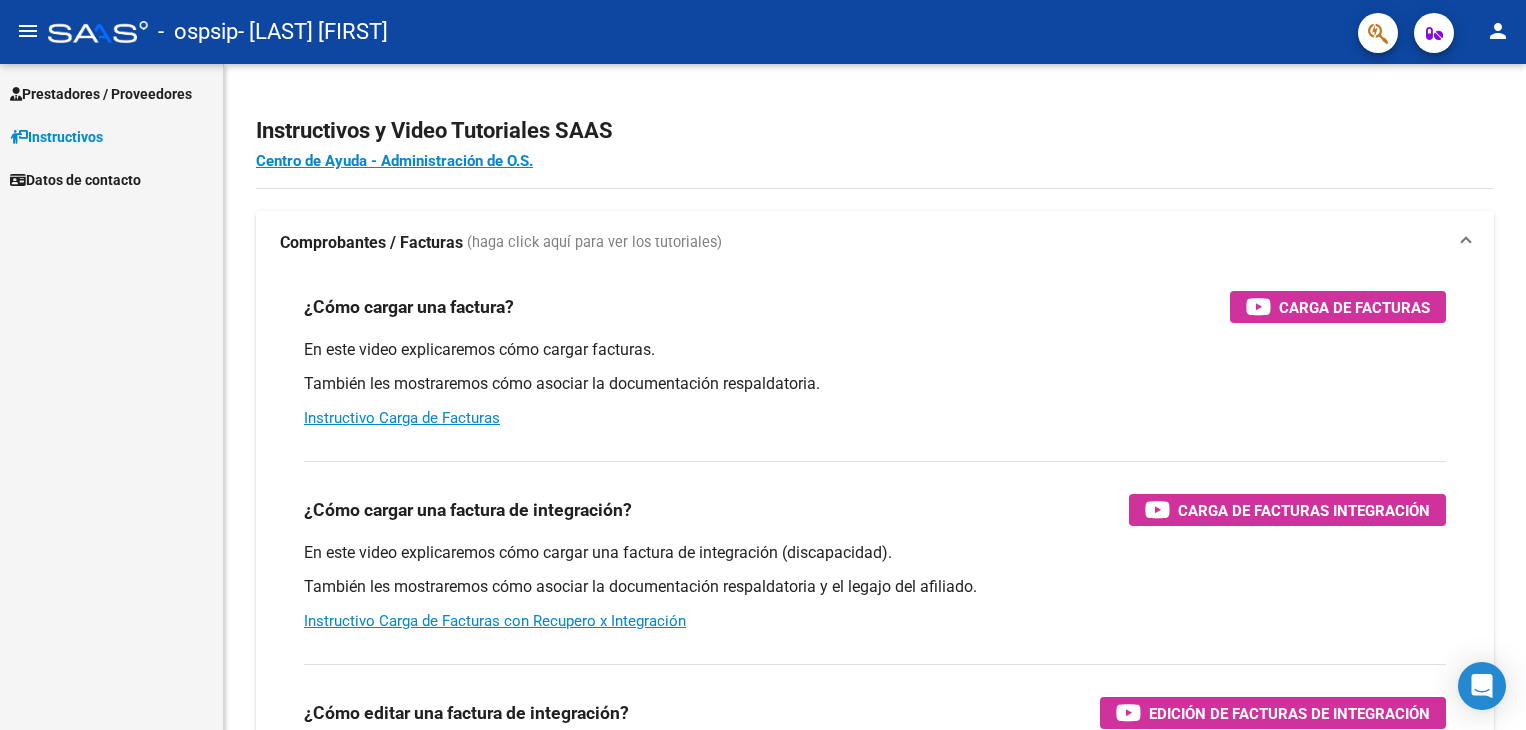 scroll, scrollTop: 0, scrollLeft: 0, axis: both 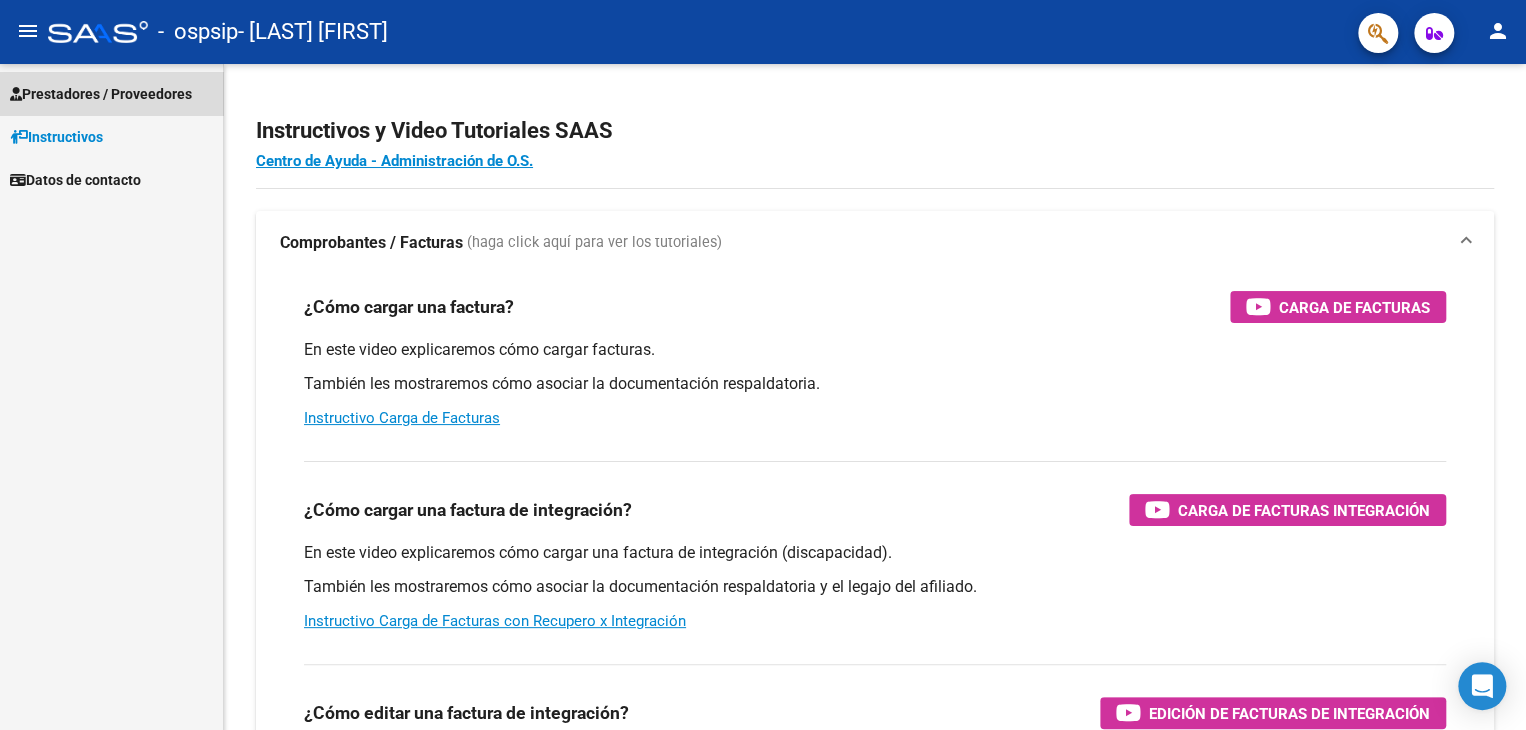 click on "Prestadores / Proveedores" at bounding box center [101, 94] 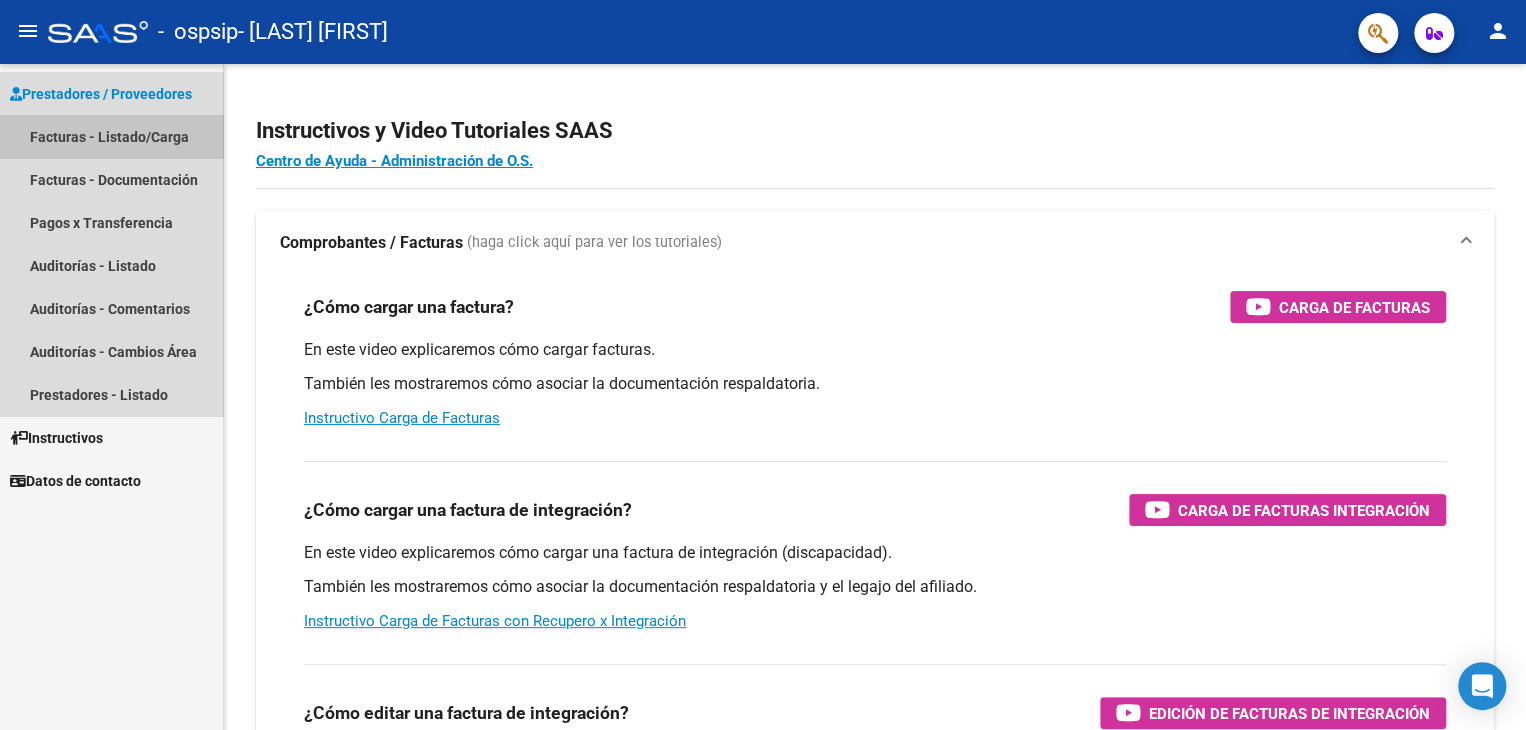click on "Facturas - Listado/Carga" at bounding box center [111, 136] 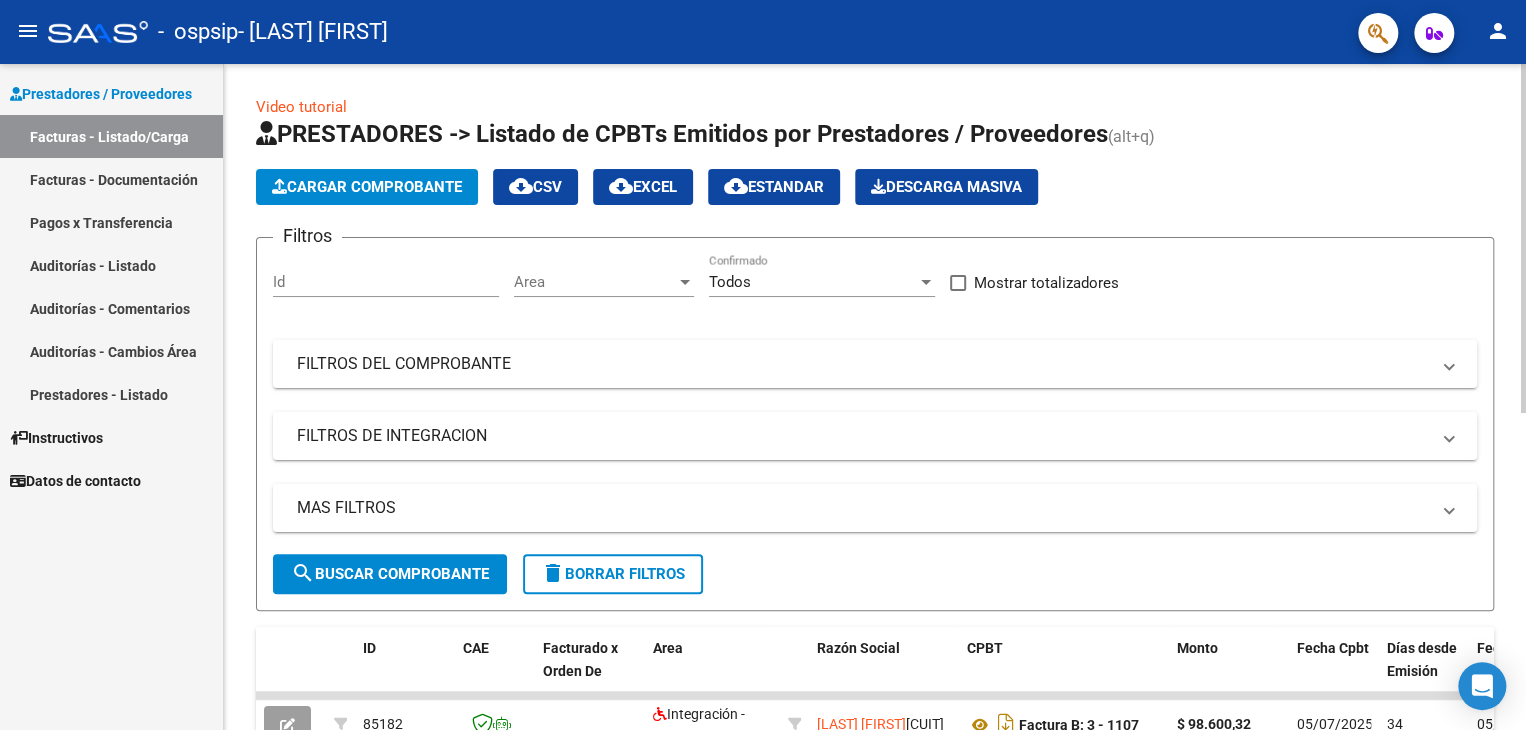 click on "Cargar Comprobante" 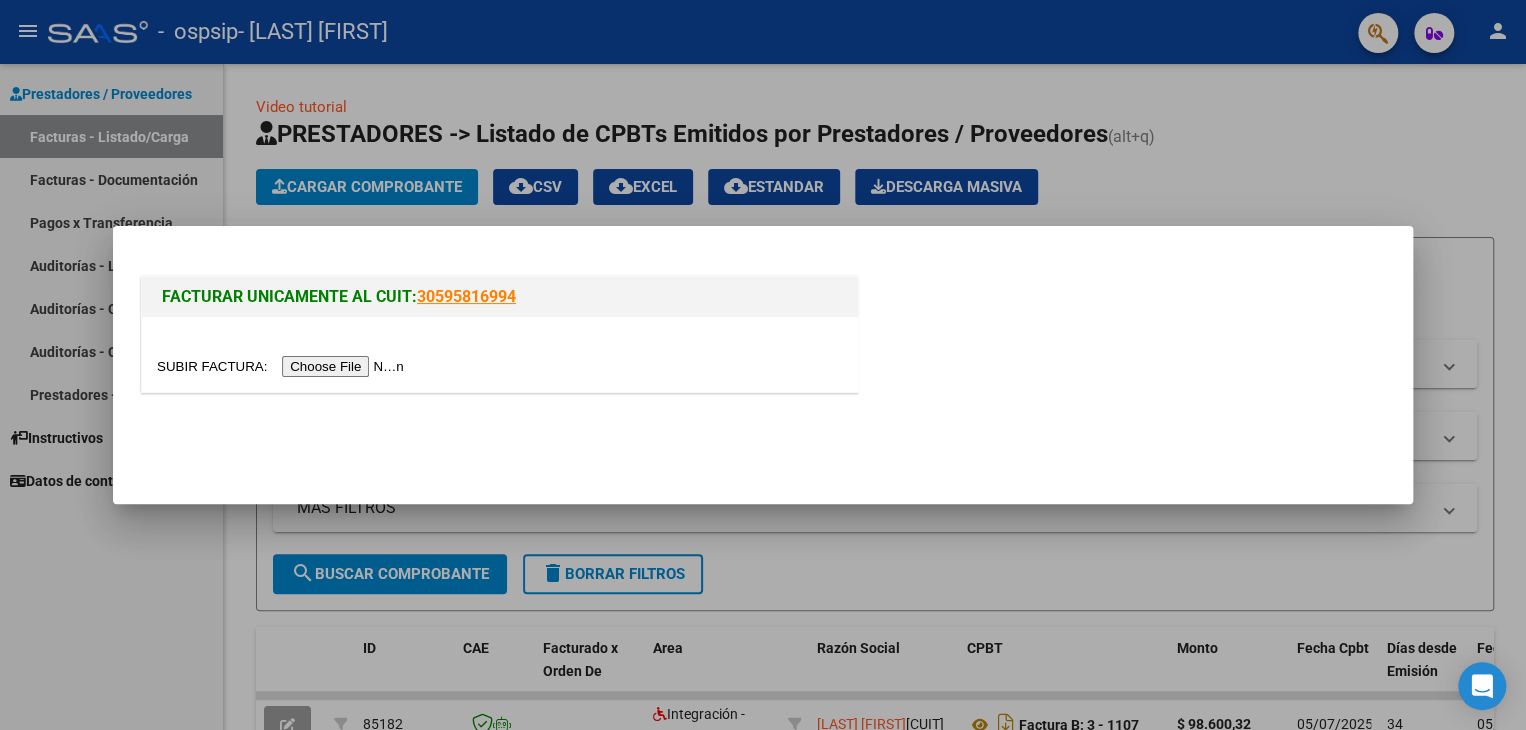 click at bounding box center (283, 366) 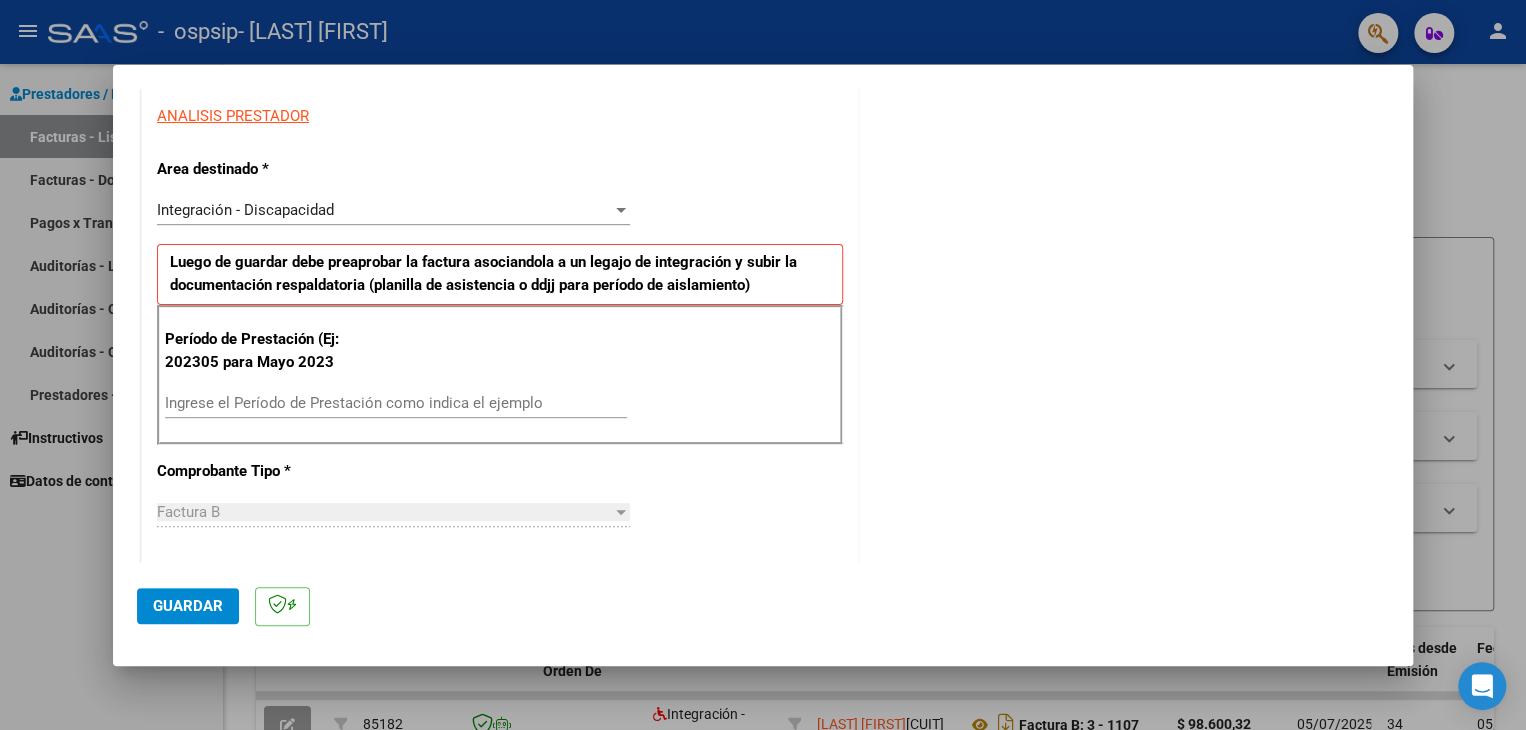 scroll, scrollTop: 400, scrollLeft: 0, axis: vertical 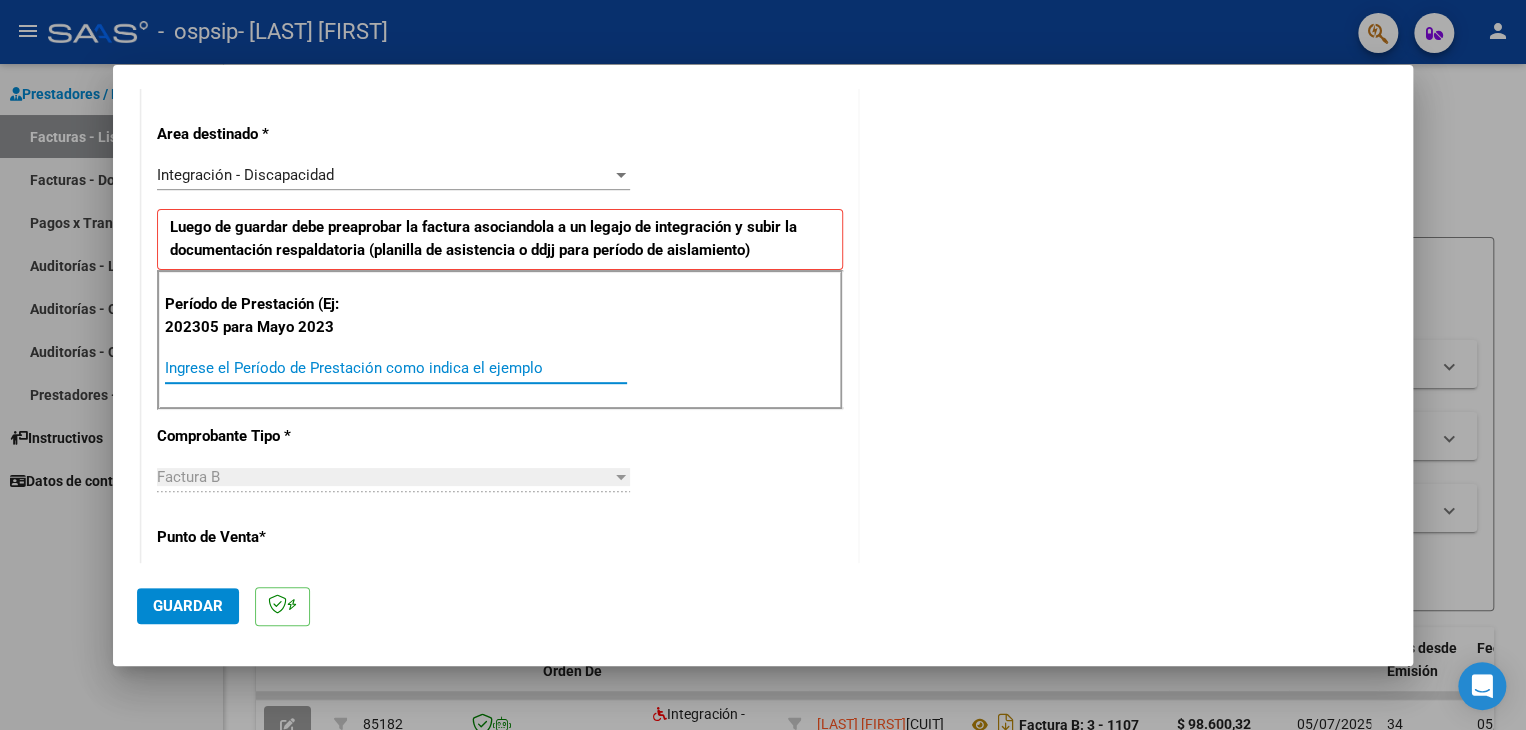 click on "Ingrese el Período de Prestación como indica el ejemplo" at bounding box center (396, 368) 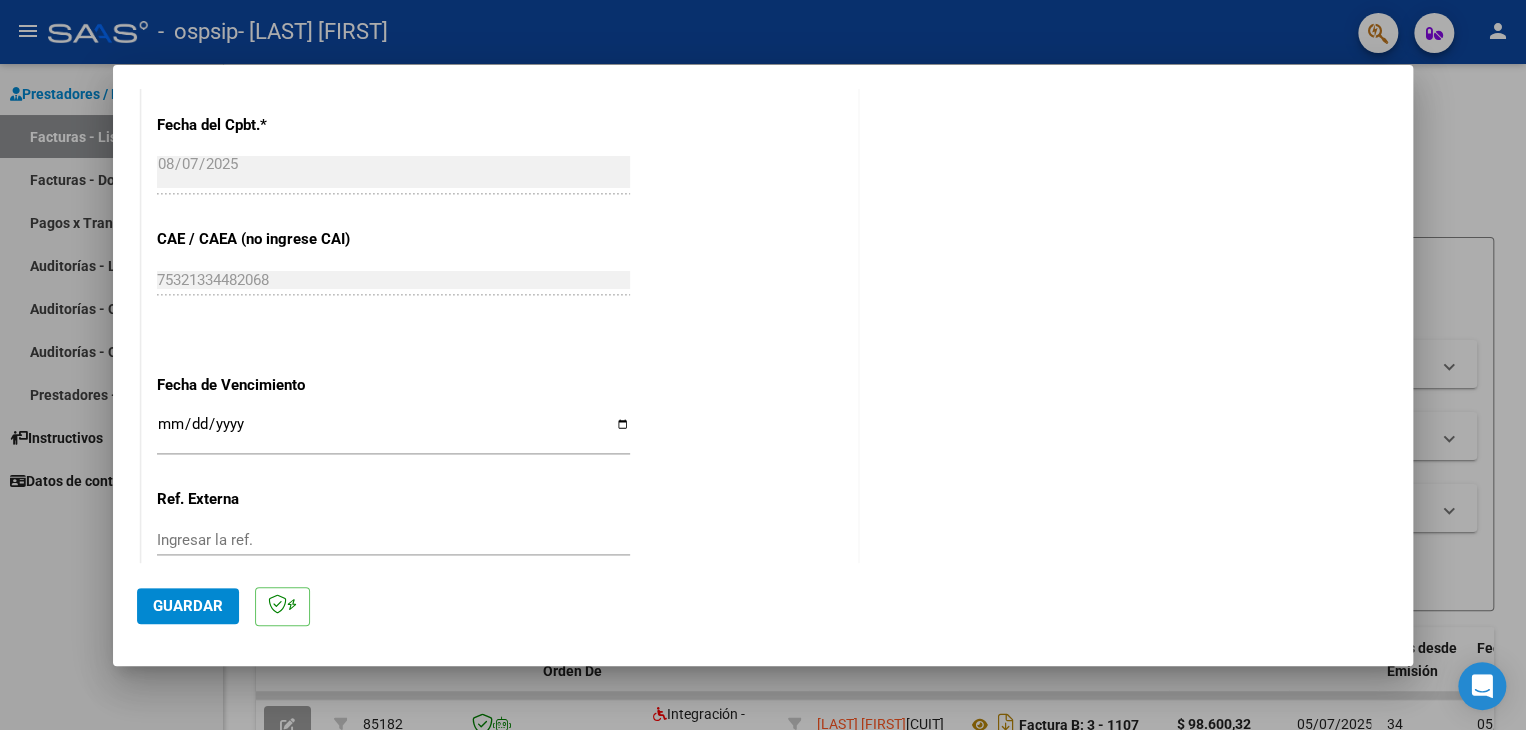 scroll, scrollTop: 1200, scrollLeft: 0, axis: vertical 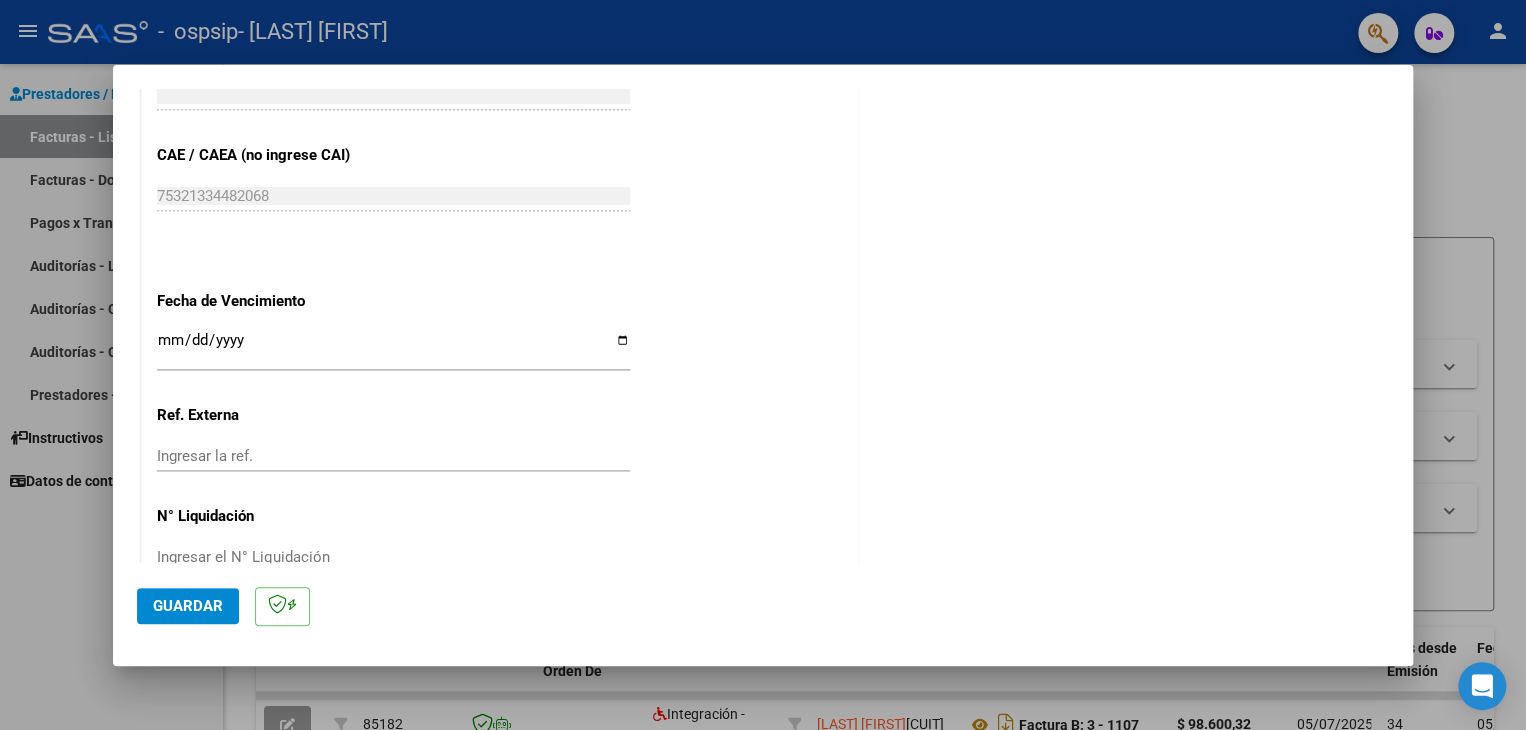 type on "202507" 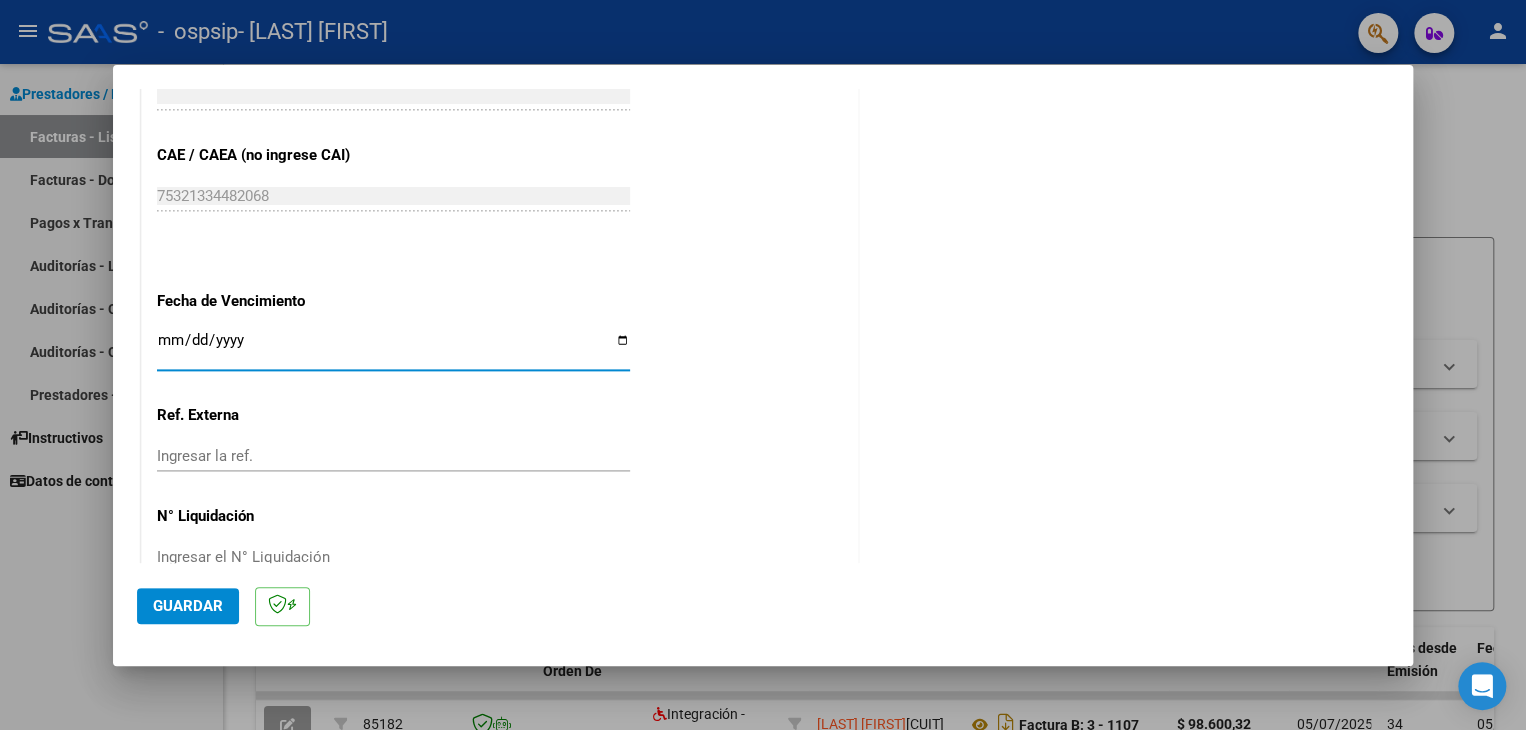 click on "Ingresar la fecha" at bounding box center (393, 348) 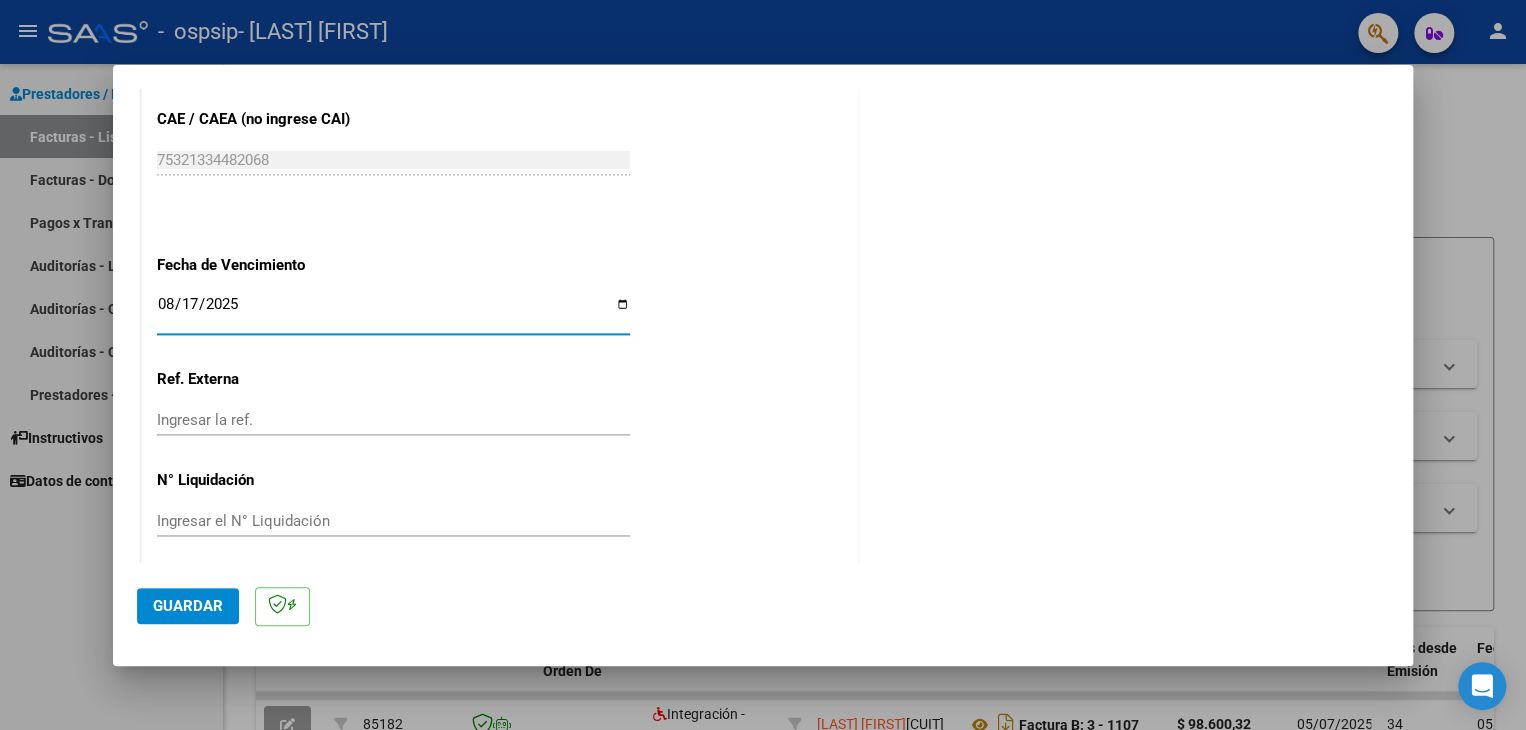 scroll, scrollTop: 1245, scrollLeft: 0, axis: vertical 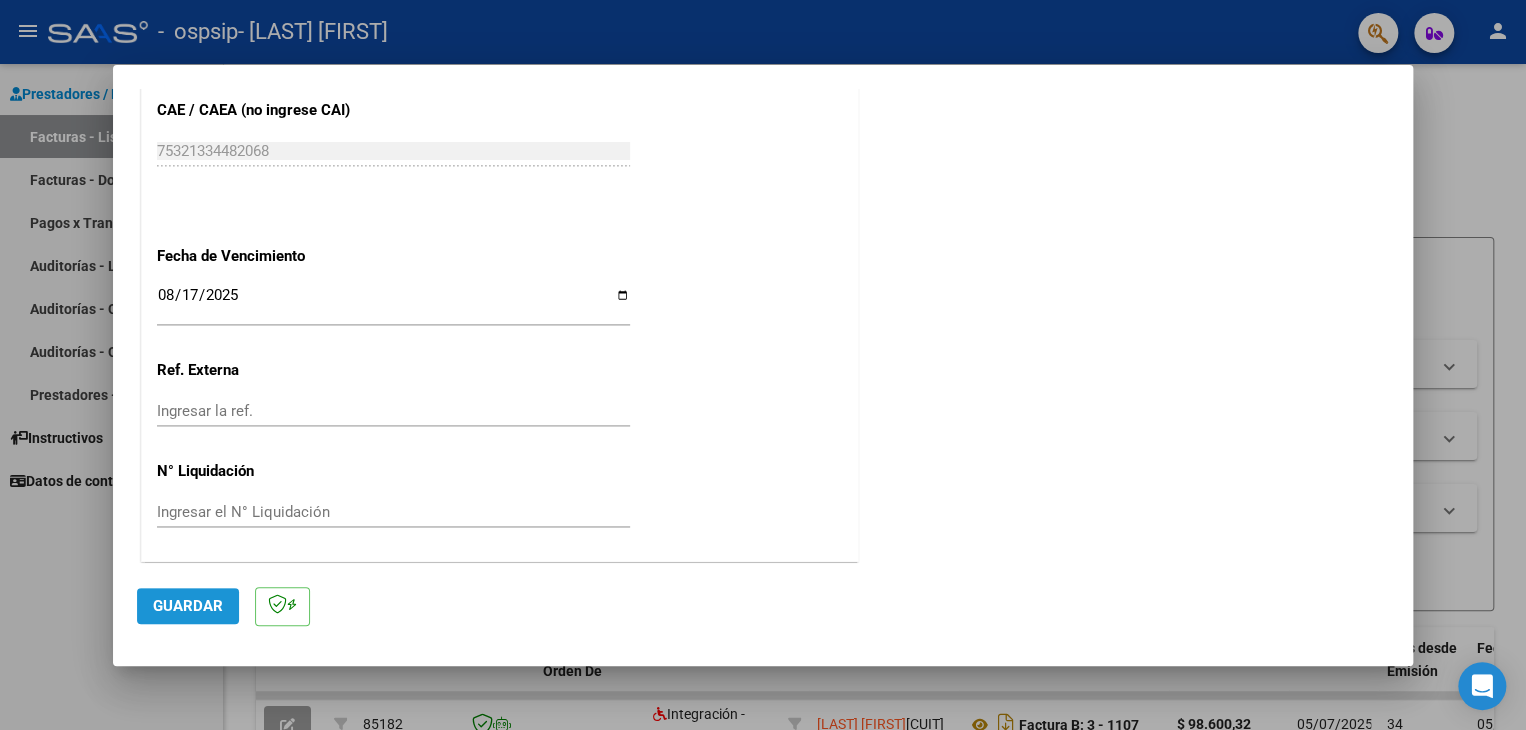 click on "Guardar" 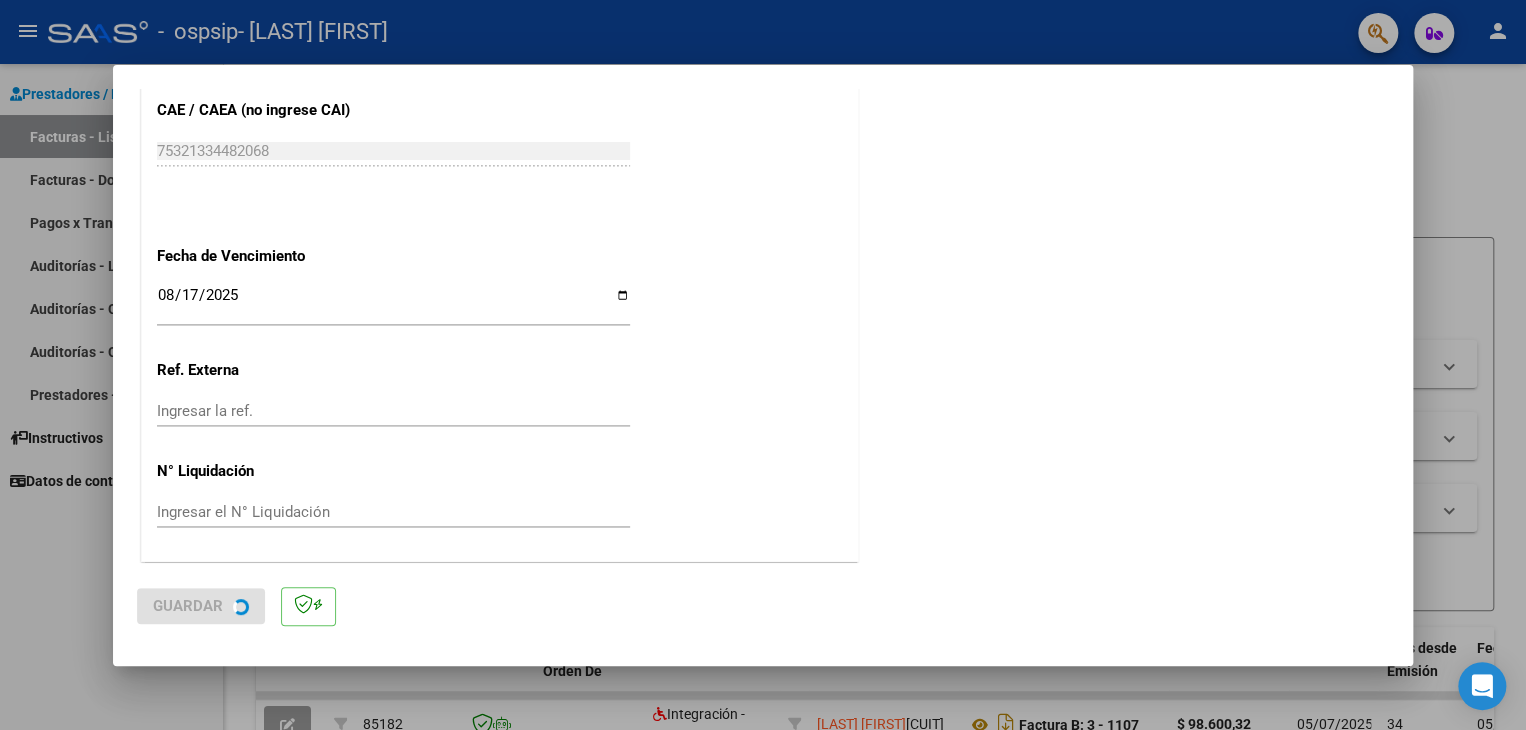 scroll, scrollTop: 0, scrollLeft: 0, axis: both 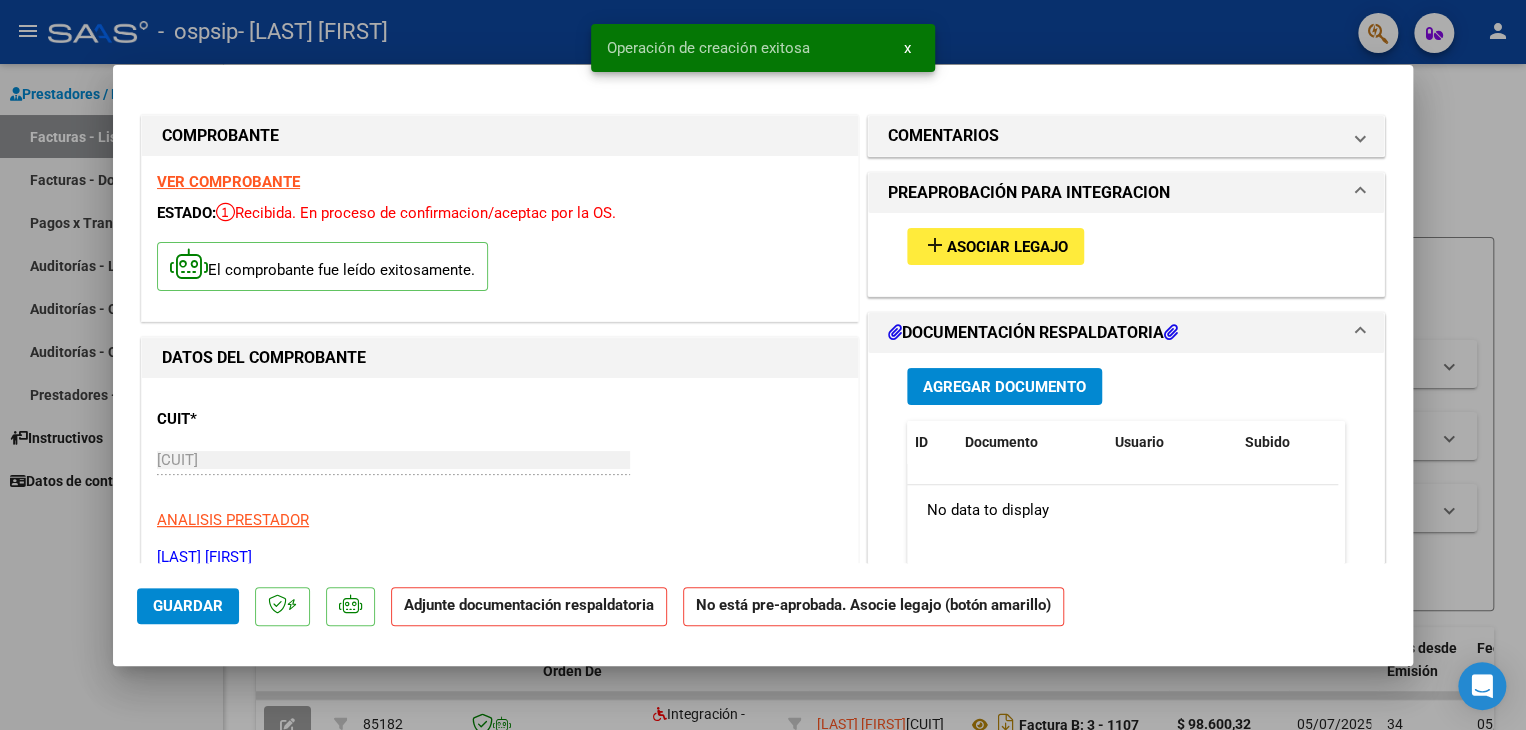 click on "add Asociar Legajo" at bounding box center (995, 246) 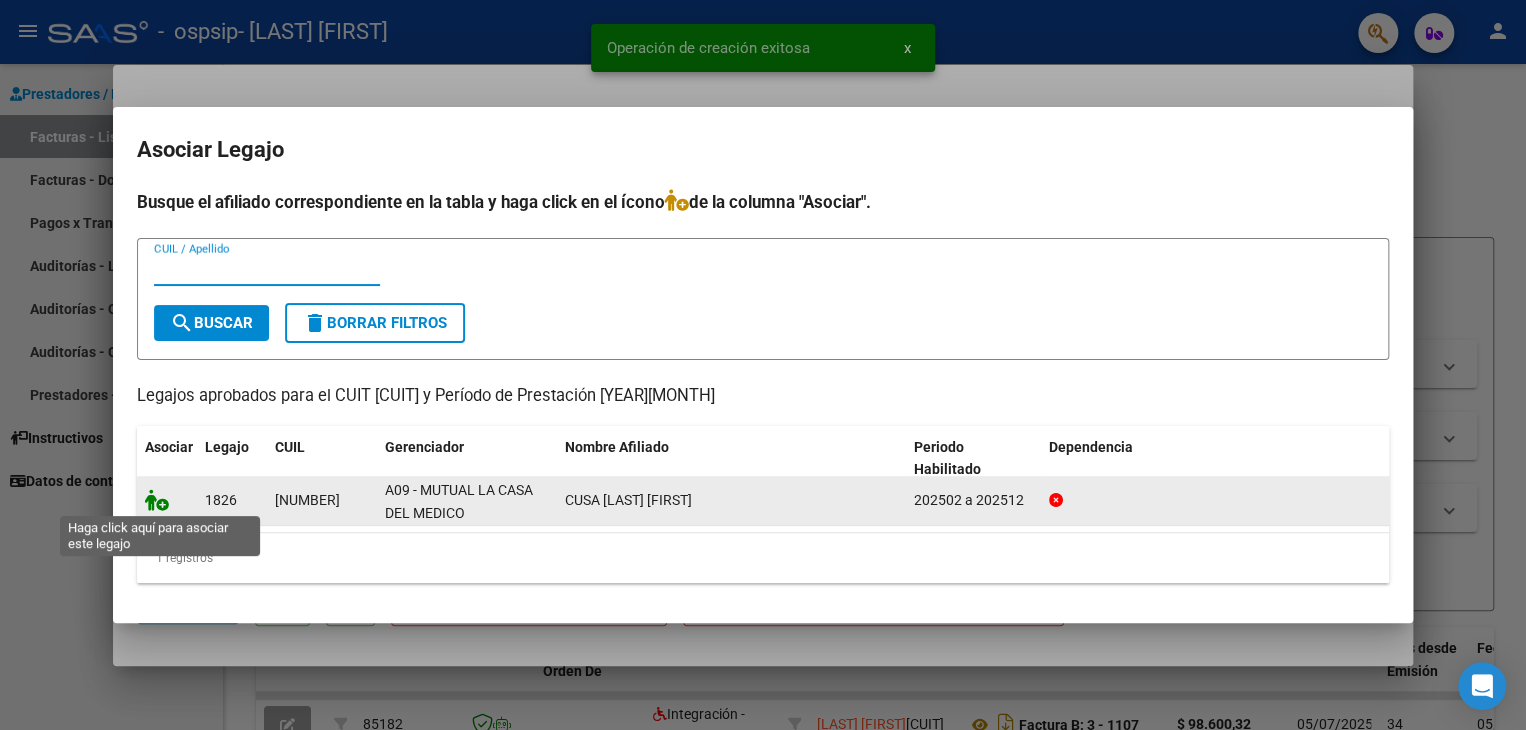 click 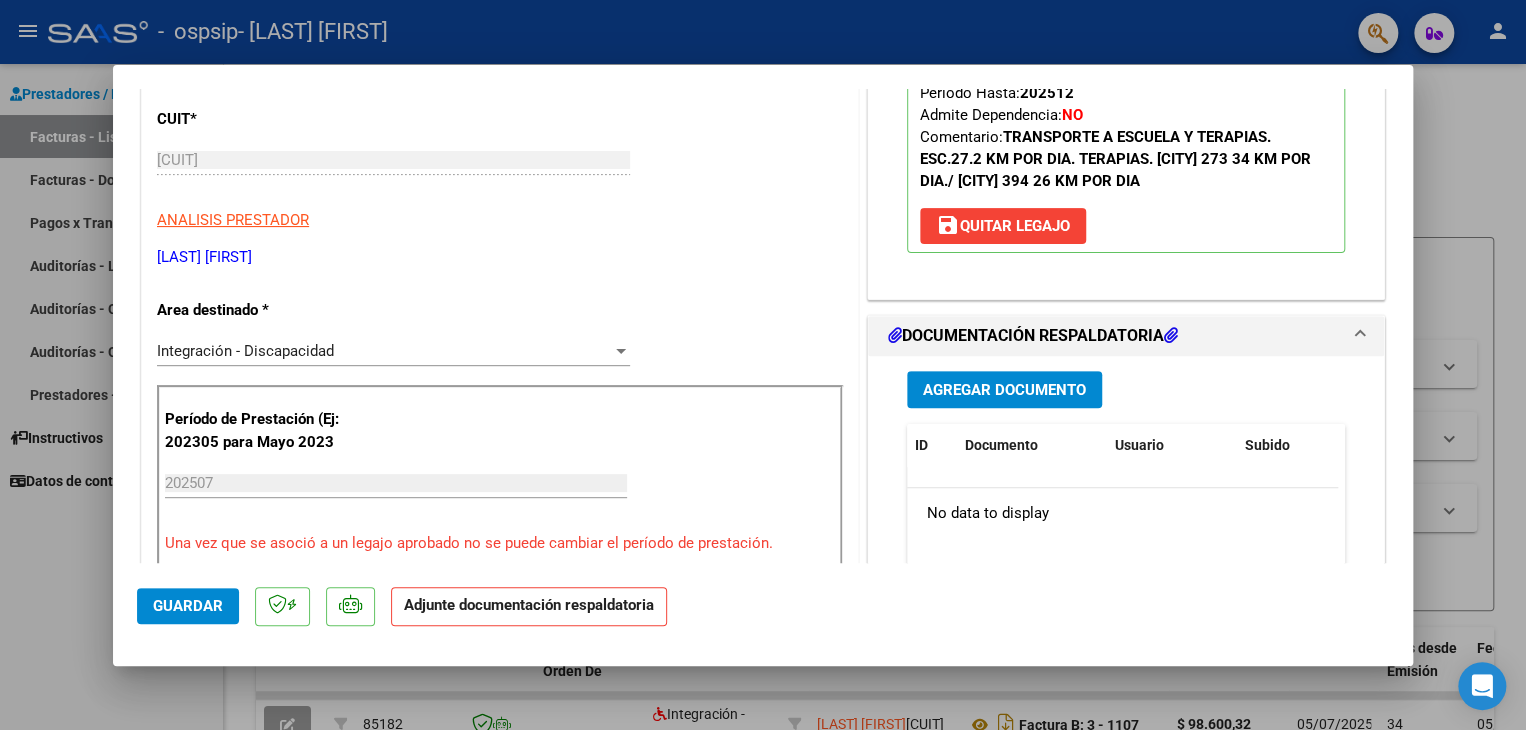 scroll, scrollTop: 500, scrollLeft: 0, axis: vertical 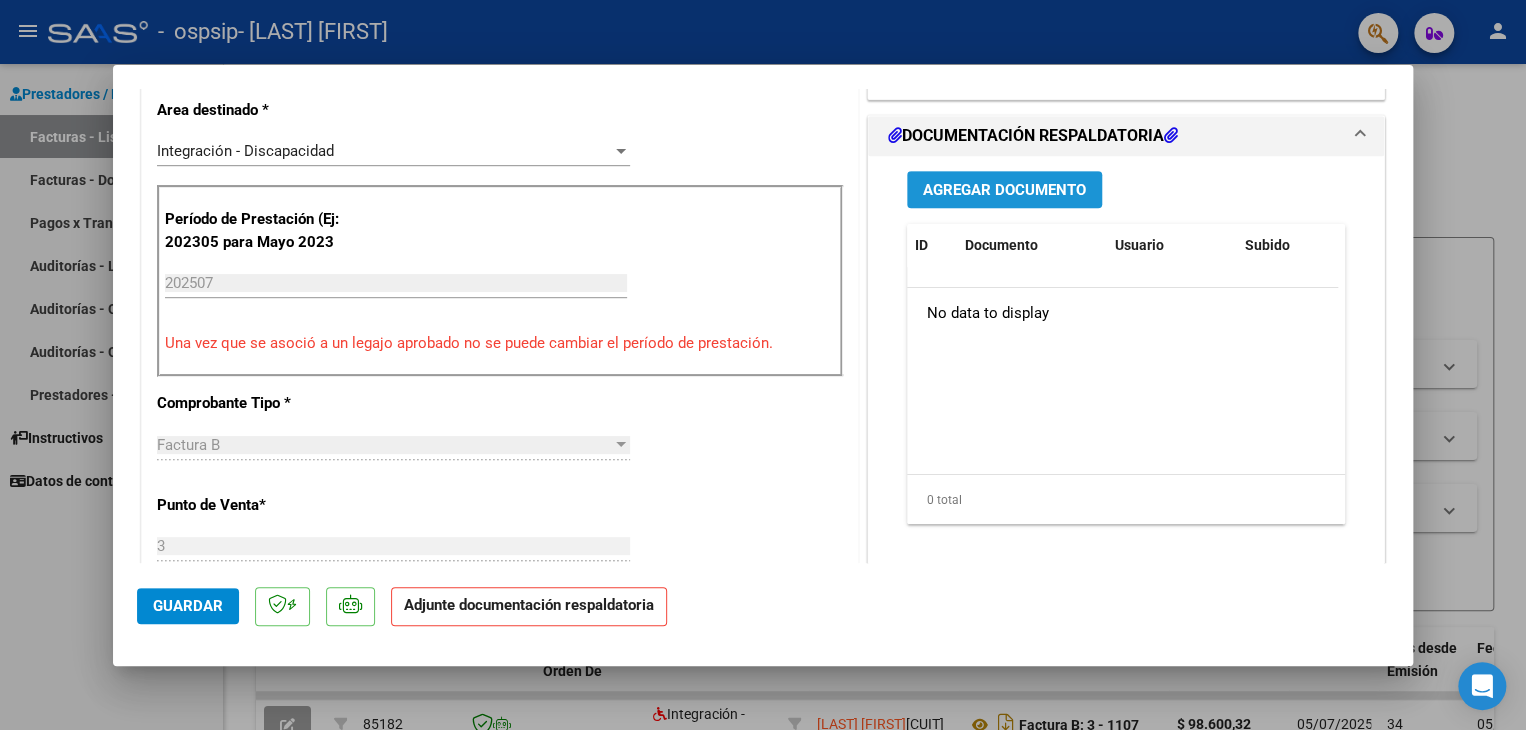 click on "Agregar Documento" at bounding box center [1004, 190] 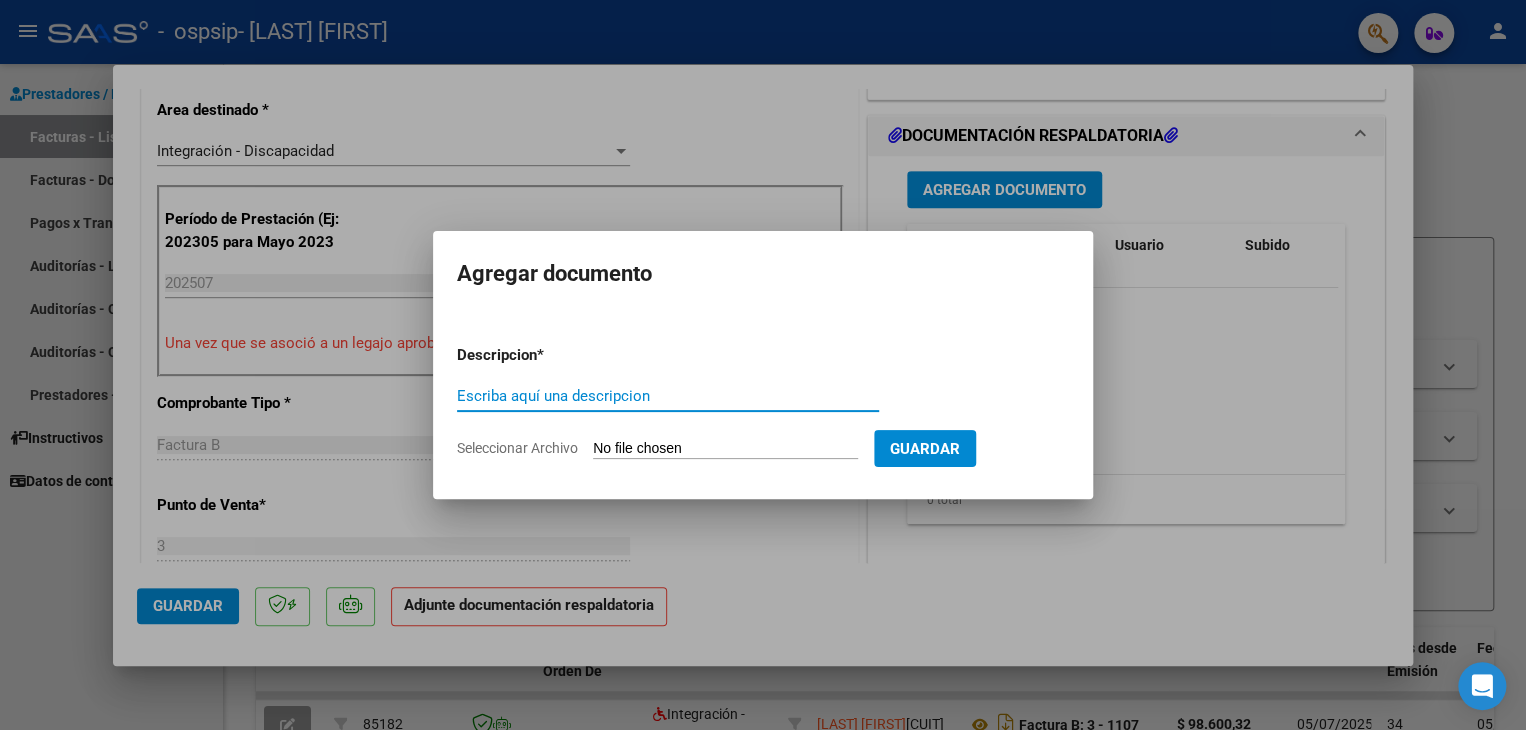 click on "Escriba aquí una descripcion" at bounding box center (668, 396) 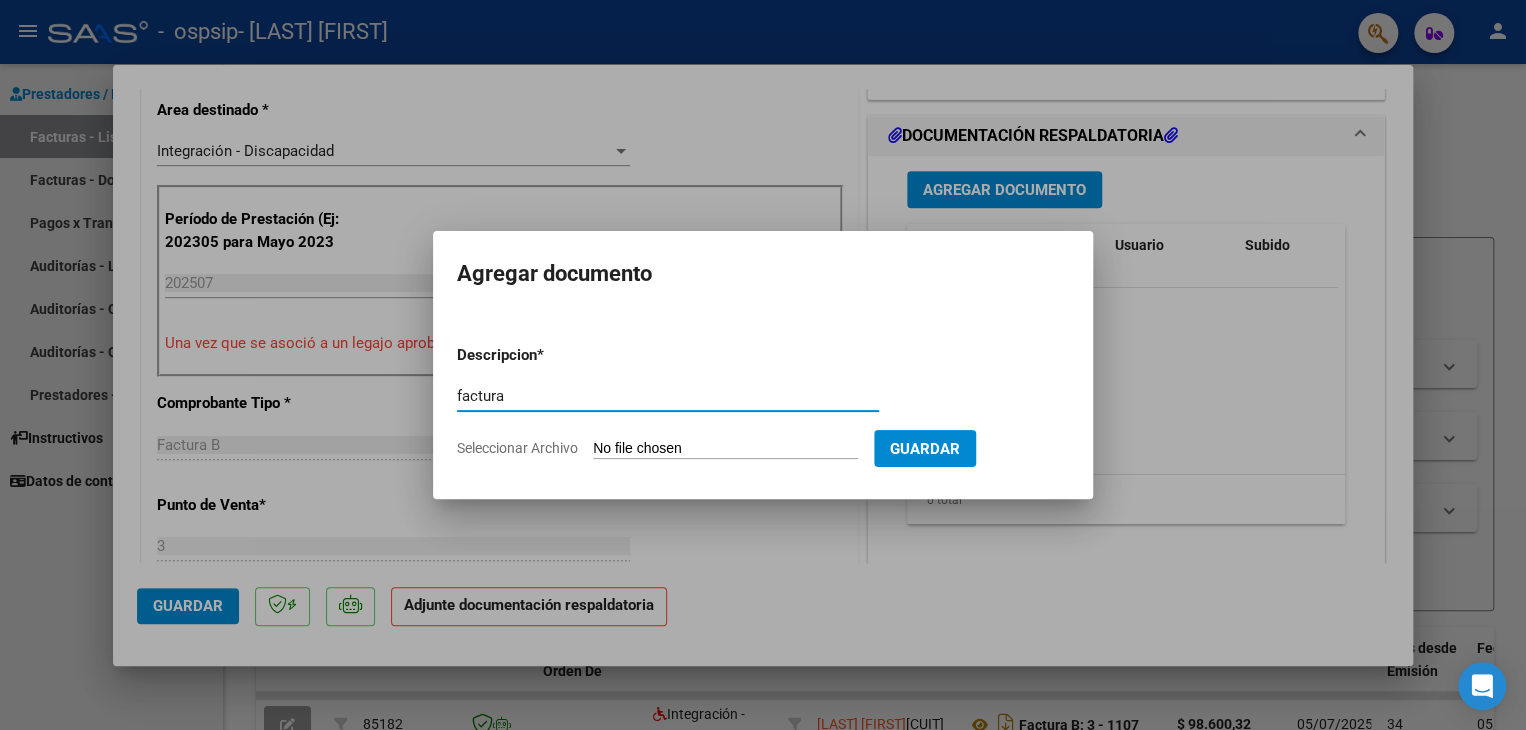 type on "factura" 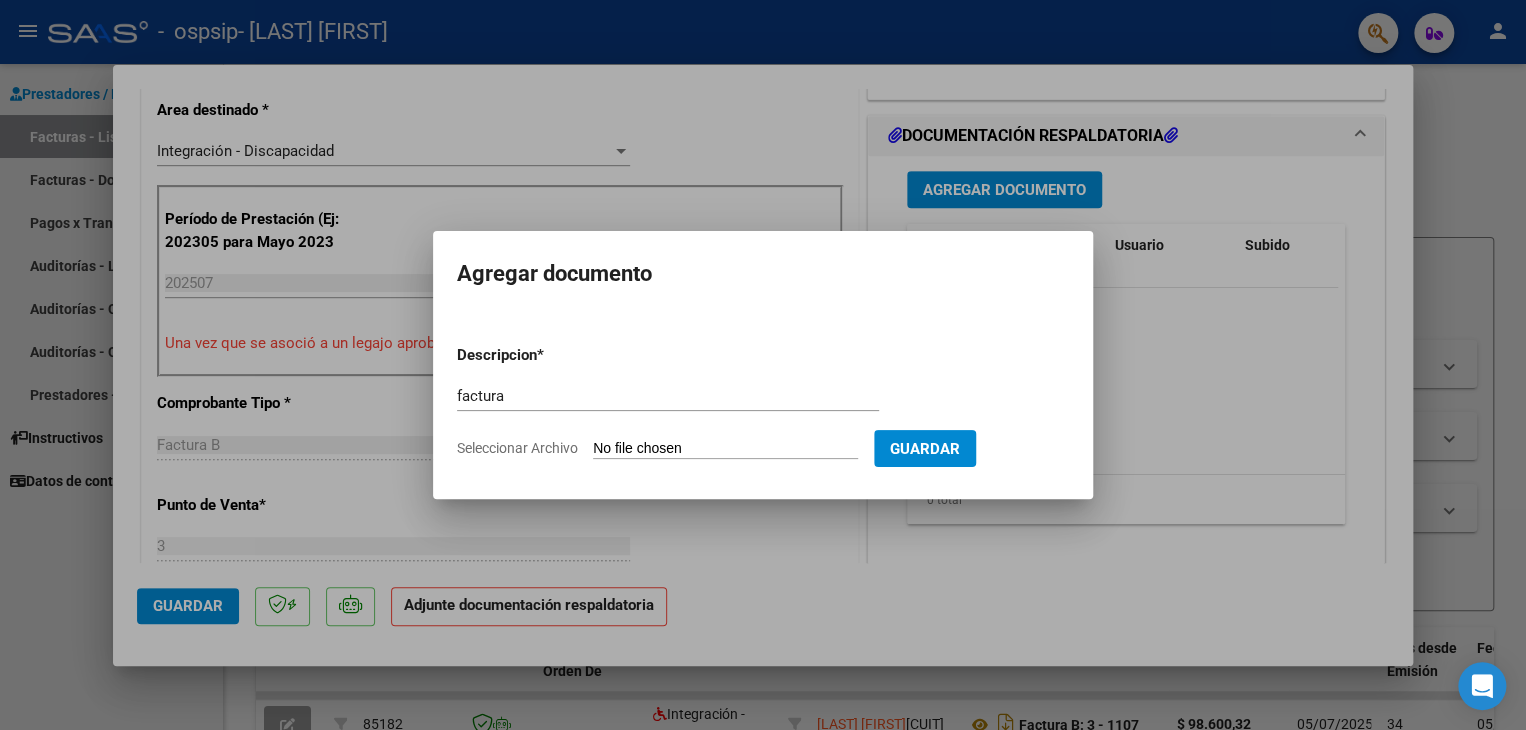 click on "Descripcion  *   factura Escriba aquí una descripcion  Seleccionar Archivo Guardar" at bounding box center [763, 402] 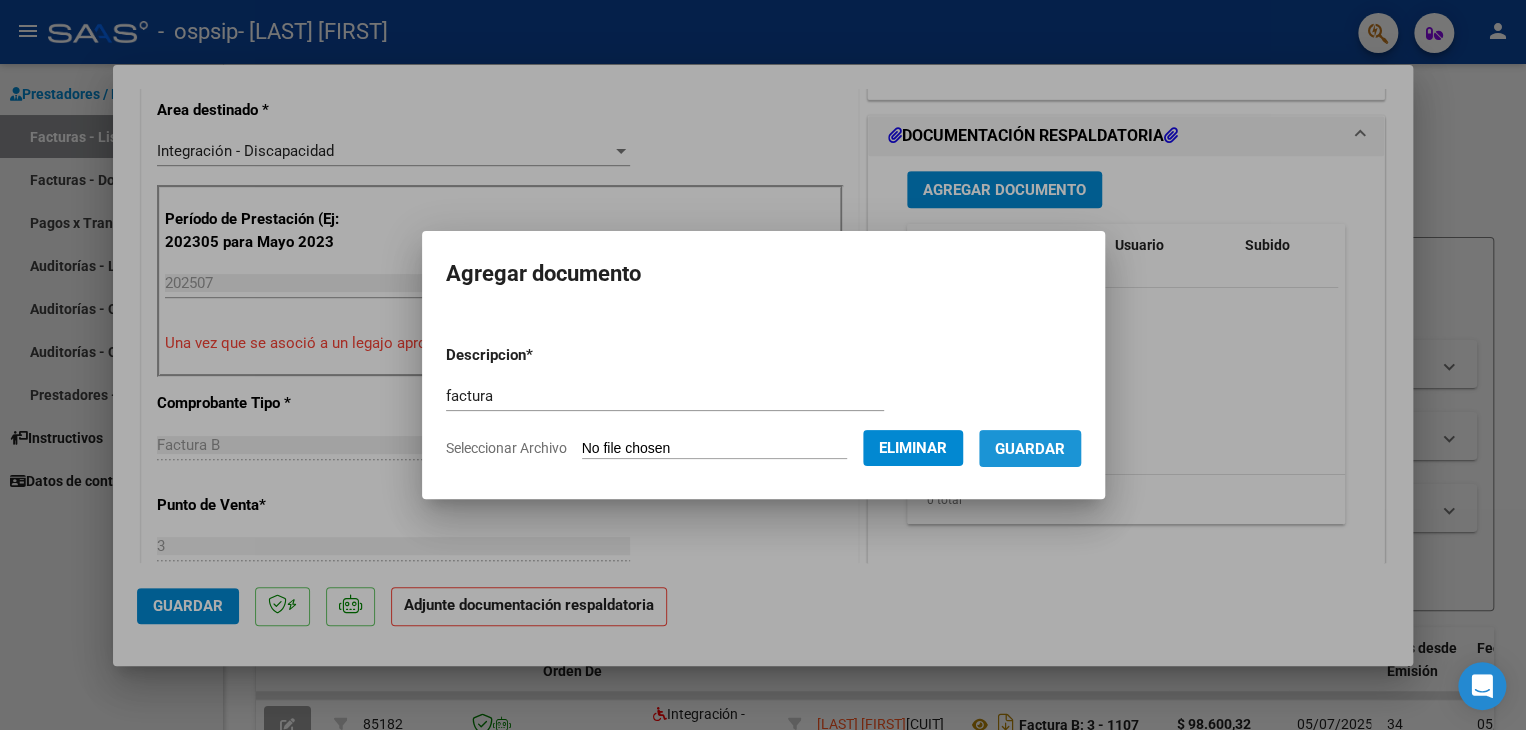 click on "Guardar" at bounding box center [1030, 449] 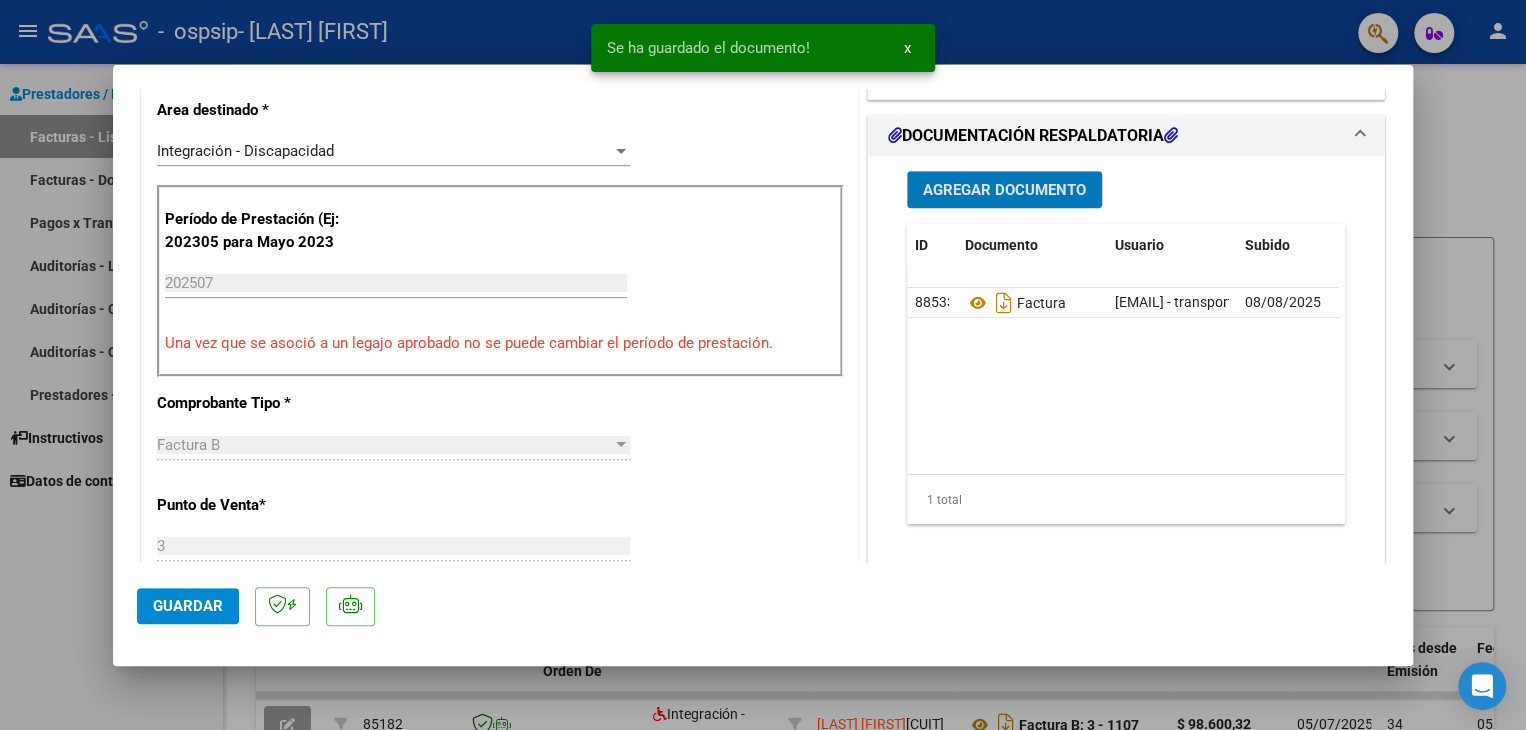 click on "Agregar Documento" at bounding box center (1004, 190) 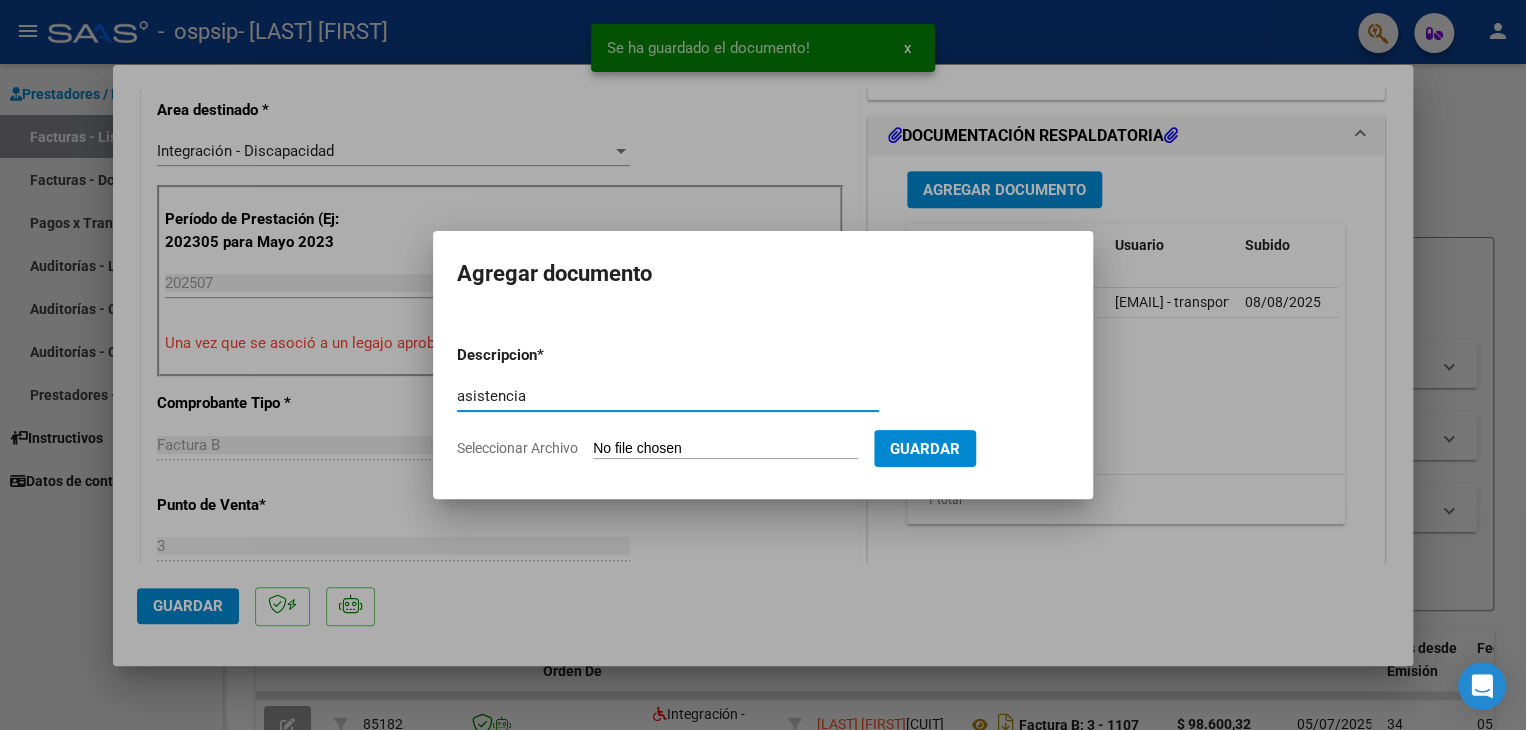 type on "asistencia" 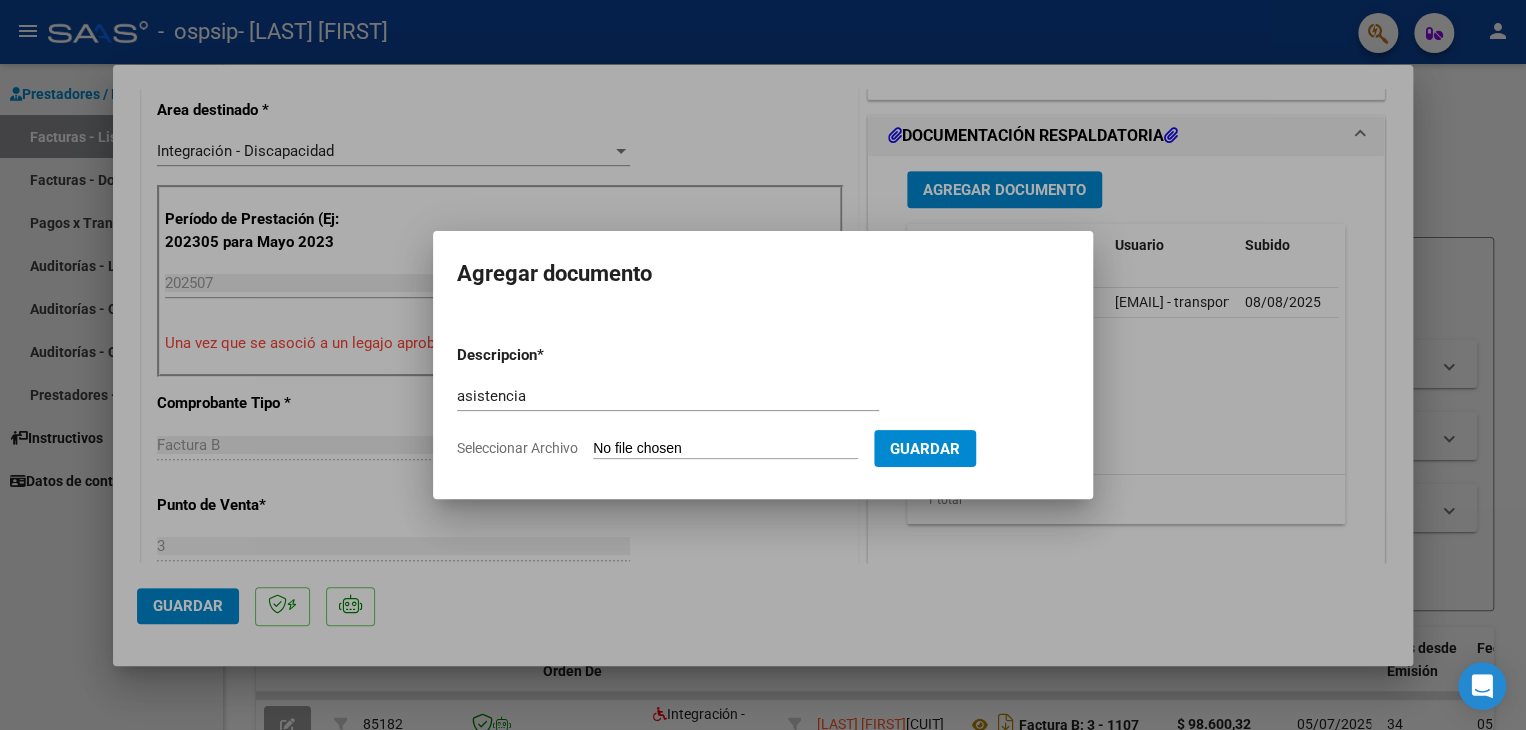 type on "C:\fakepath\[NAME] asistencia escuela julio [YEAR].pdf" 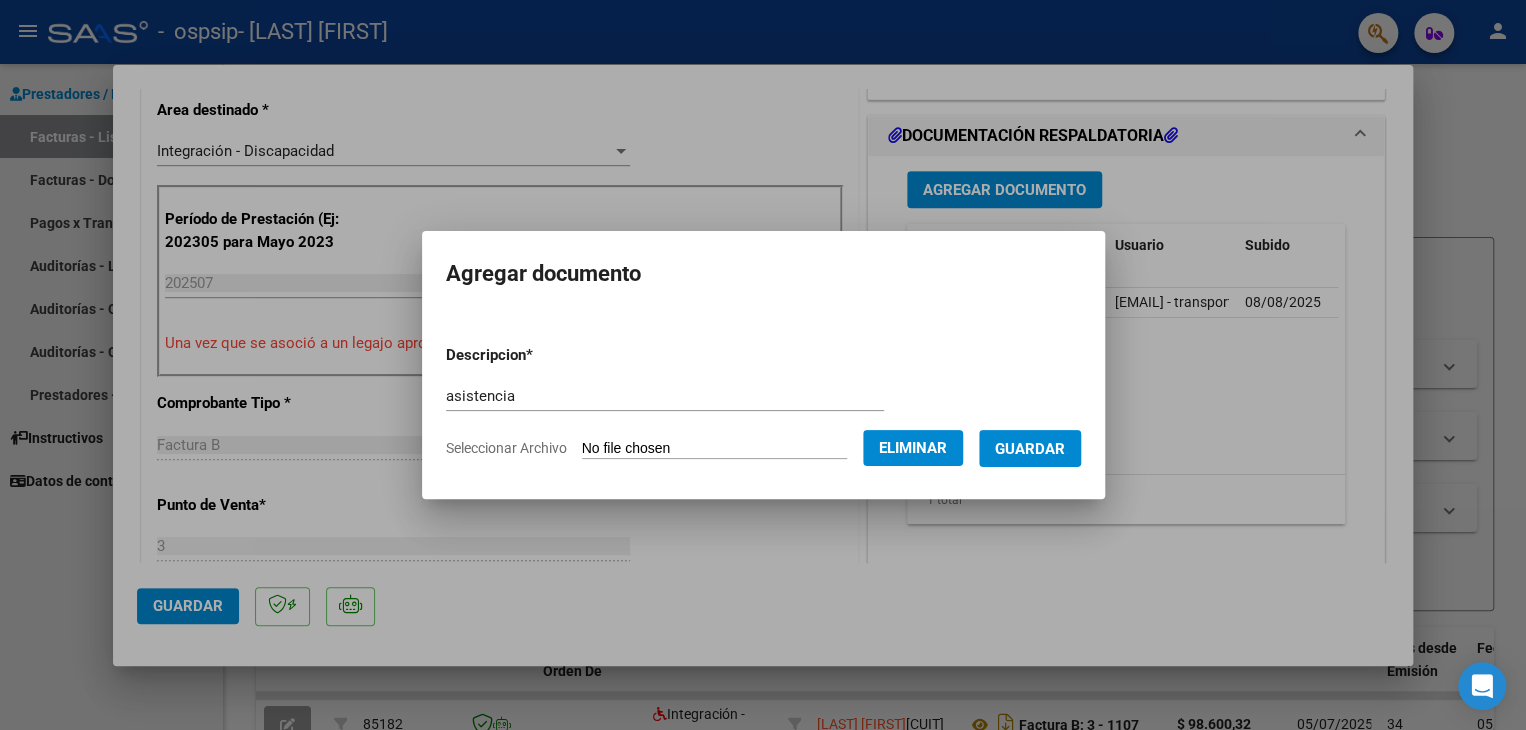 click on "Guardar" at bounding box center [1030, 449] 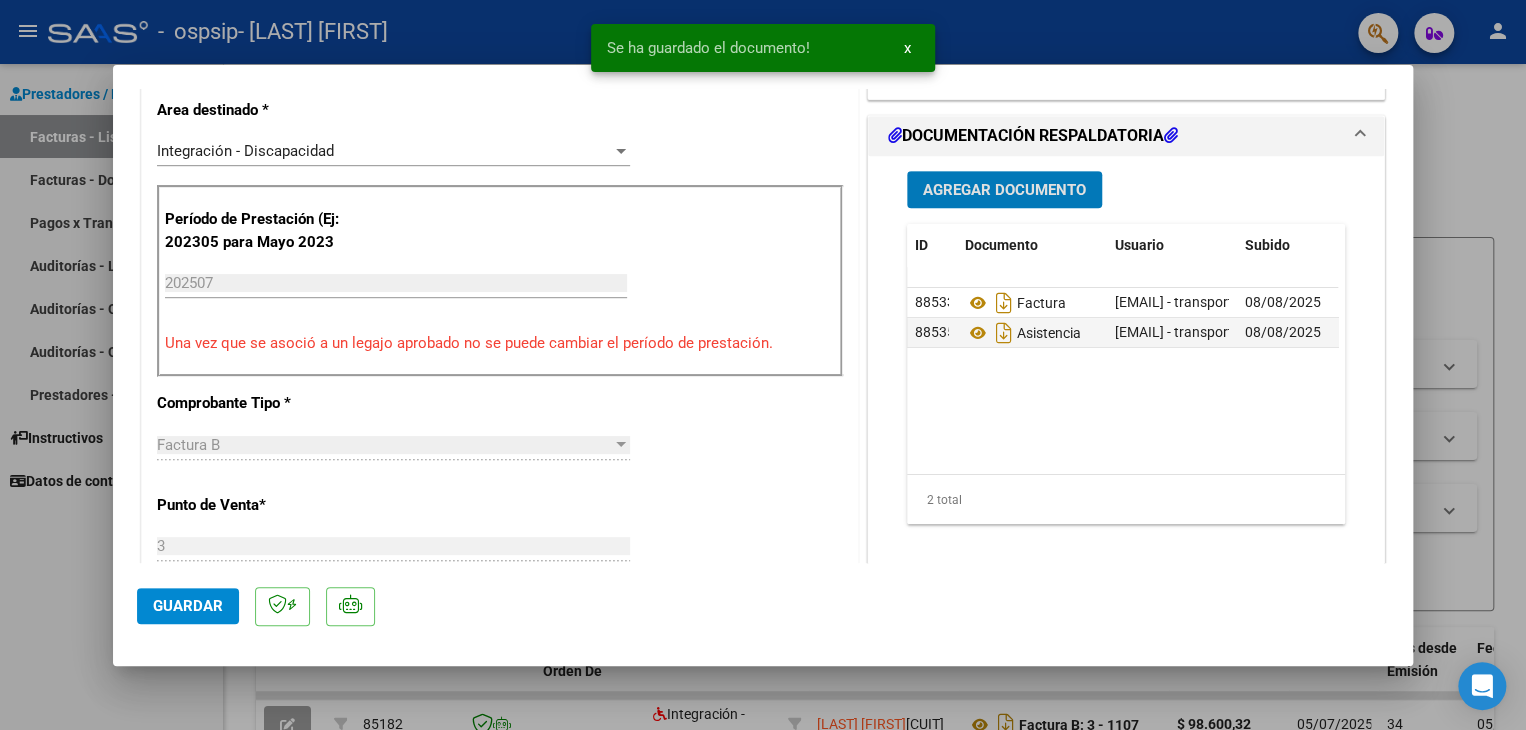 click on "Agregar Documento" at bounding box center [1004, 190] 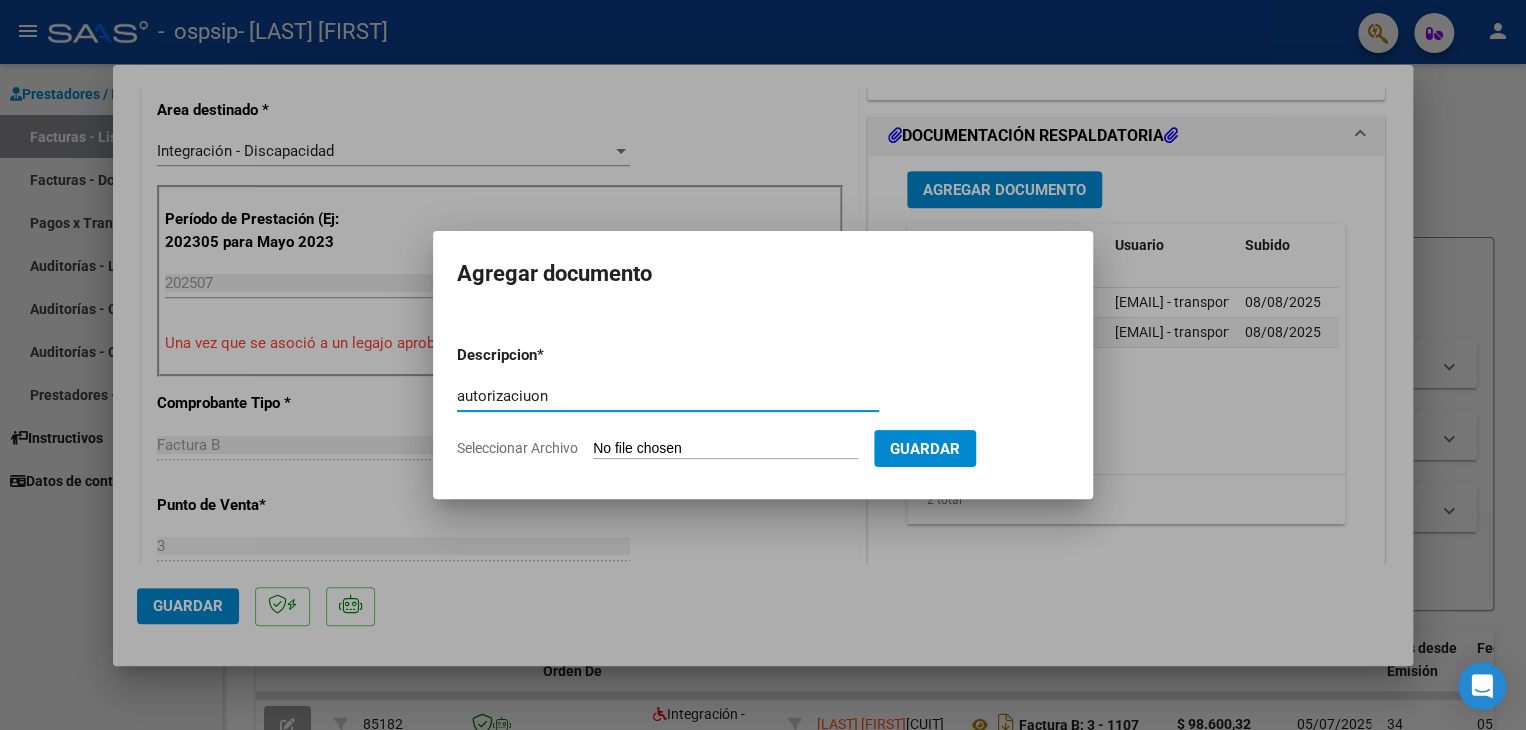 type on "autorizaciuon" 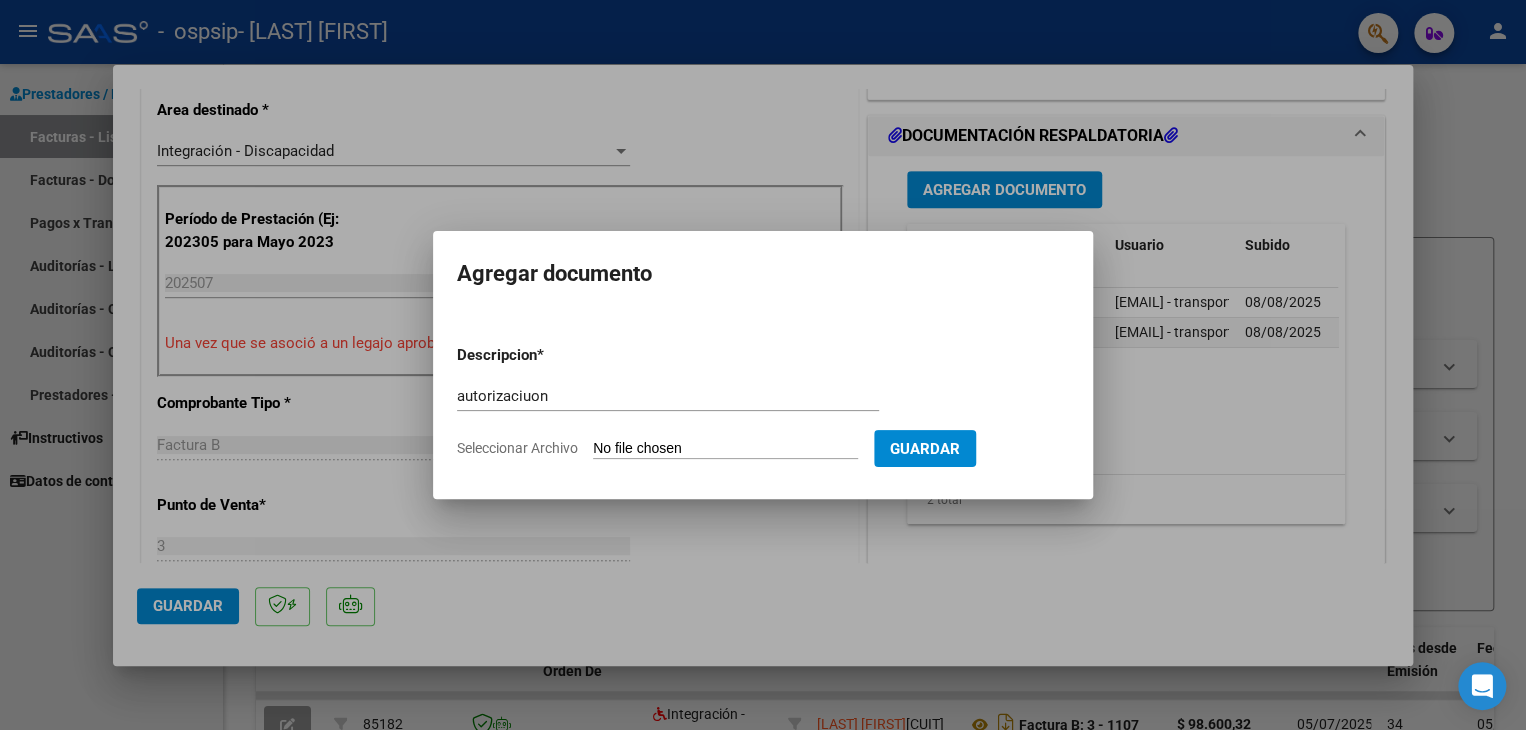 click on "Seleccionar Archivo" at bounding box center [725, 449] 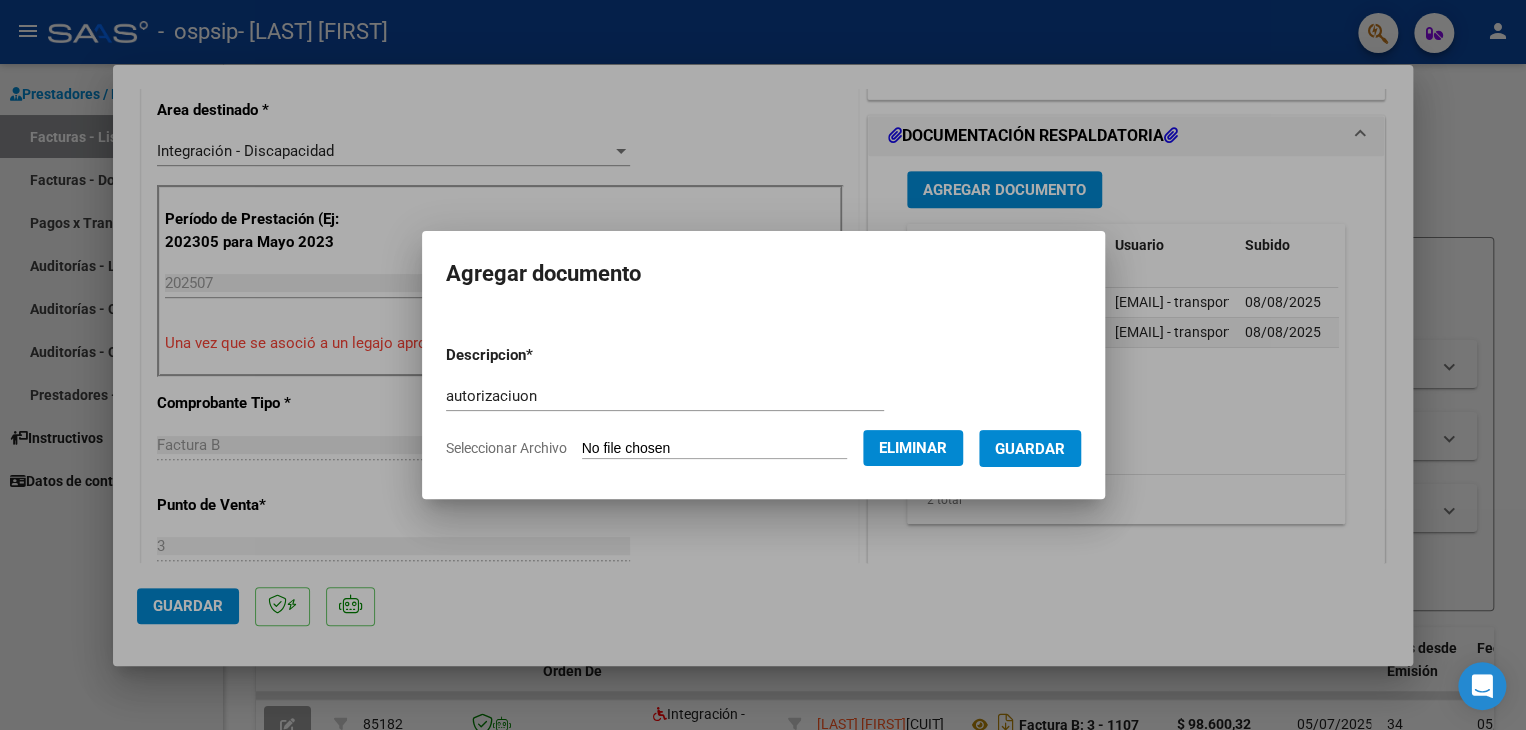 click on "autorizaciuon" at bounding box center (665, 396) 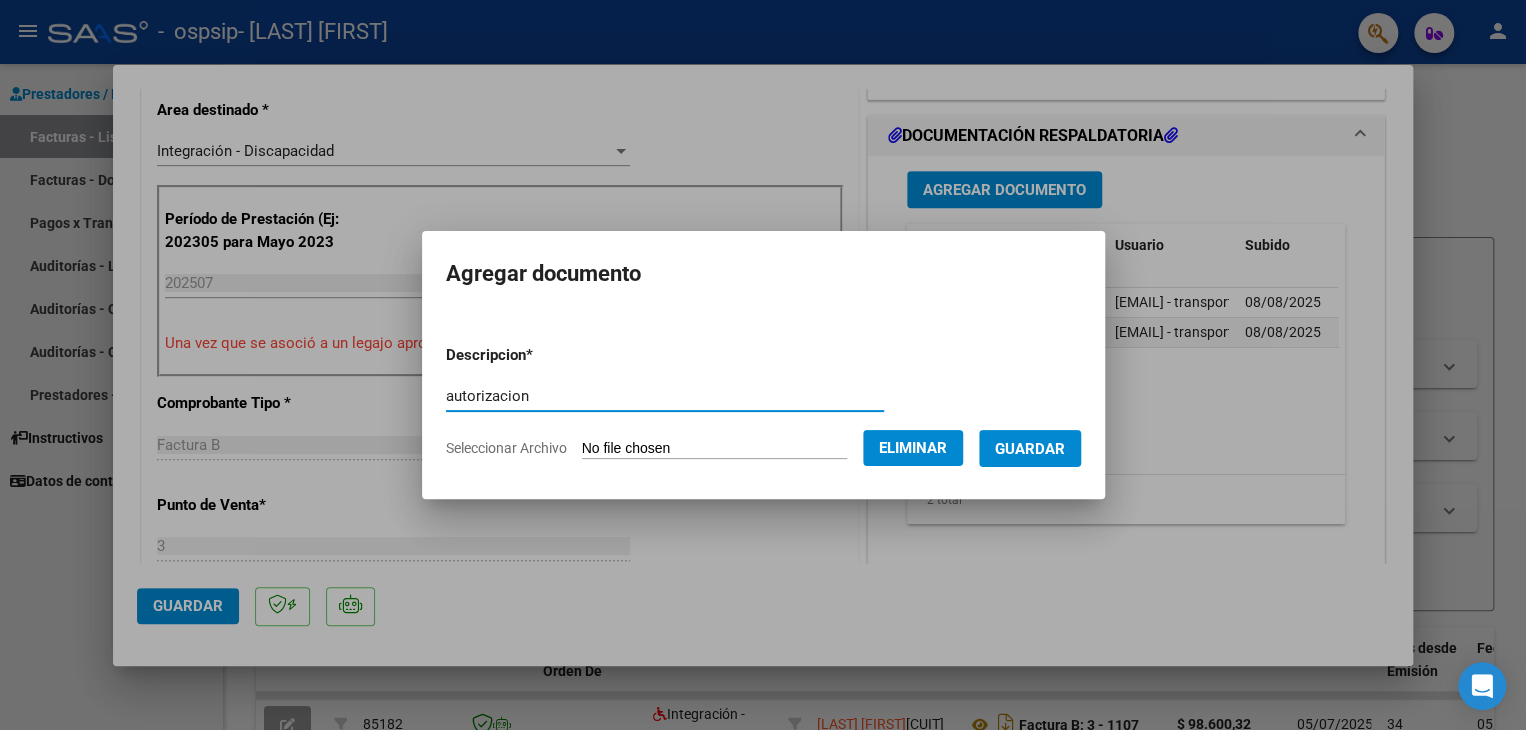 type on "autorizacion" 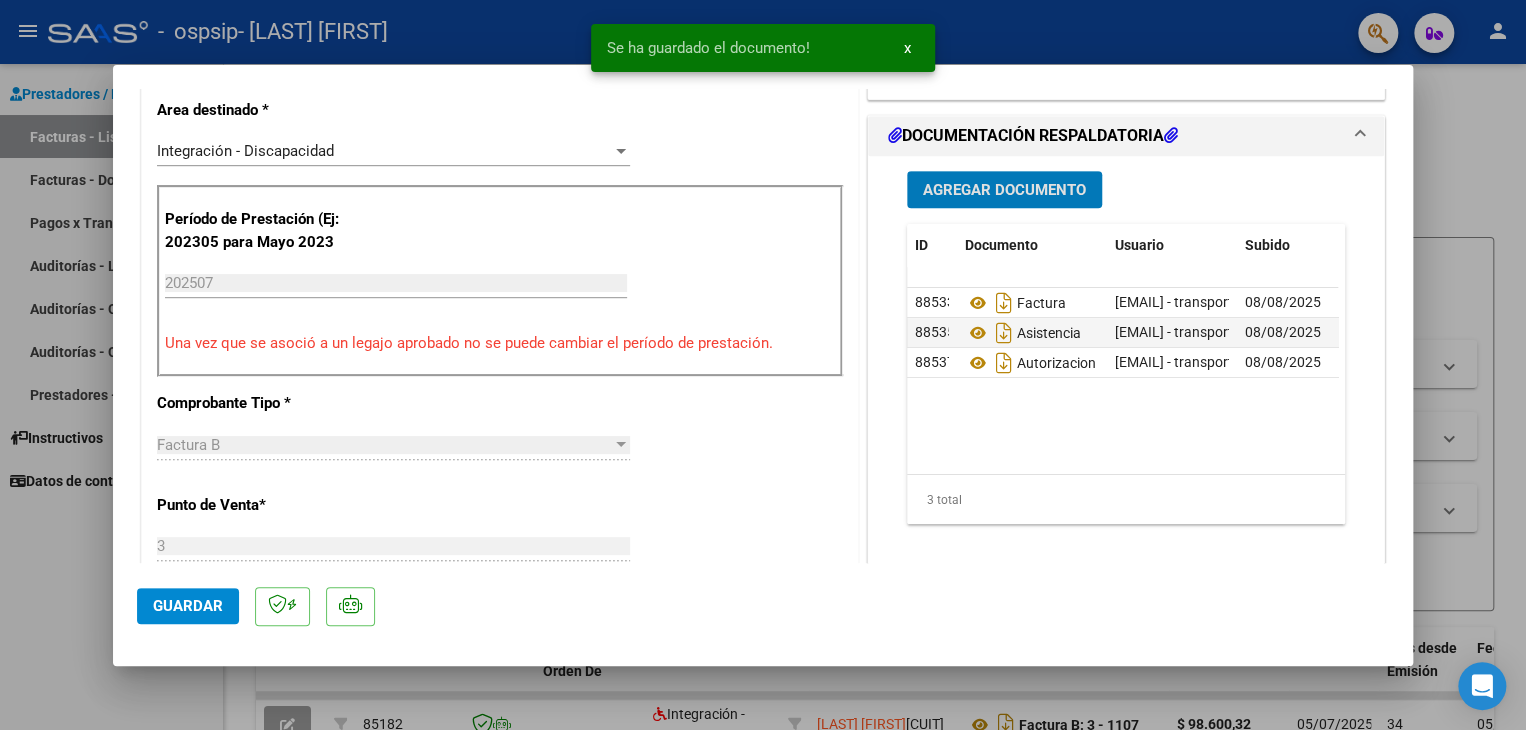 click on "Guardar" 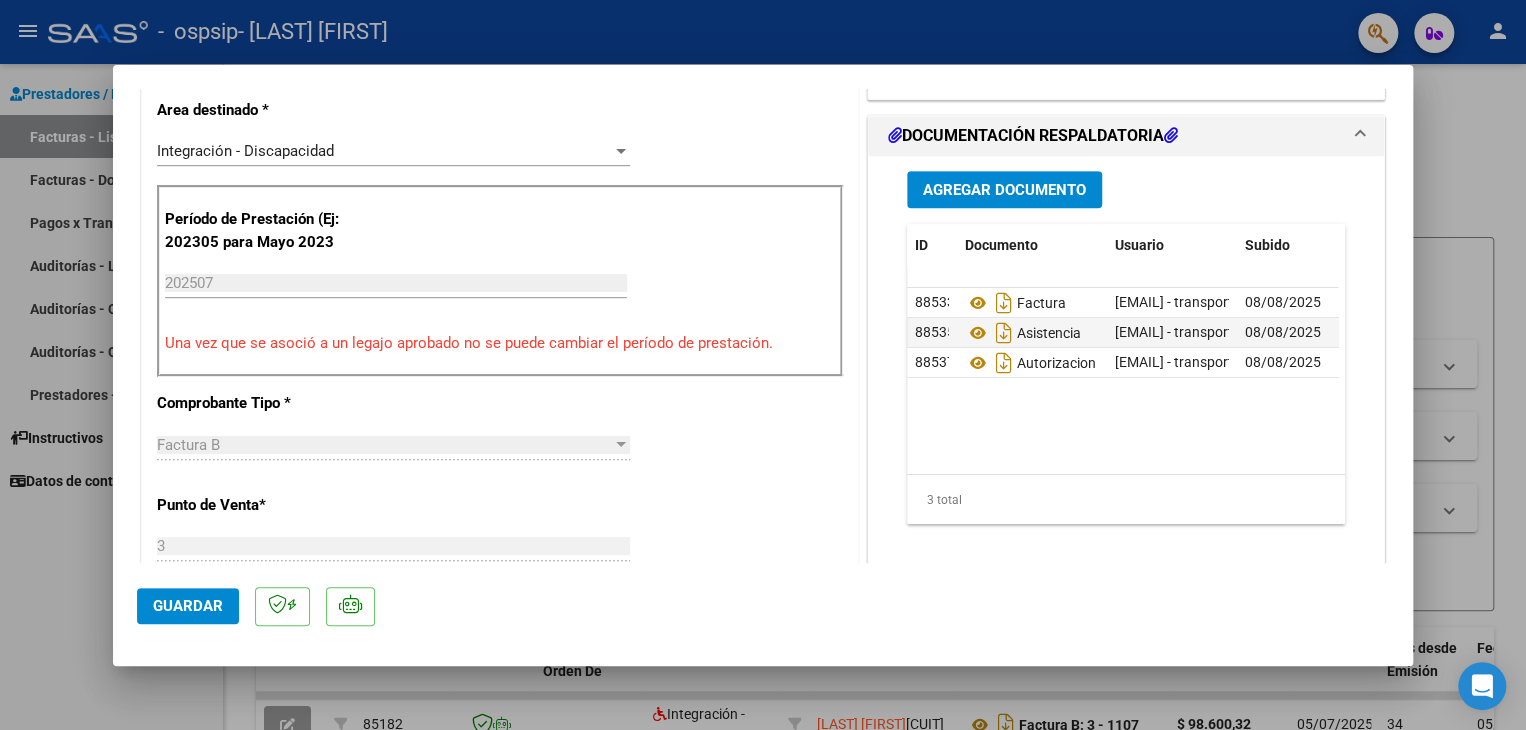 click on "Guardar" 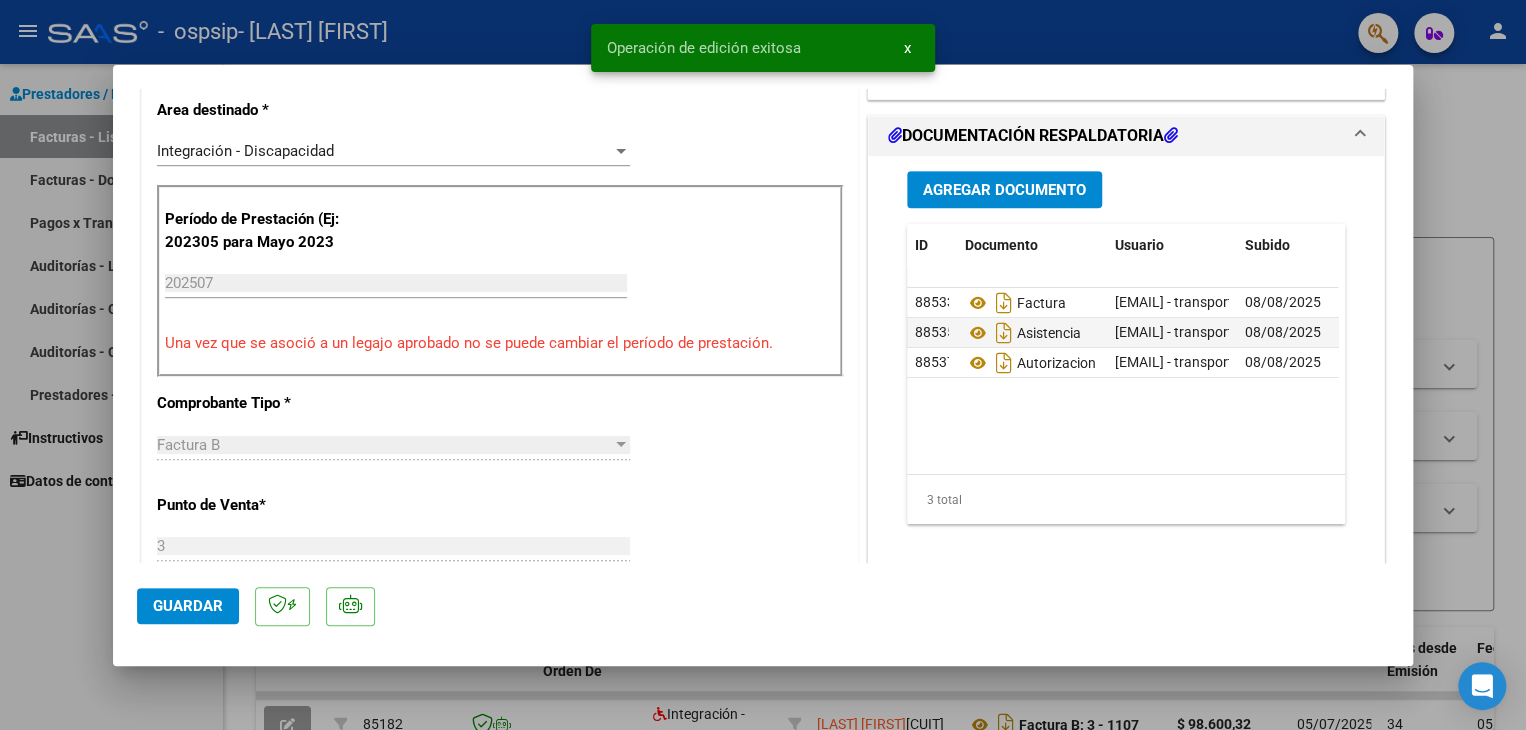 click on "x" at bounding box center (907, 48) 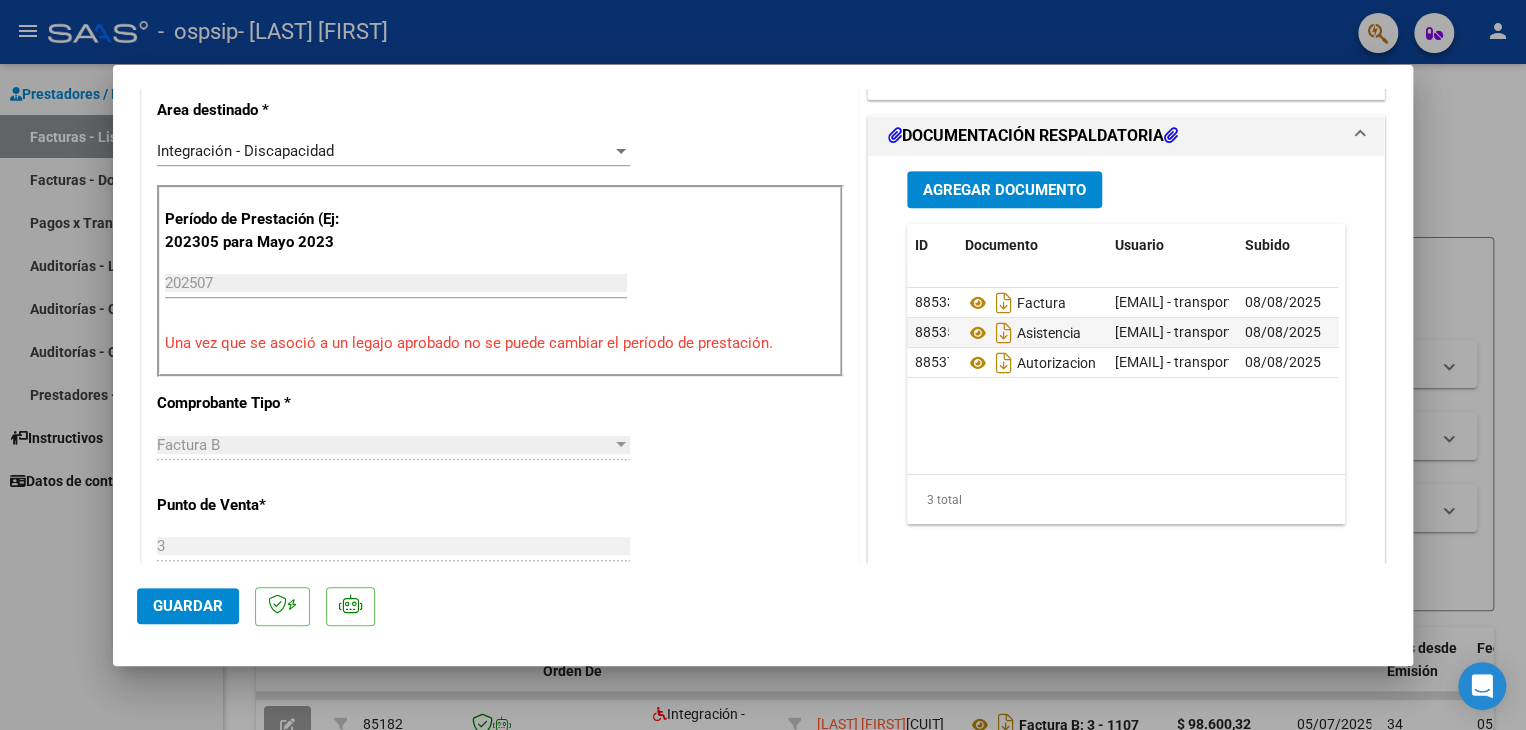 click at bounding box center [763, 365] 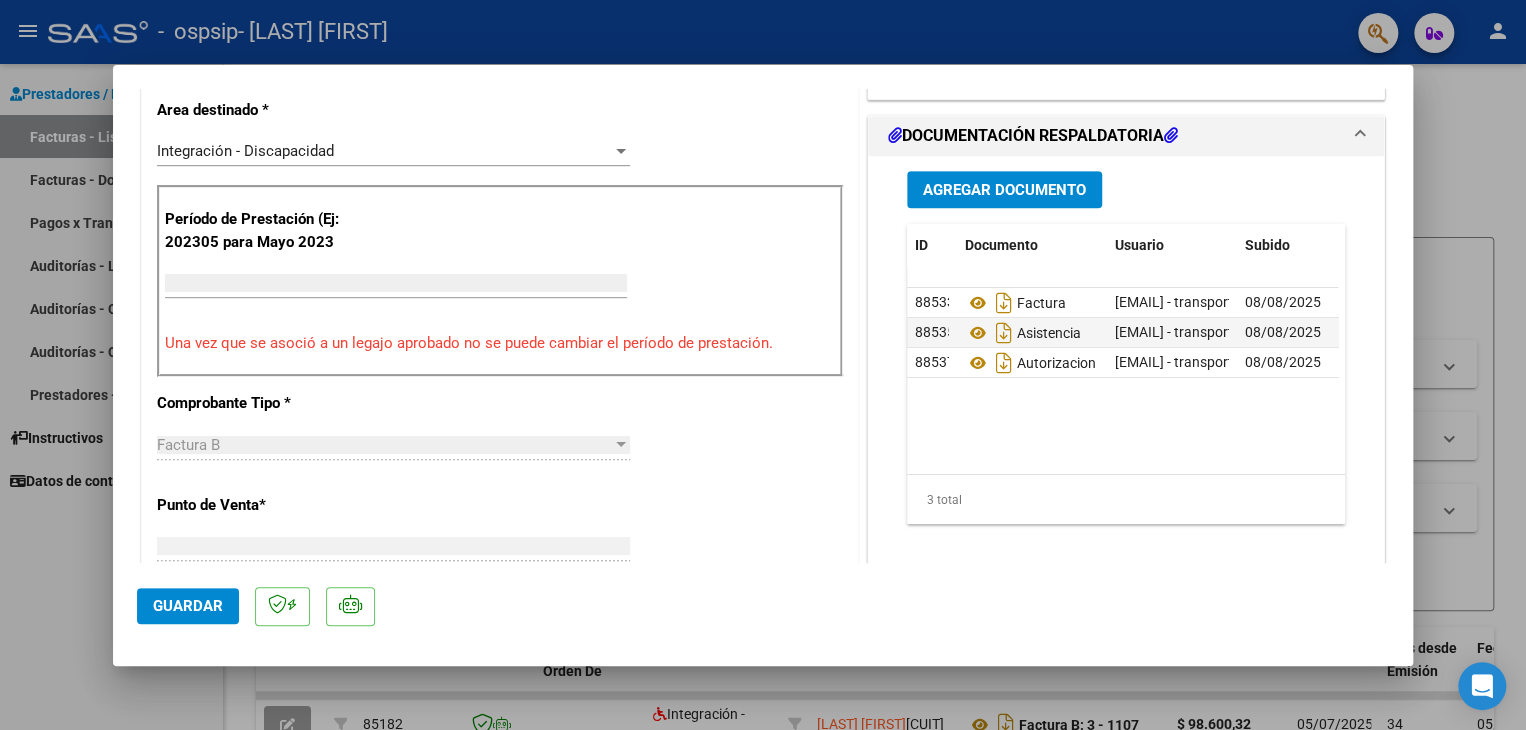scroll, scrollTop: 414, scrollLeft: 0, axis: vertical 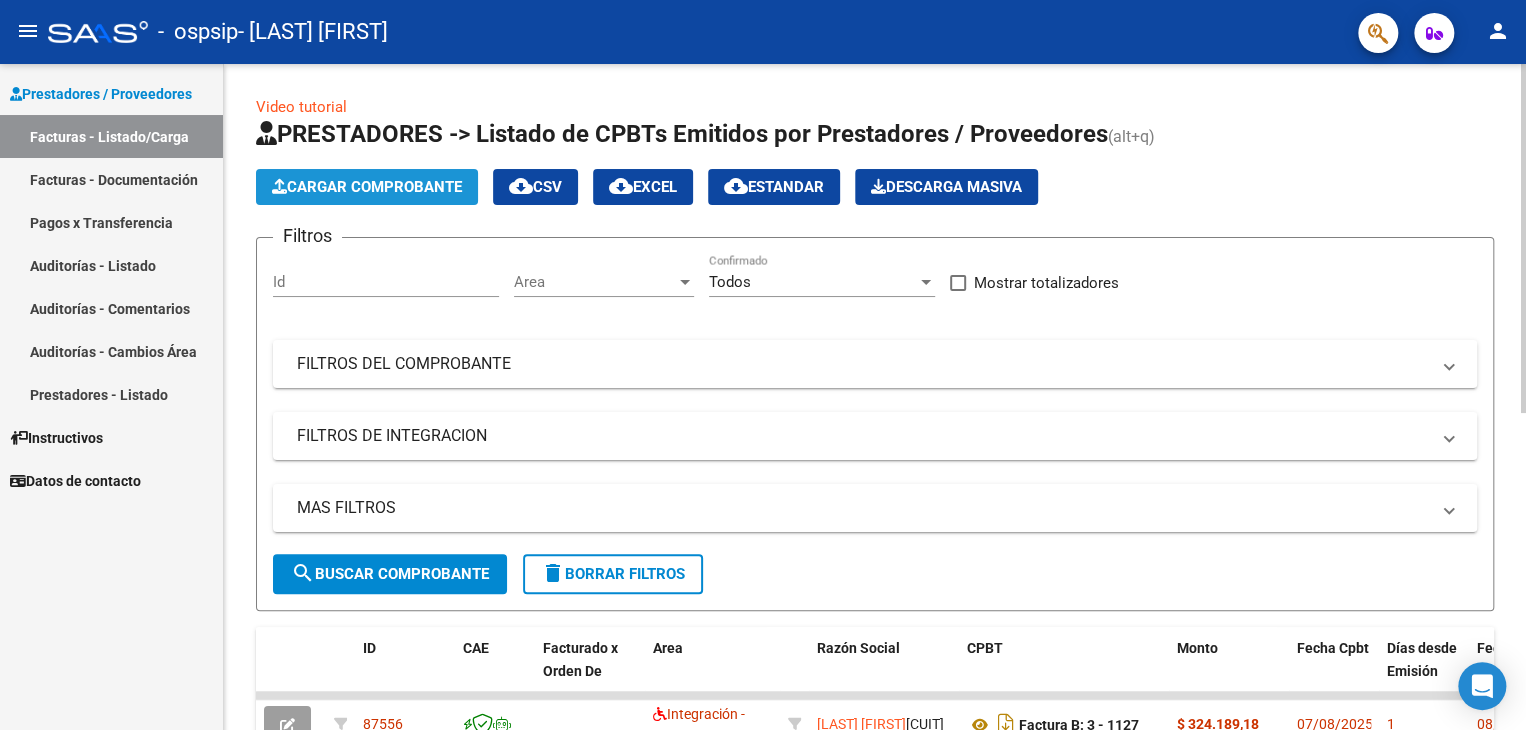 click on "Cargar Comprobante" 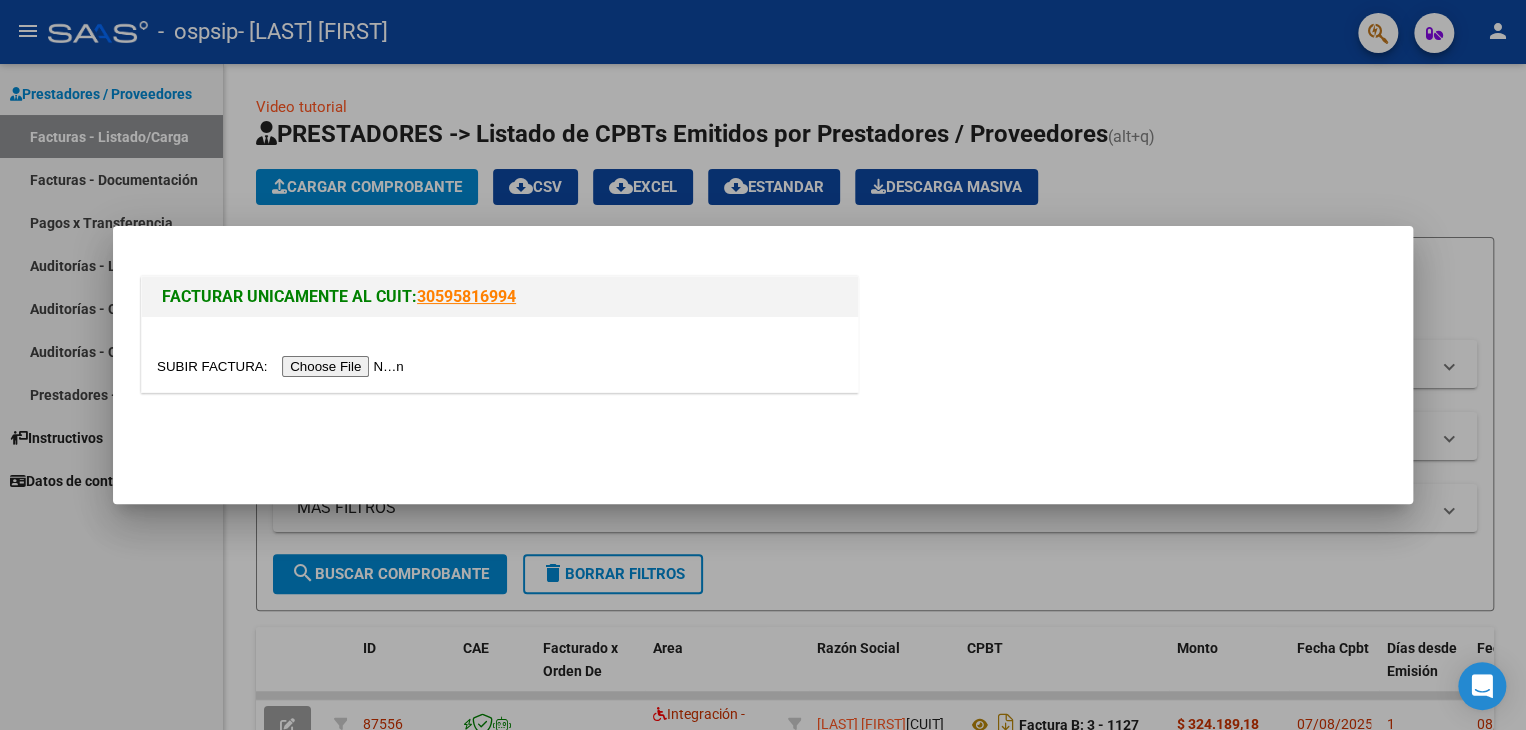 click at bounding box center (283, 366) 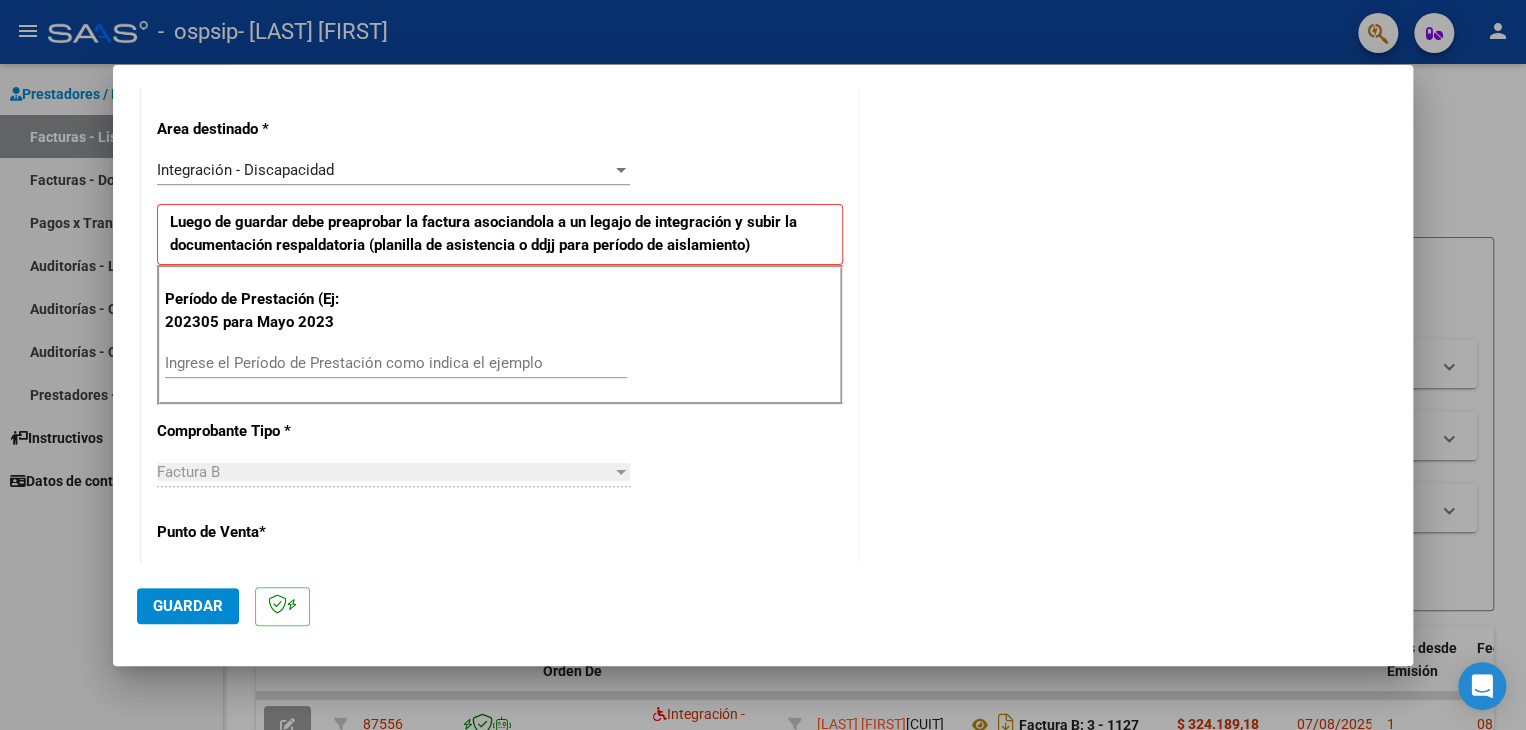 scroll, scrollTop: 500, scrollLeft: 0, axis: vertical 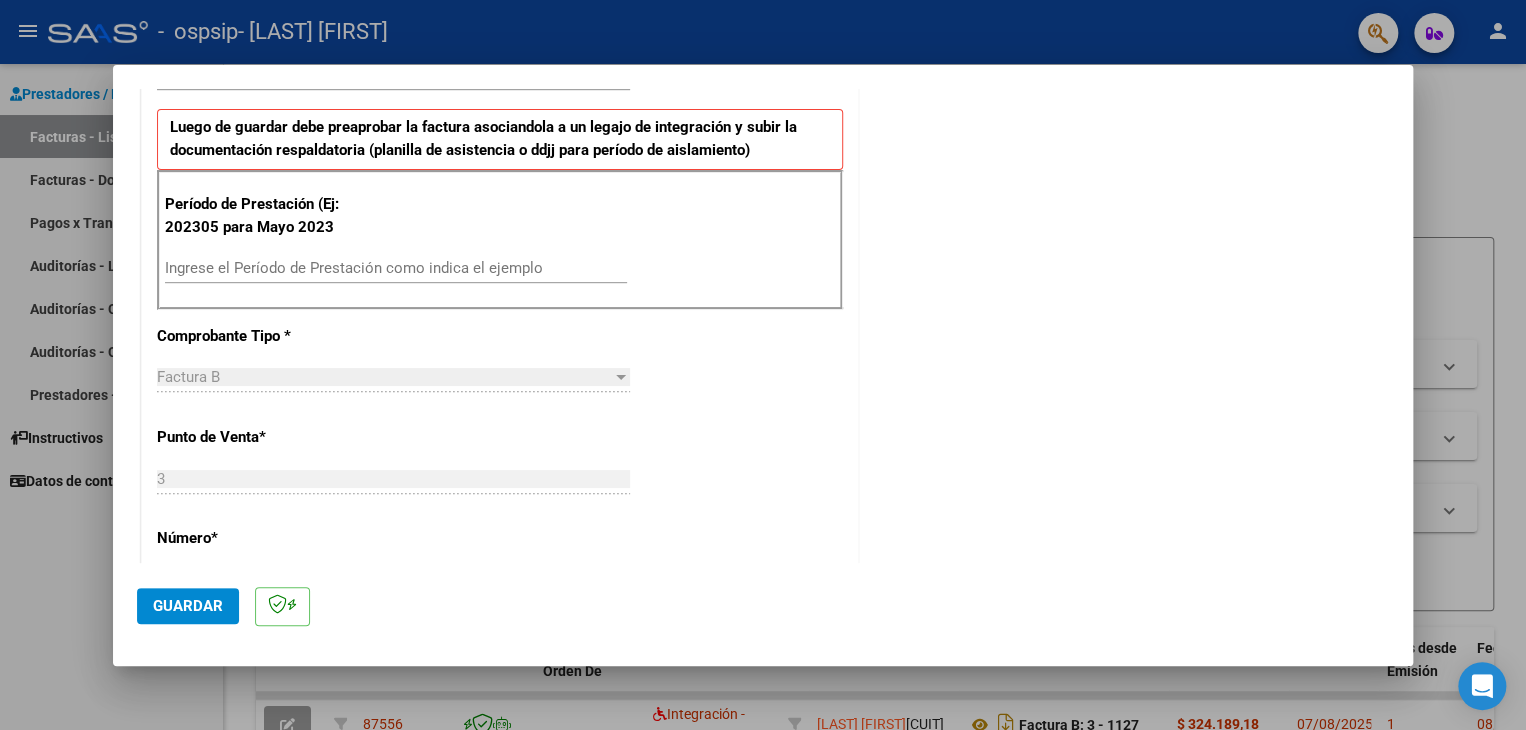 click on "Ingrese el Período de Prestación como indica el ejemplo" at bounding box center [396, 268] 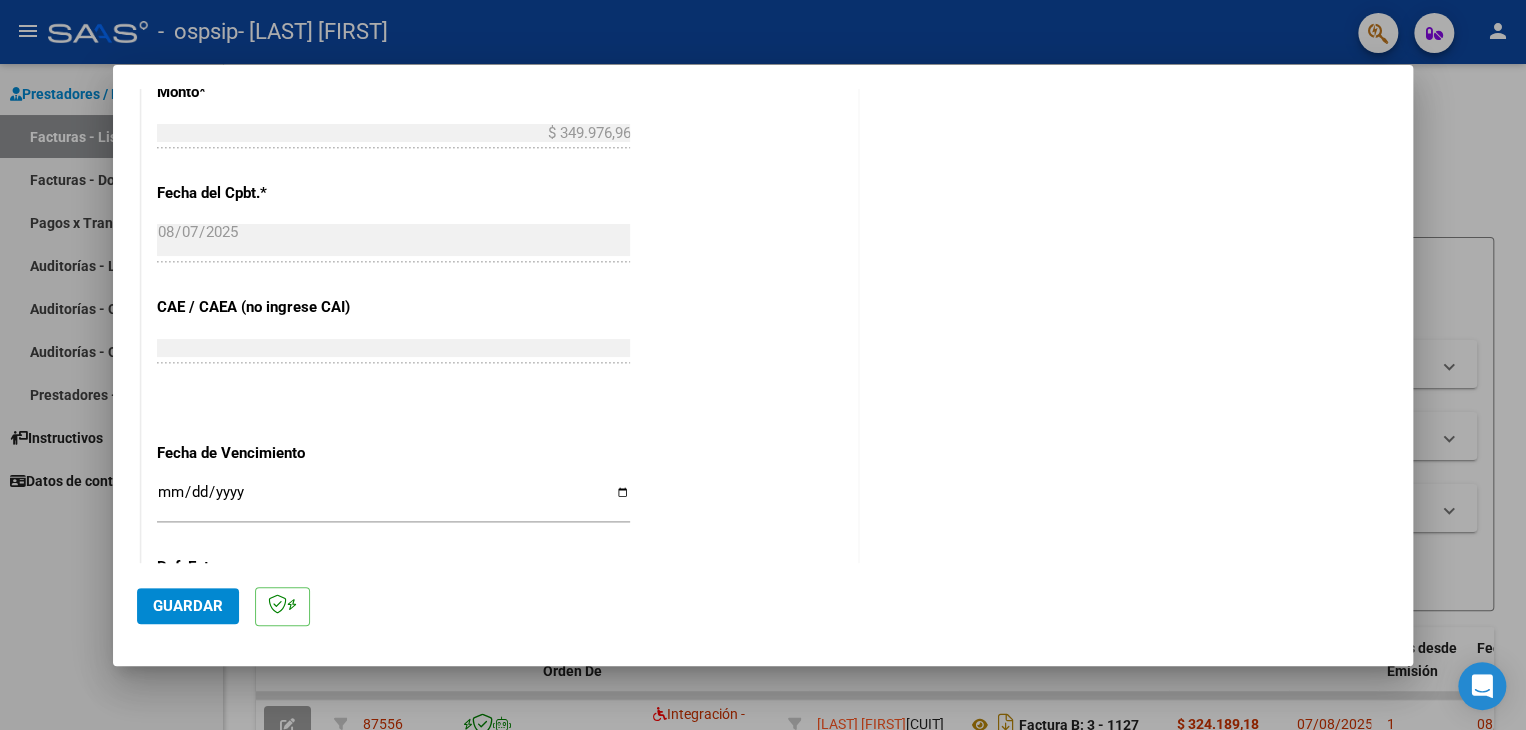 scroll, scrollTop: 1100, scrollLeft: 0, axis: vertical 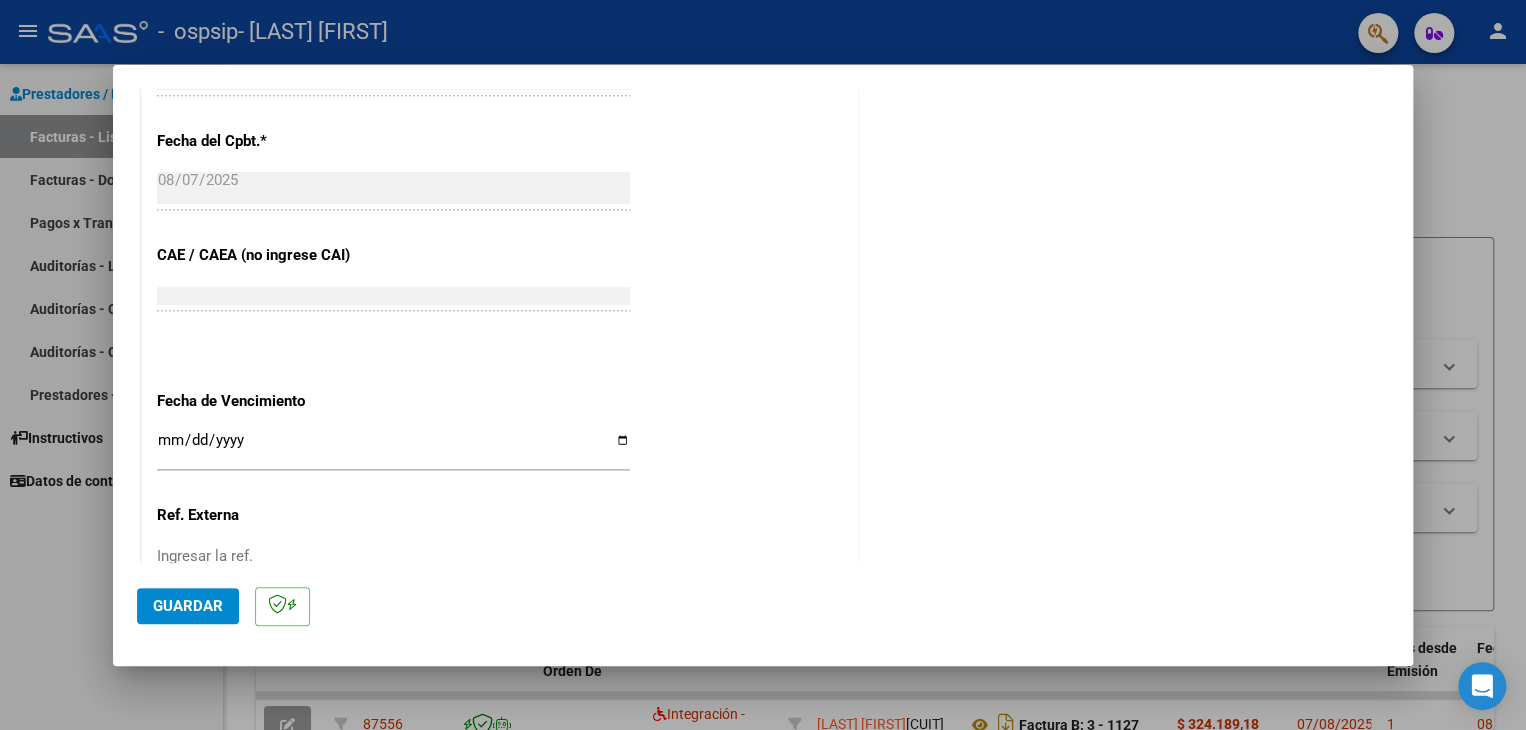 type on "202507" 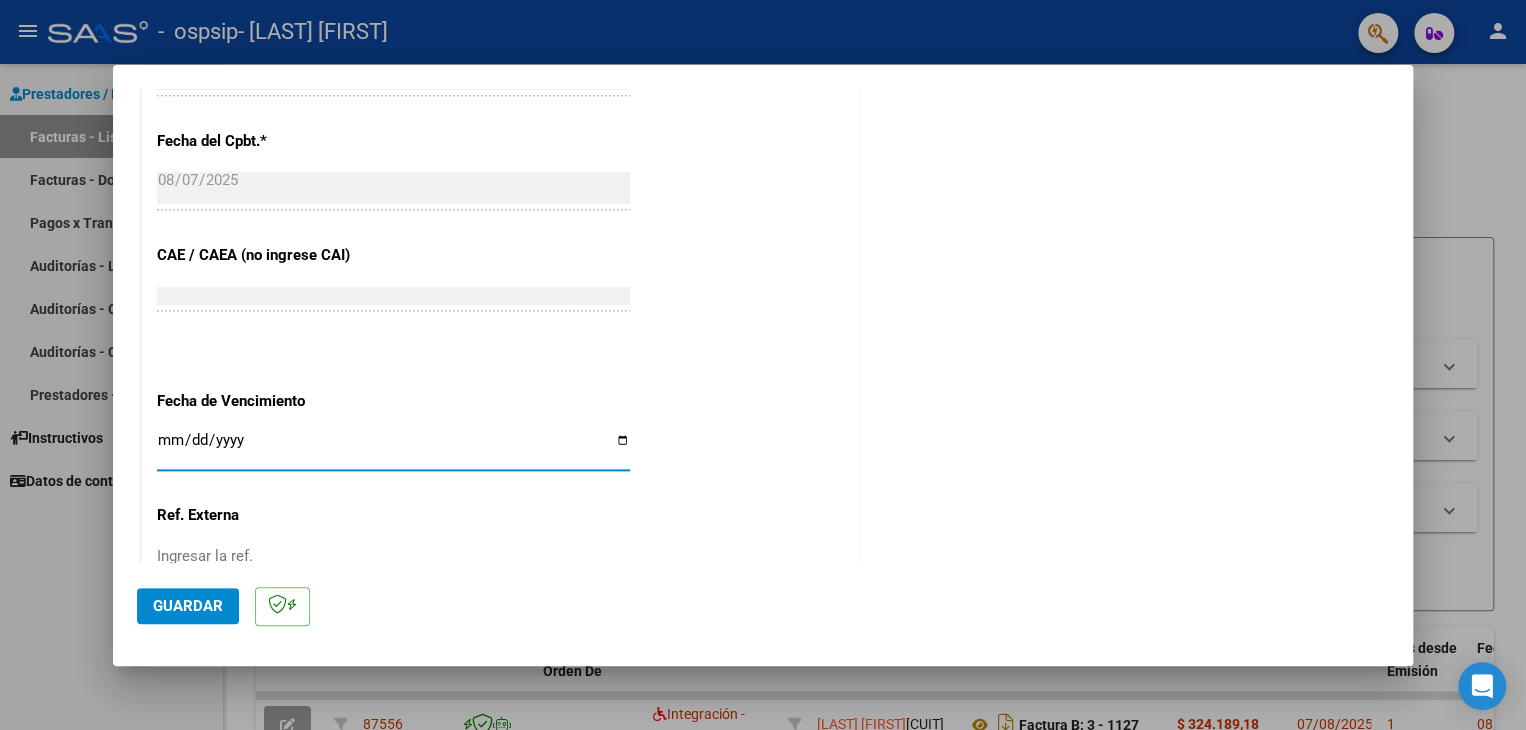 click on "Ingresar la fecha" at bounding box center [393, 448] 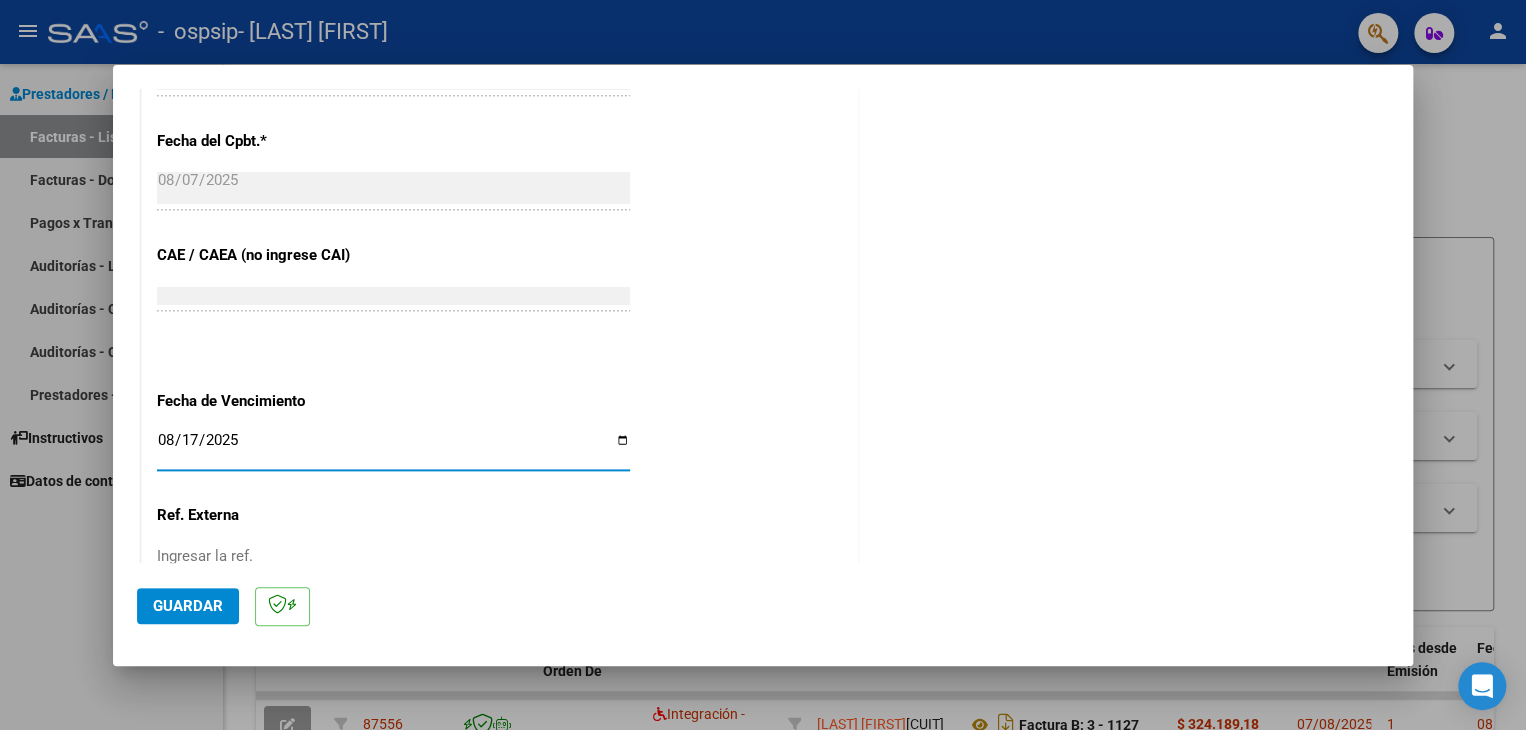 type on "2025-08-17" 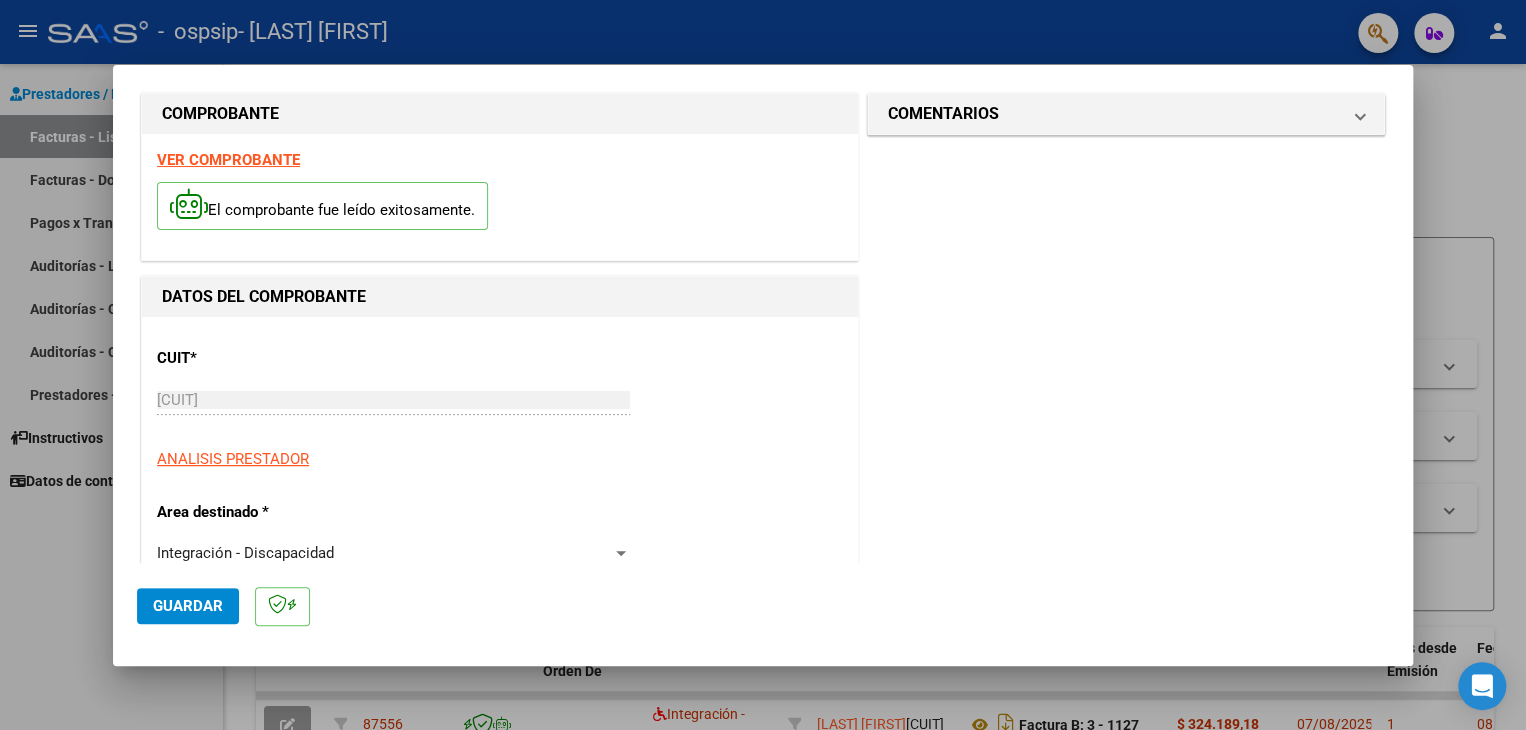 scroll, scrollTop: 0, scrollLeft: 0, axis: both 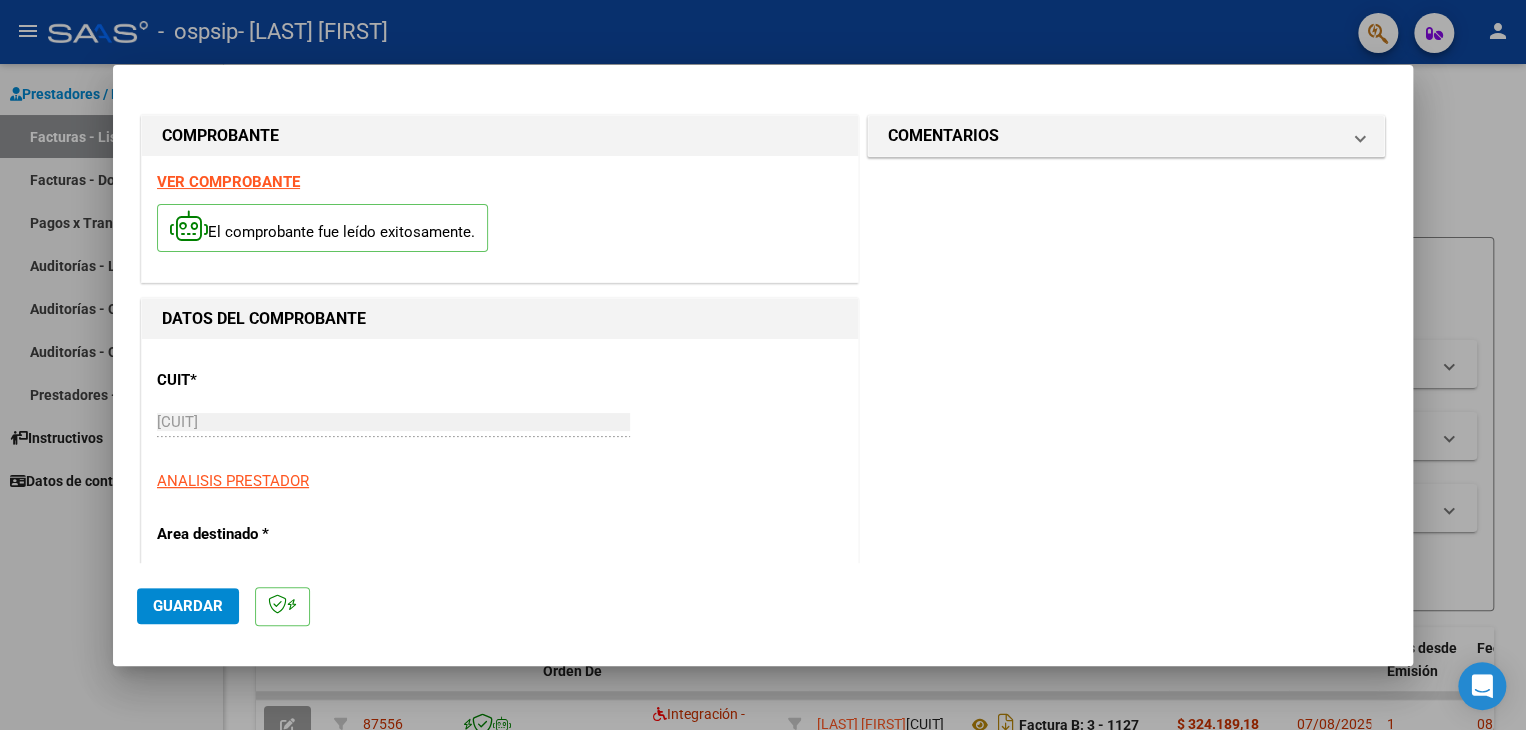 click on "Guardar" 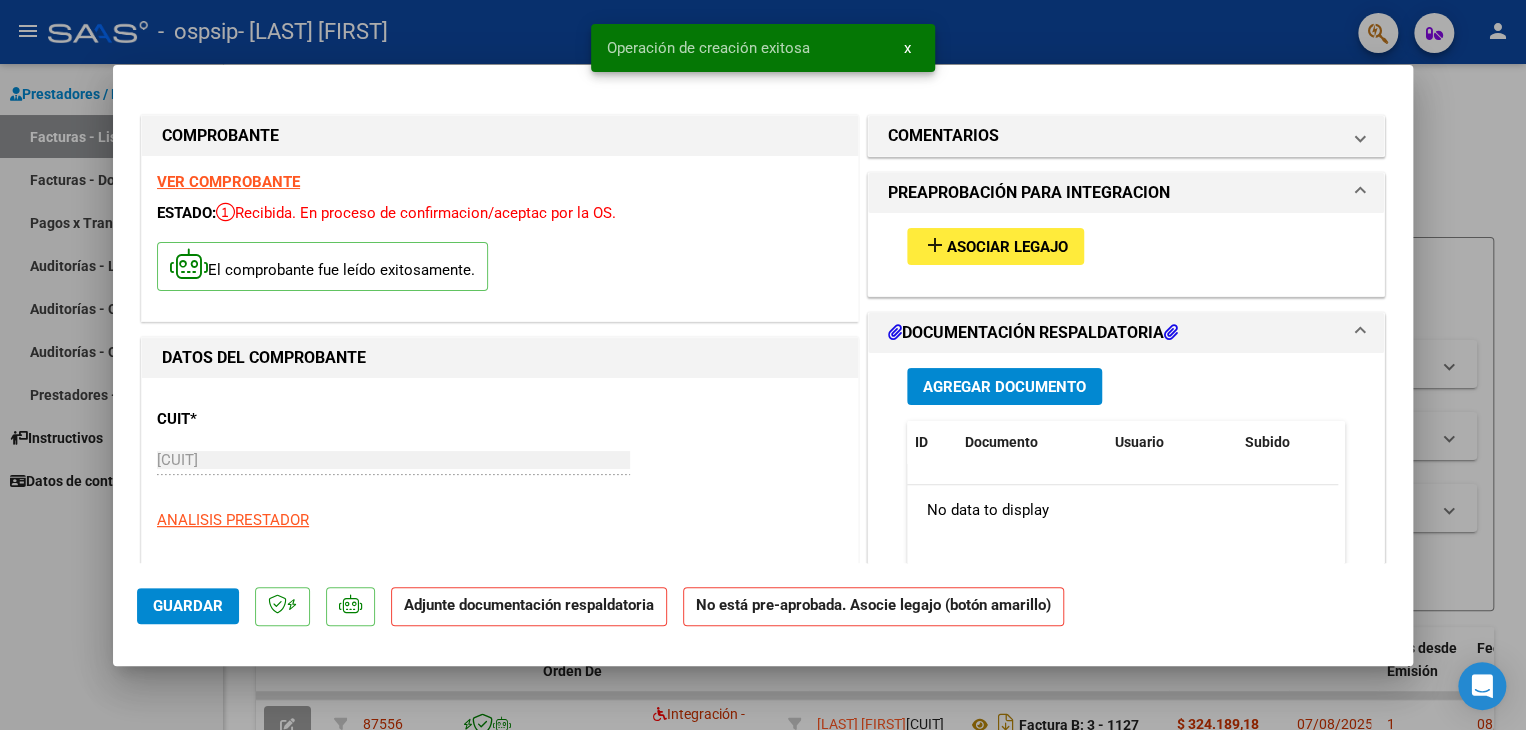 click on "Asociar Legajo" at bounding box center (1007, 247) 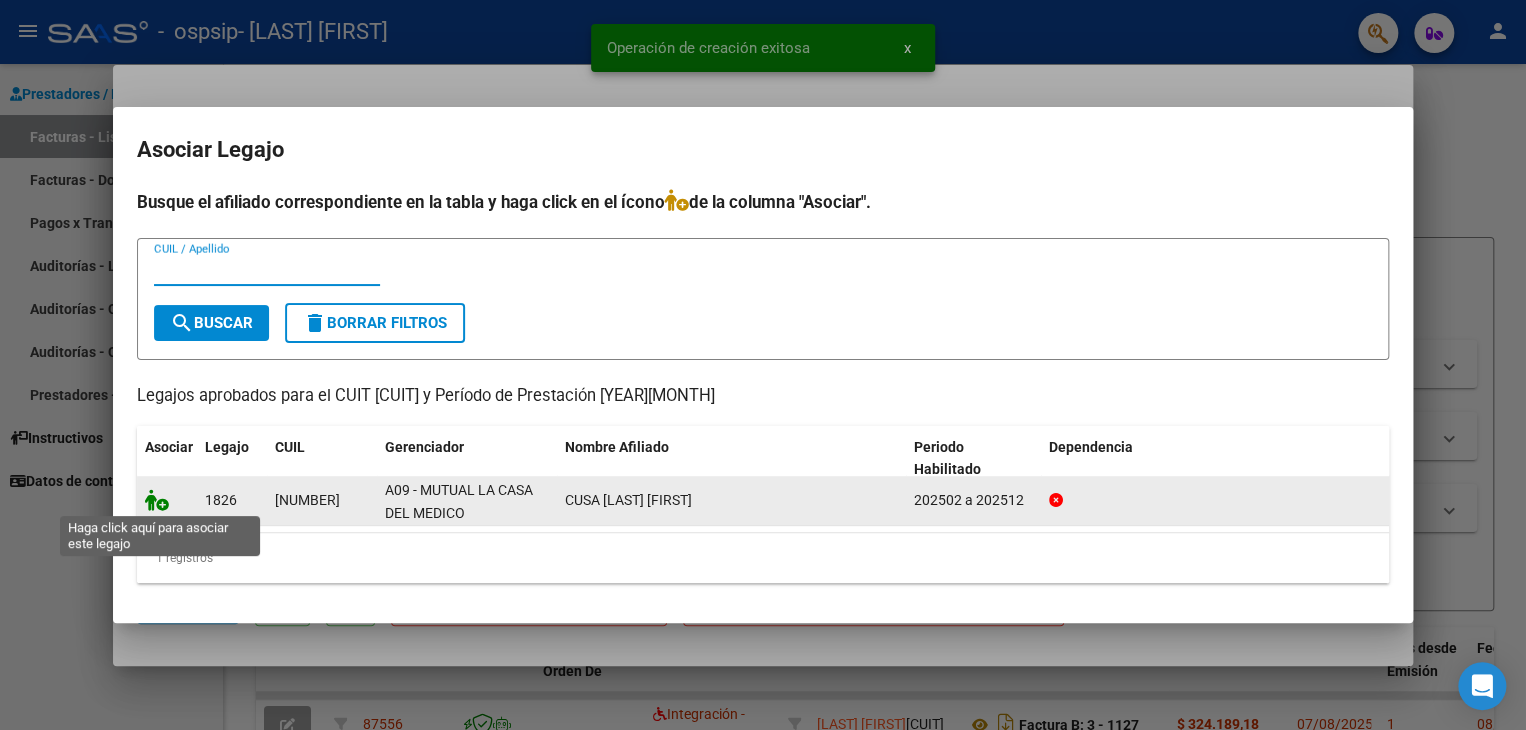 click 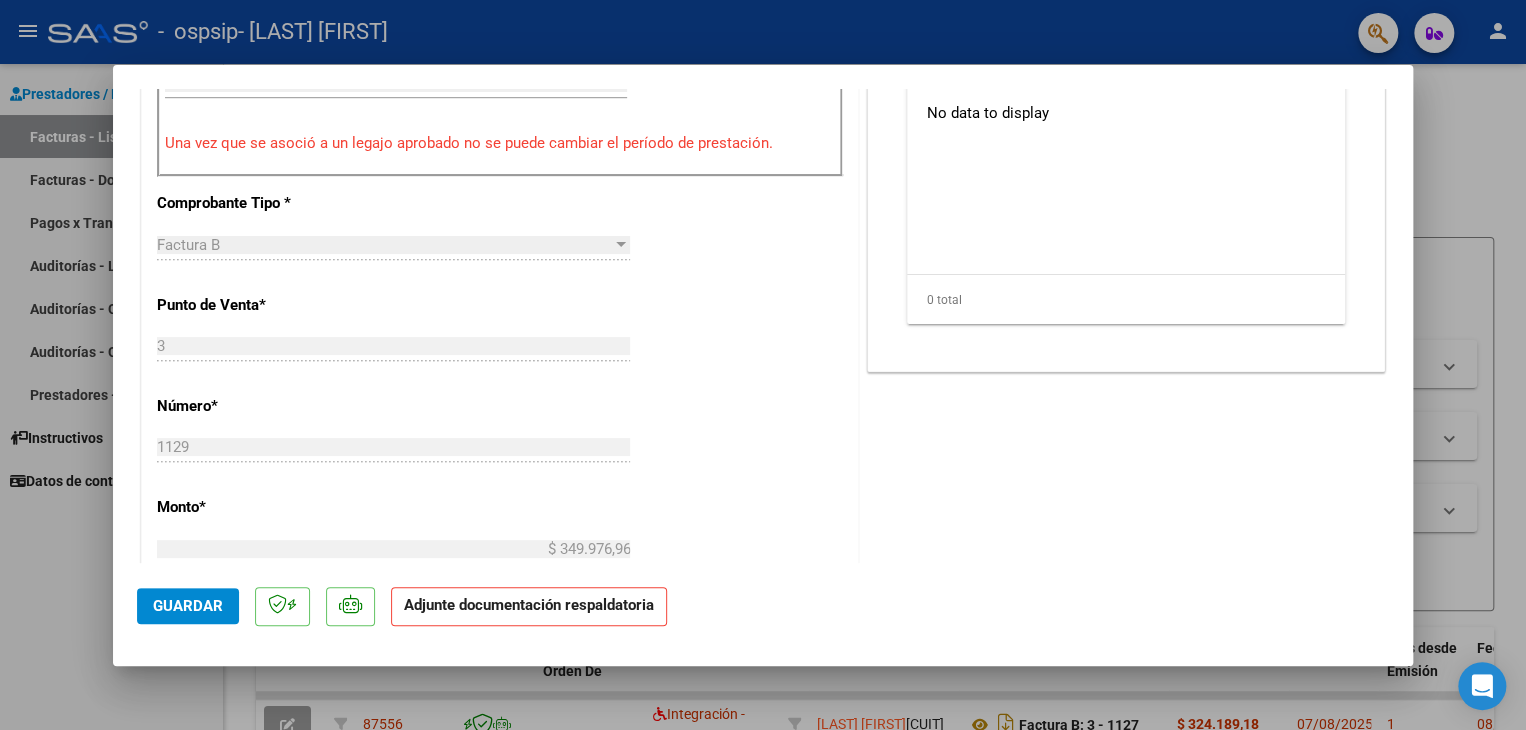 scroll, scrollTop: 500, scrollLeft: 0, axis: vertical 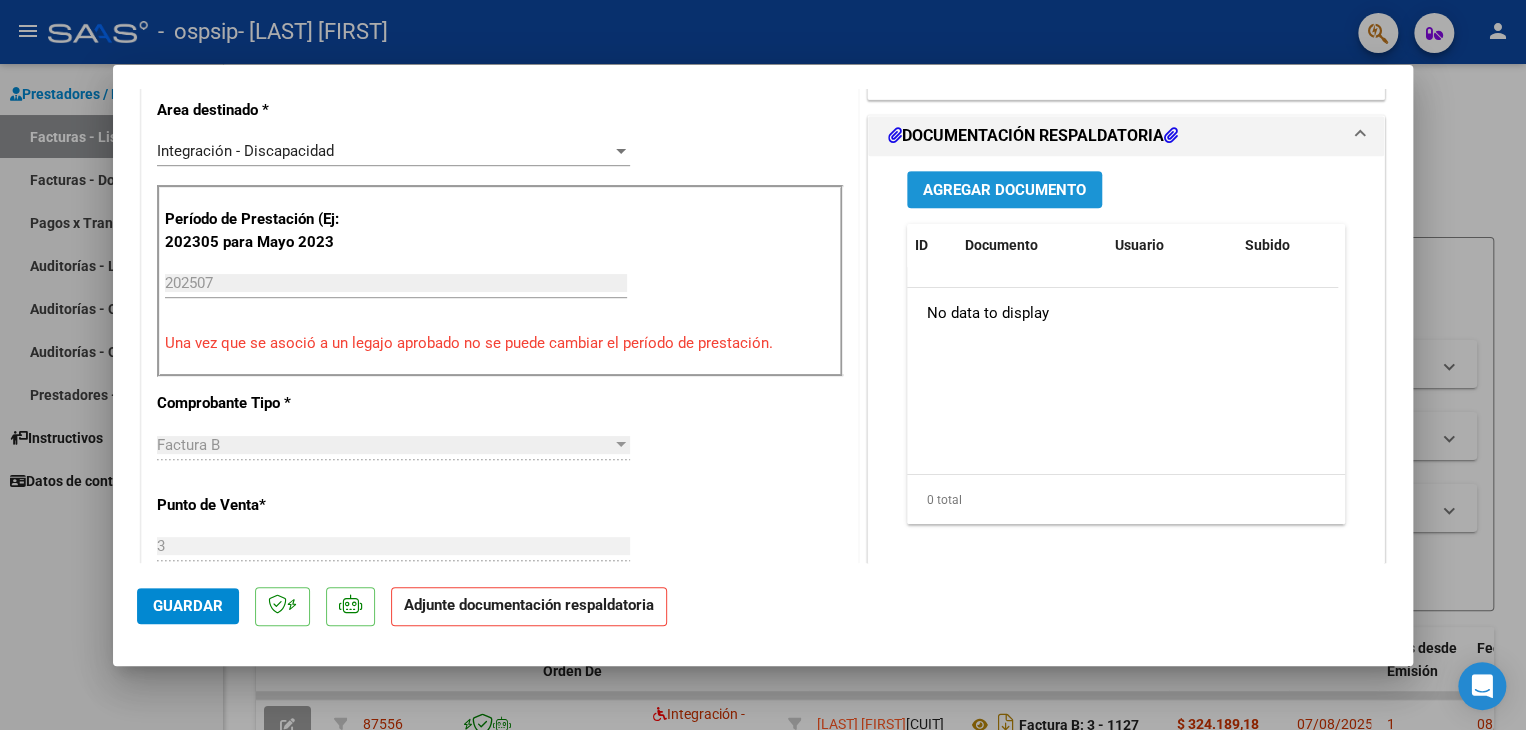 click on "Agregar Documento" at bounding box center [1004, 190] 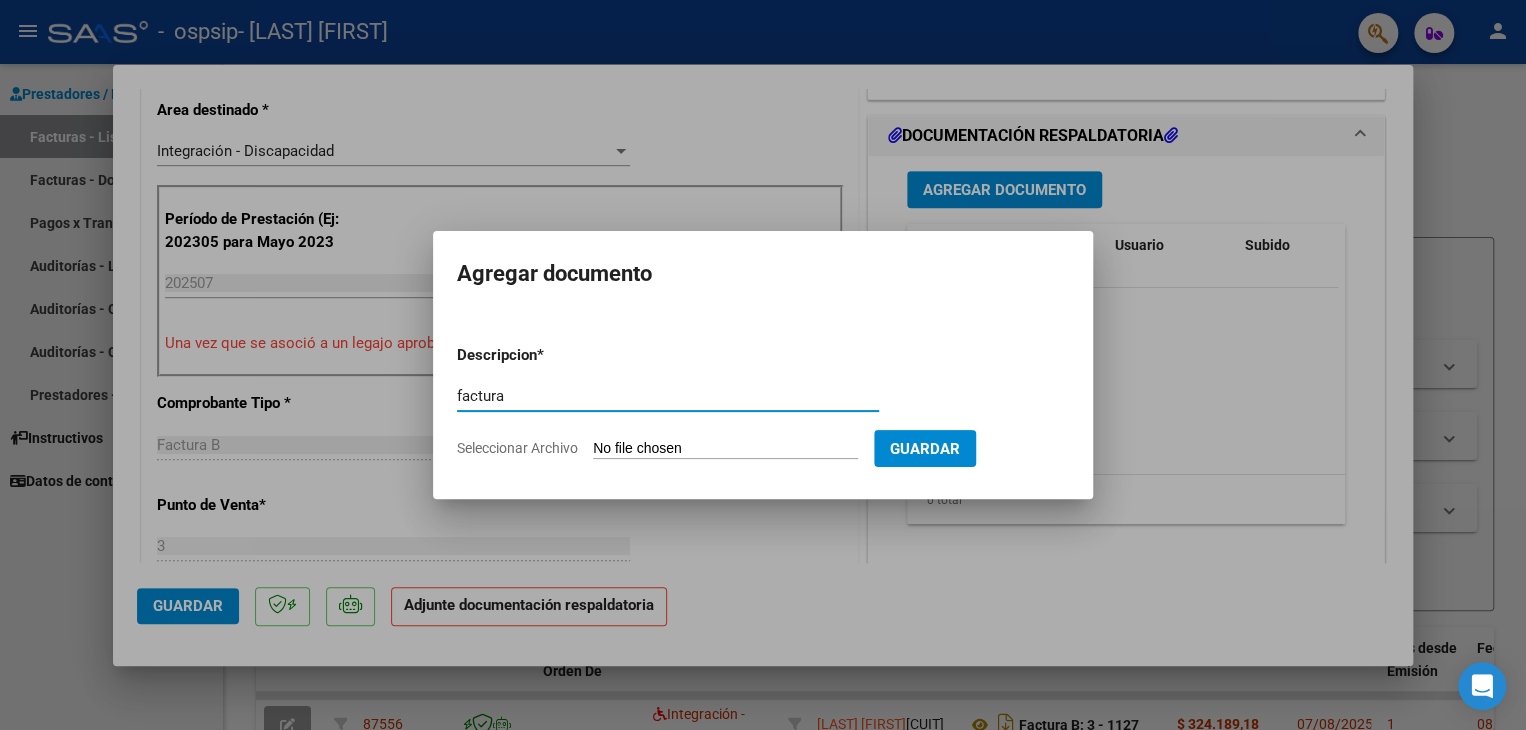 type on "factura" 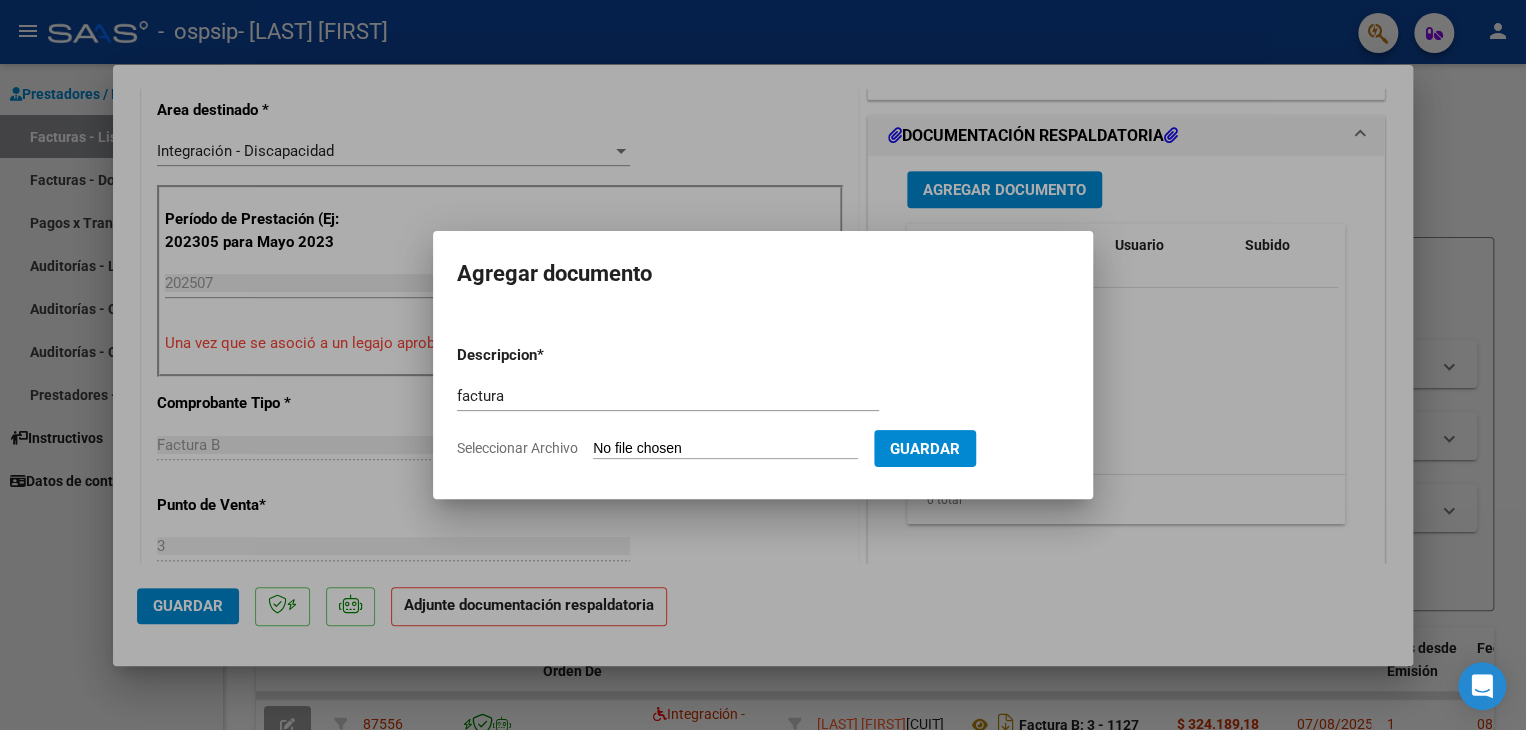 type on "C:\fakepath\[NAME] fono y psico.pdf" 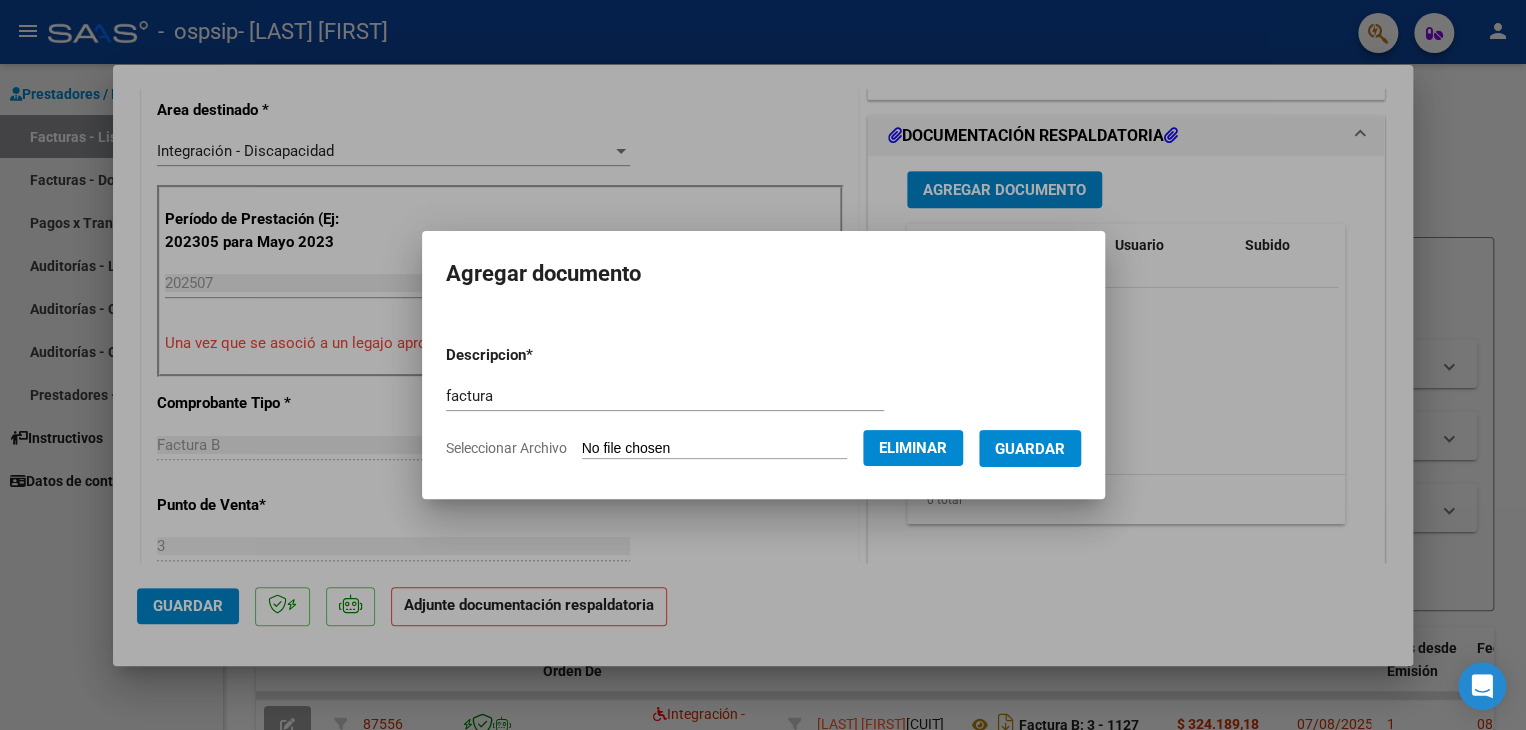 click on "Guardar" at bounding box center [1030, 449] 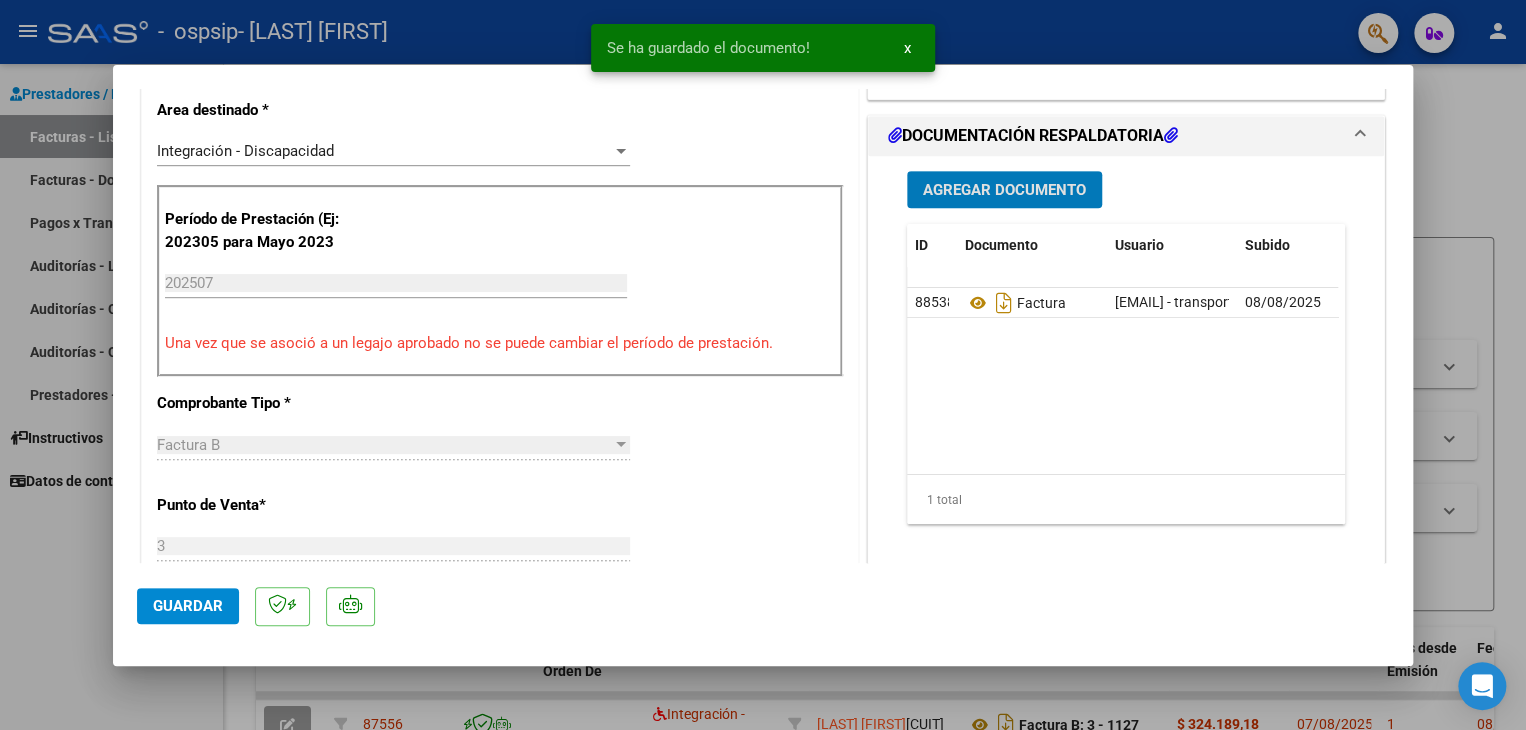 click on "Agregar Documento" at bounding box center (1004, 190) 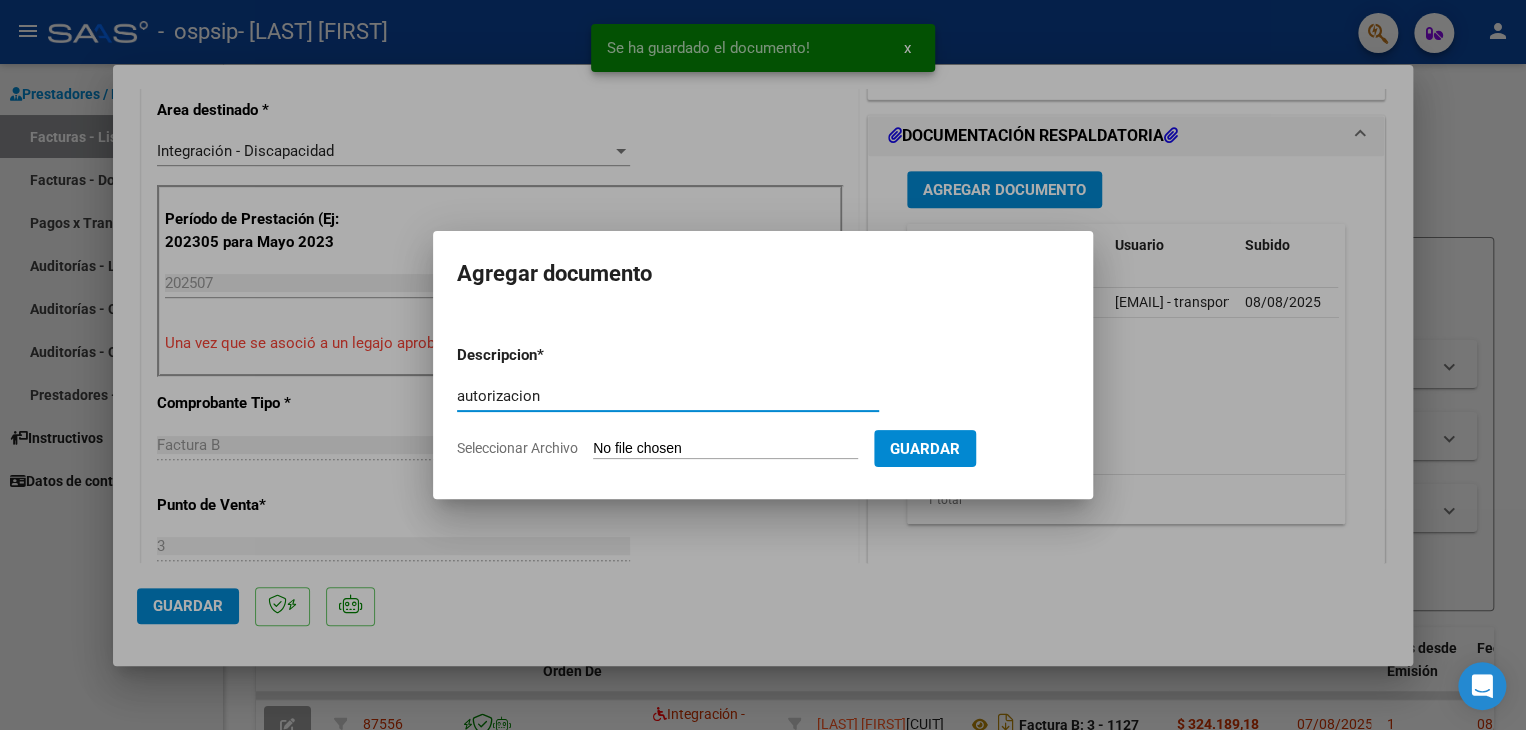 type on "autorizacion" 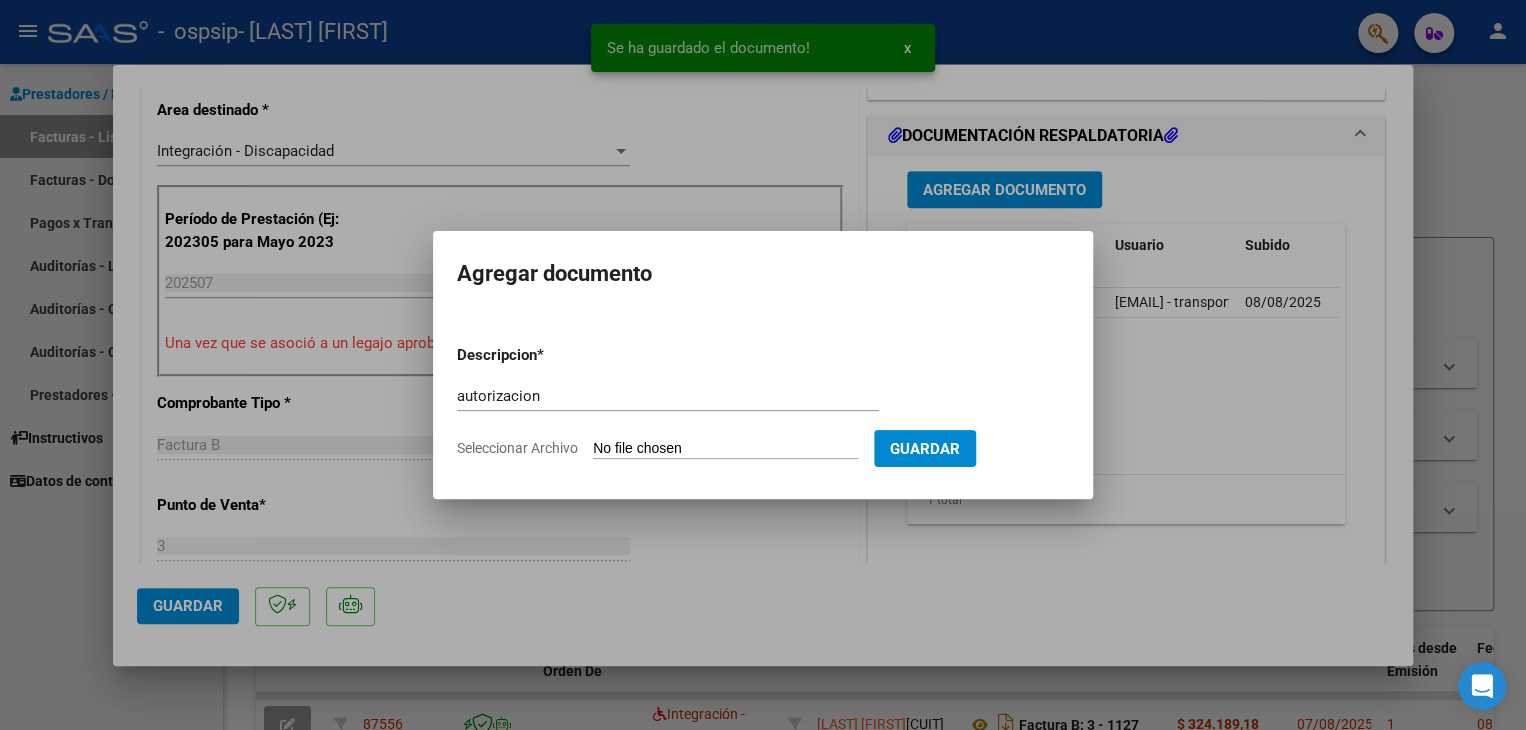 click on "Seleccionar Archivo" 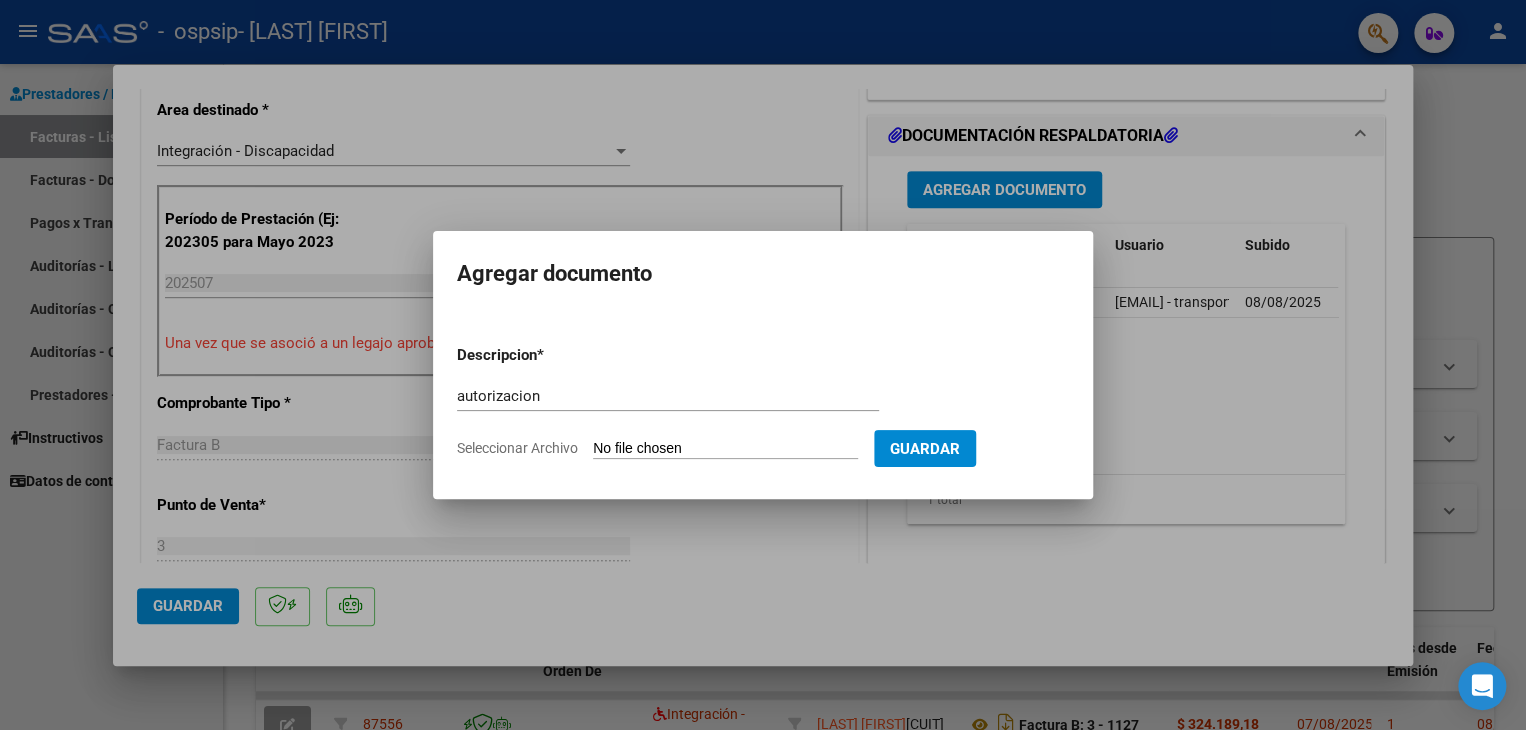 click on "Seleccionar Archivo" at bounding box center [725, 449] 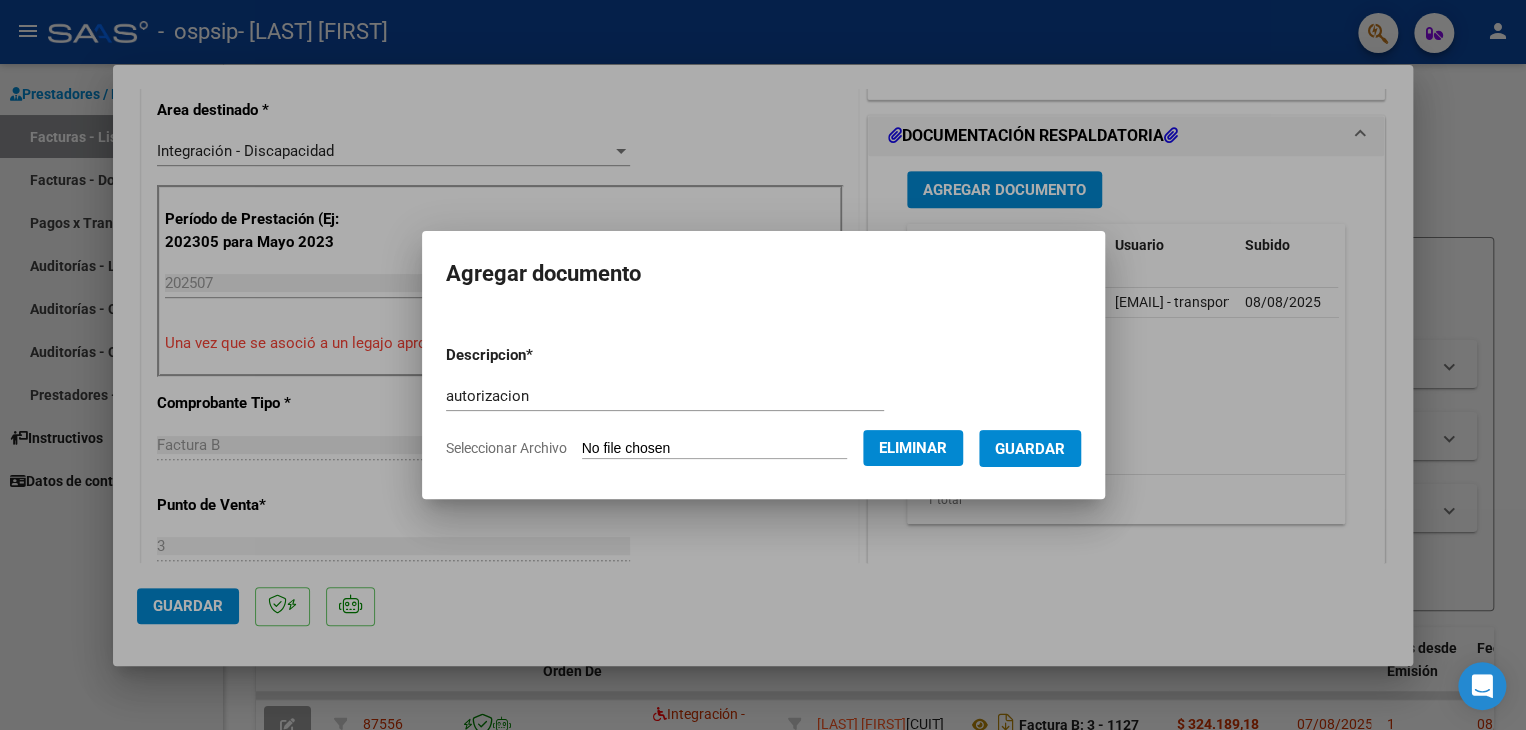 click on "Guardar" at bounding box center (1030, 449) 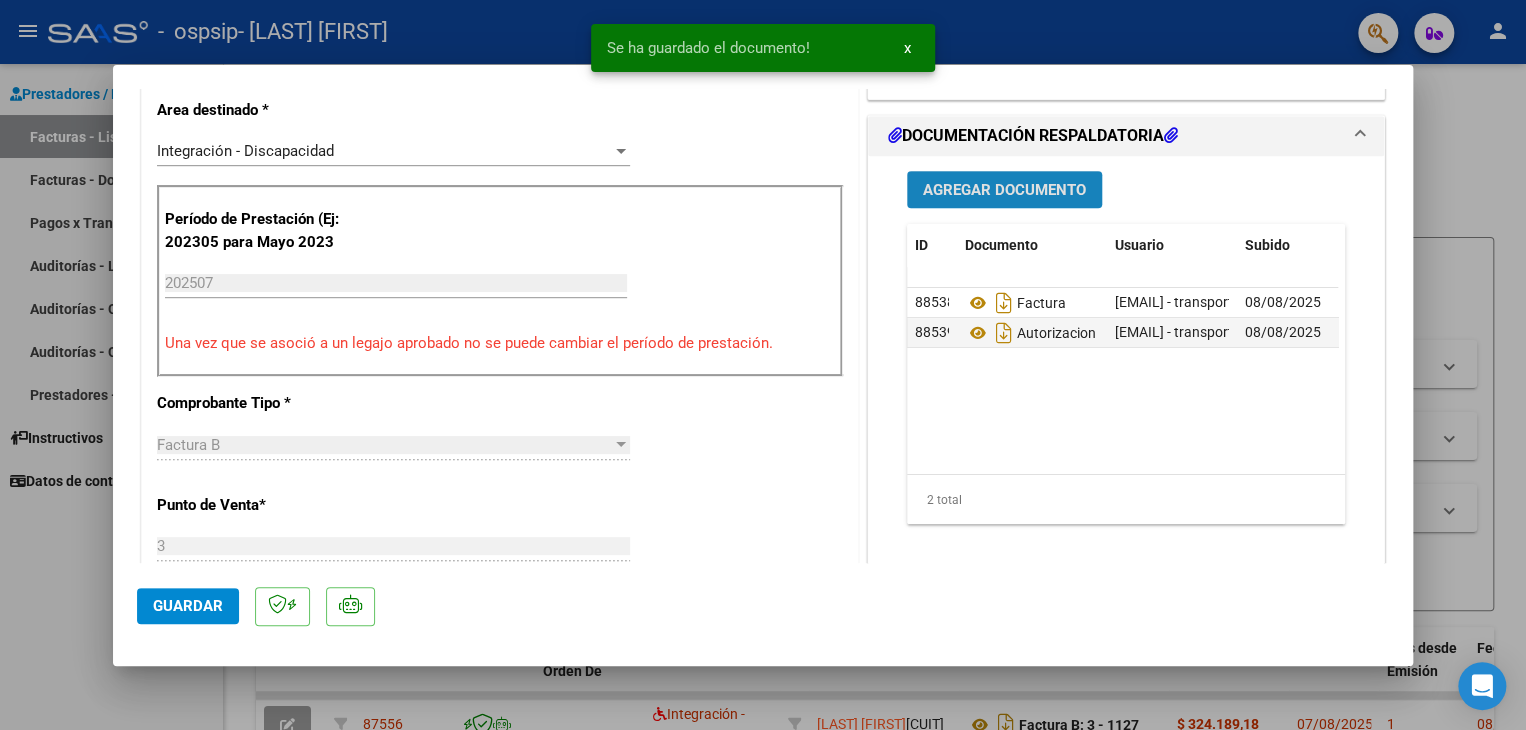 click on "Agregar Documento" at bounding box center (1004, 190) 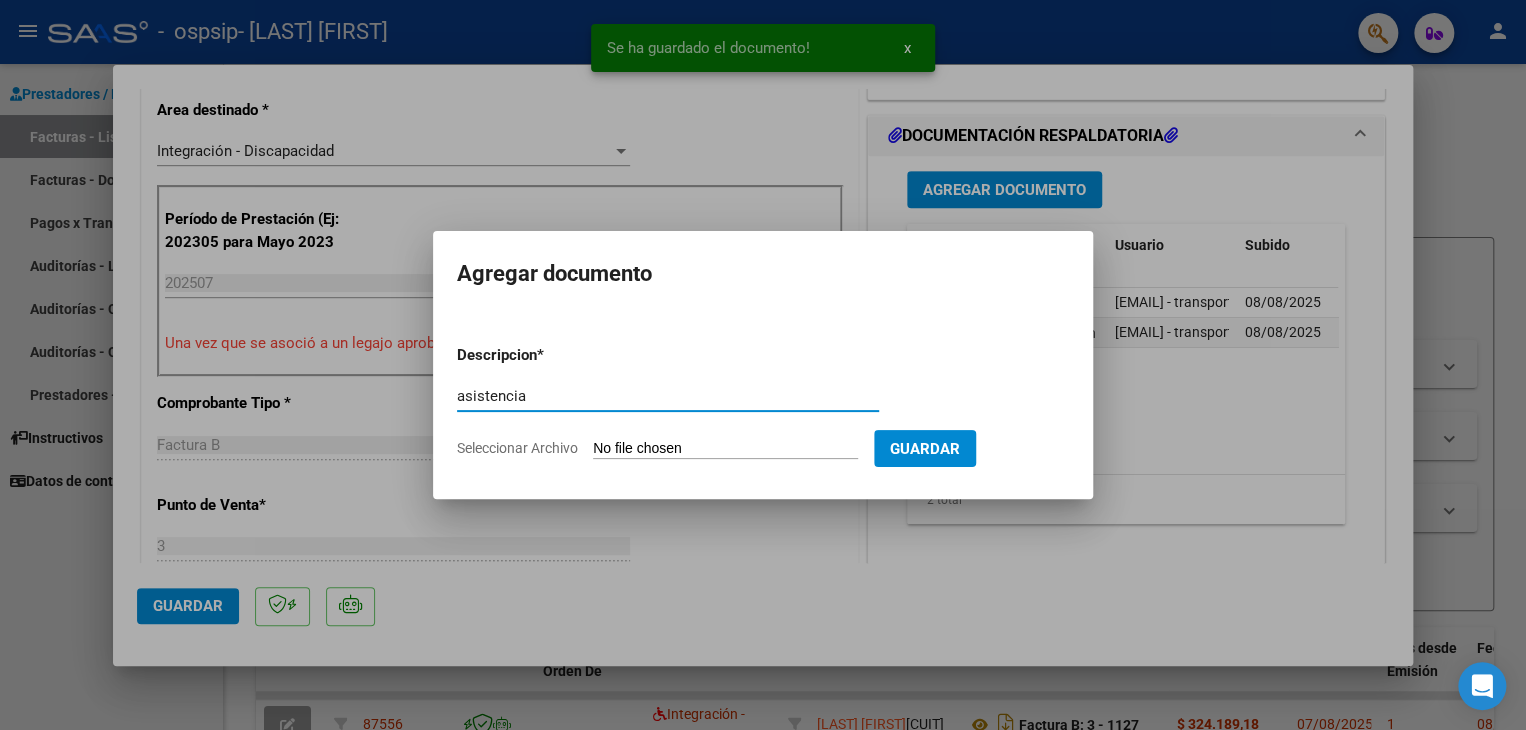 type on "asistencia" 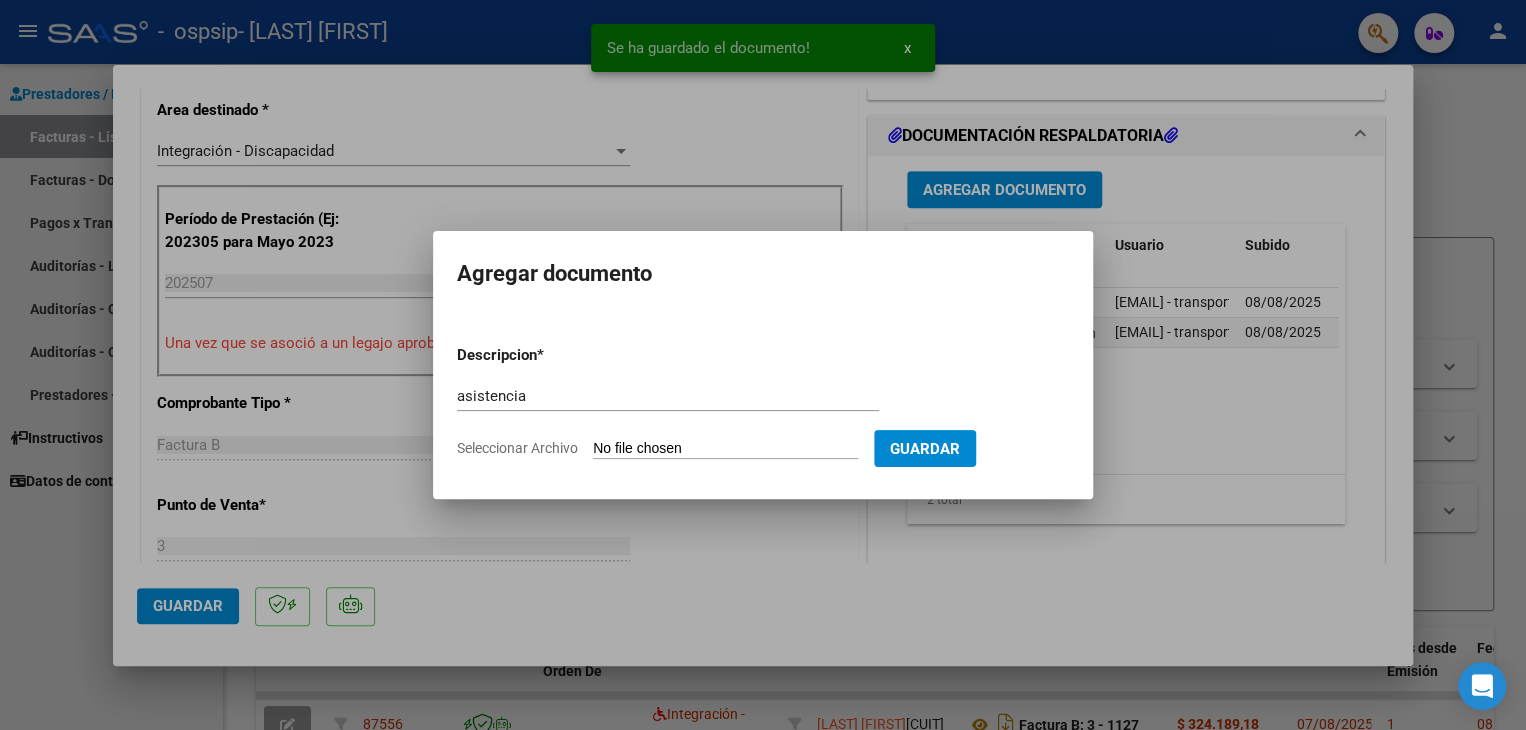click on "Seleccionar Archivo" at bounding box center (725, 449) 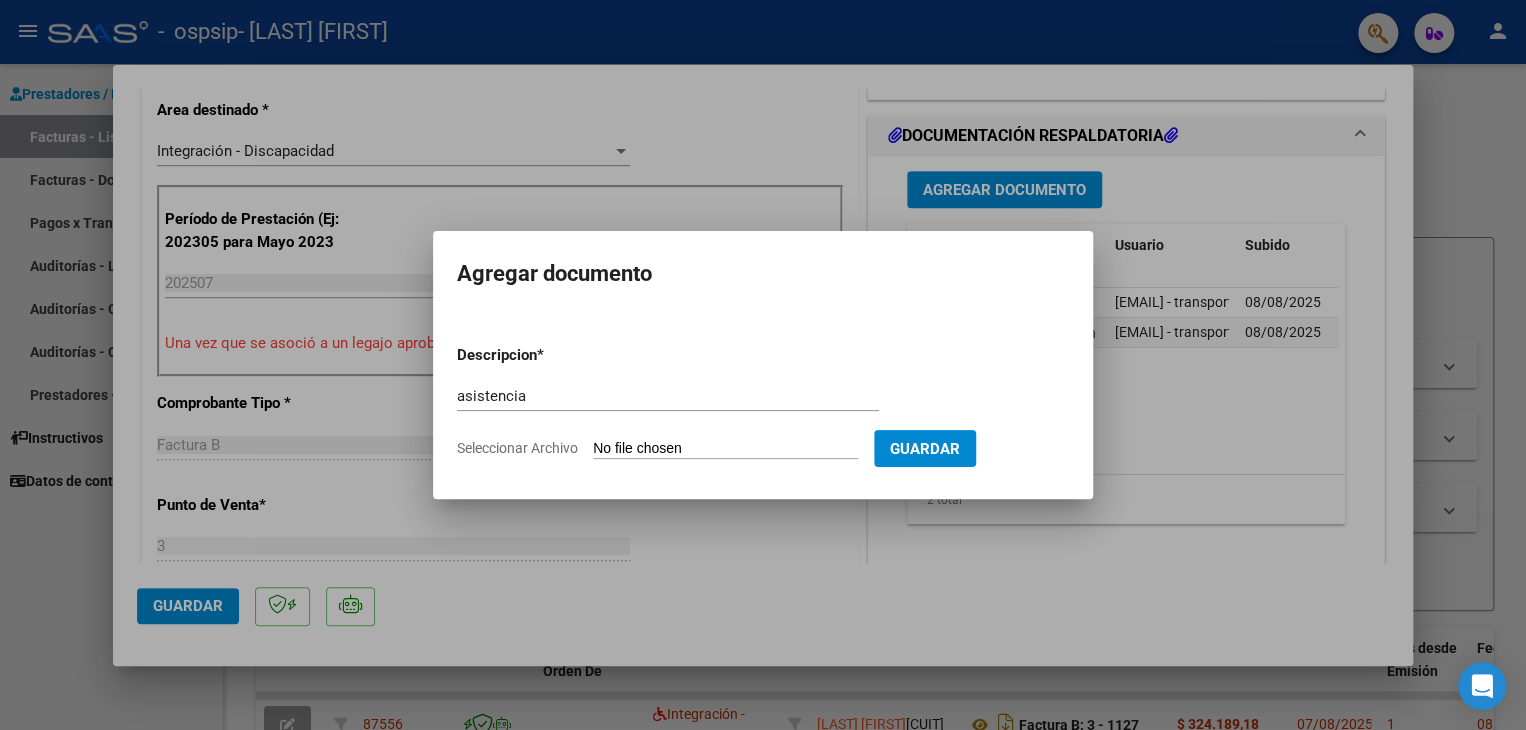 type on "C:\fakepath\[NAME] asistencia fono y psico julio [YEAR].pdf" 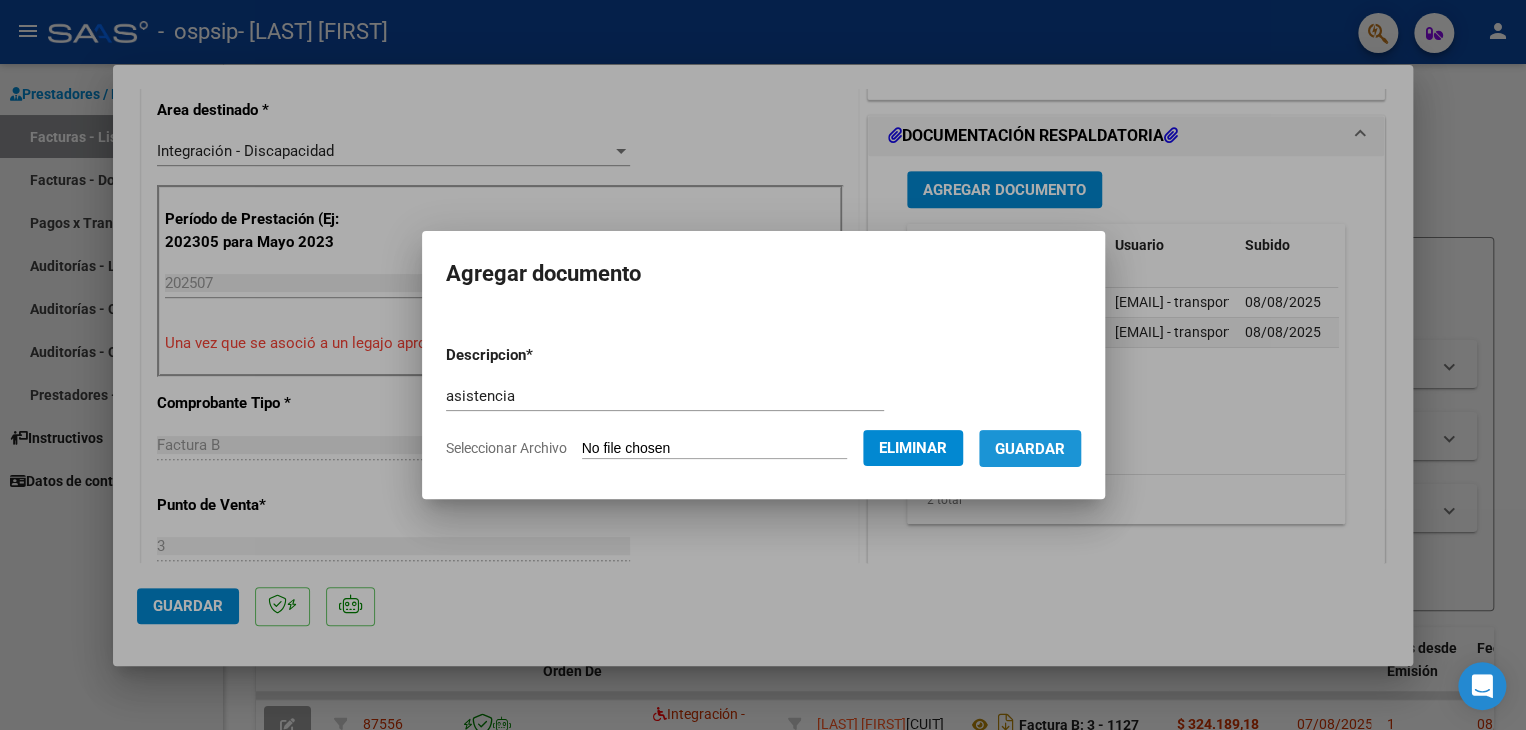 click on "Guardar" at bounding box center [1030, 448] 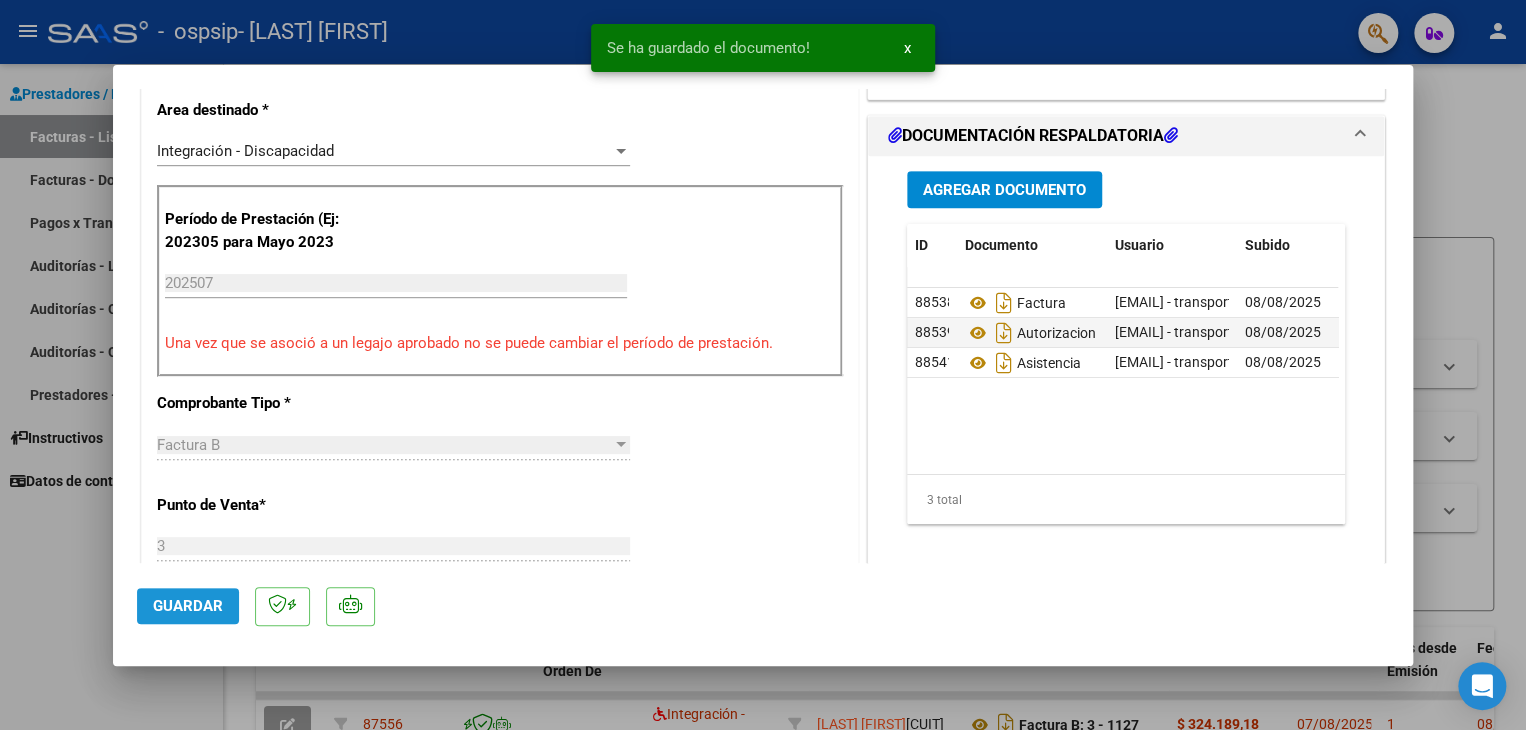 click on "Guardar" 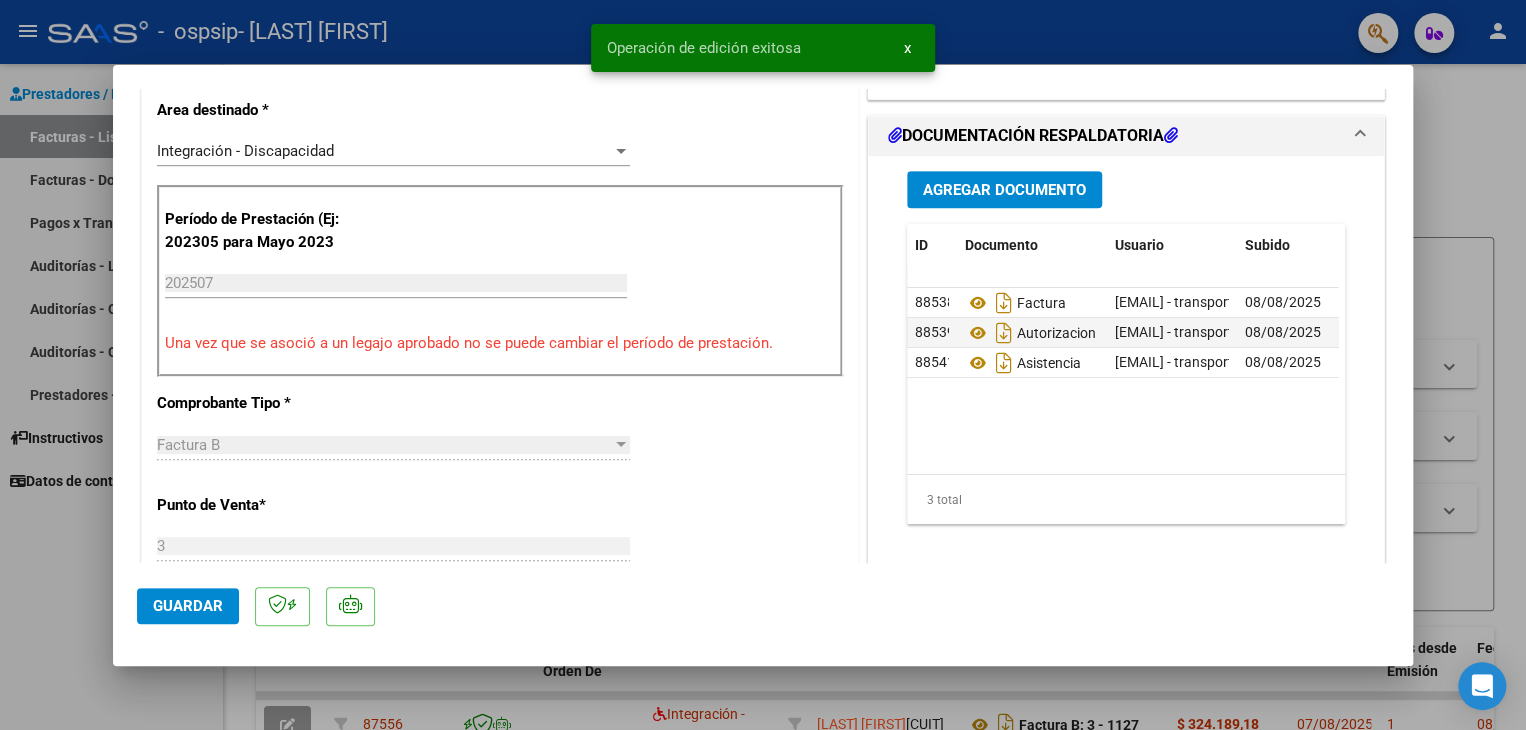 click at bounding box center [763, 365] 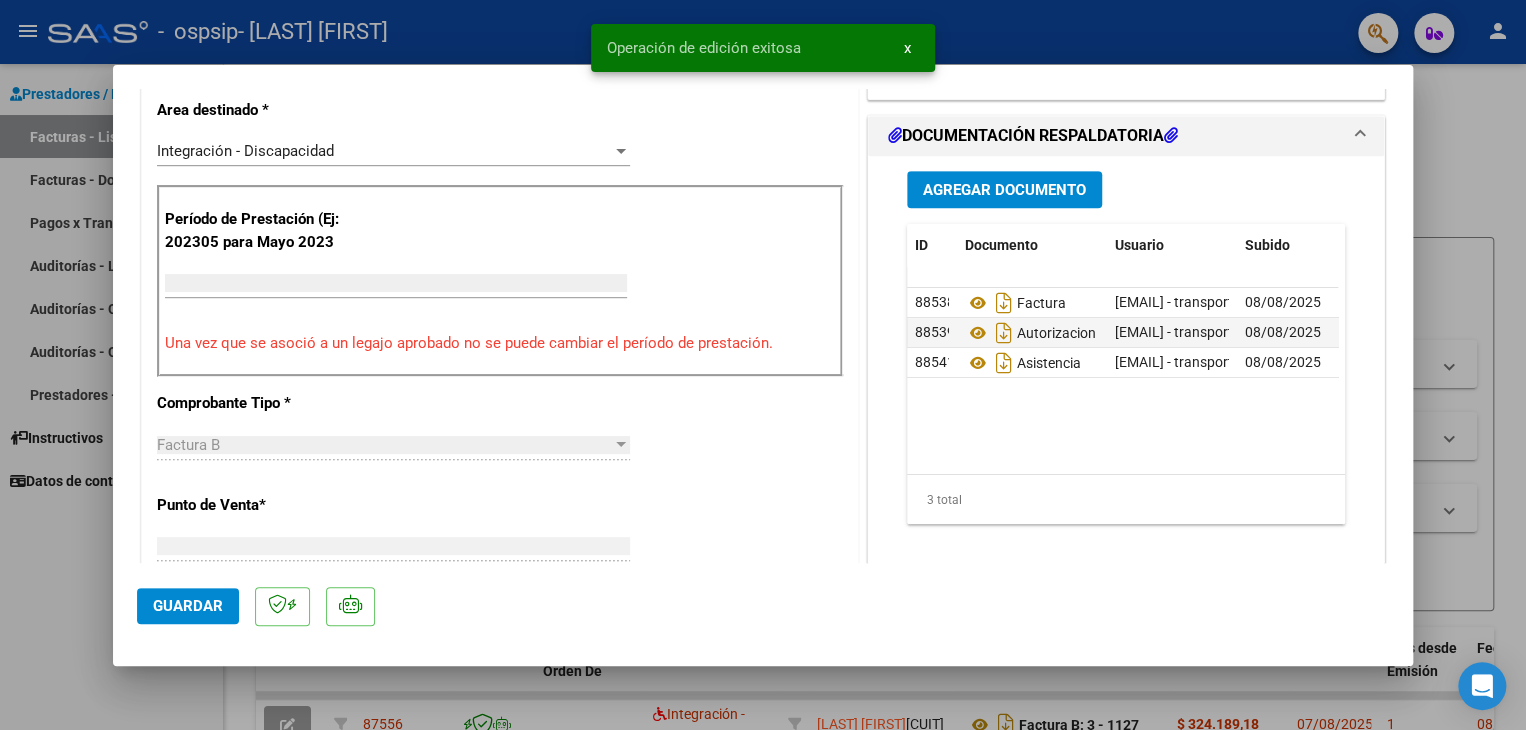 scroll, scrollTop: 0, scrollLeft: 0, axis: both 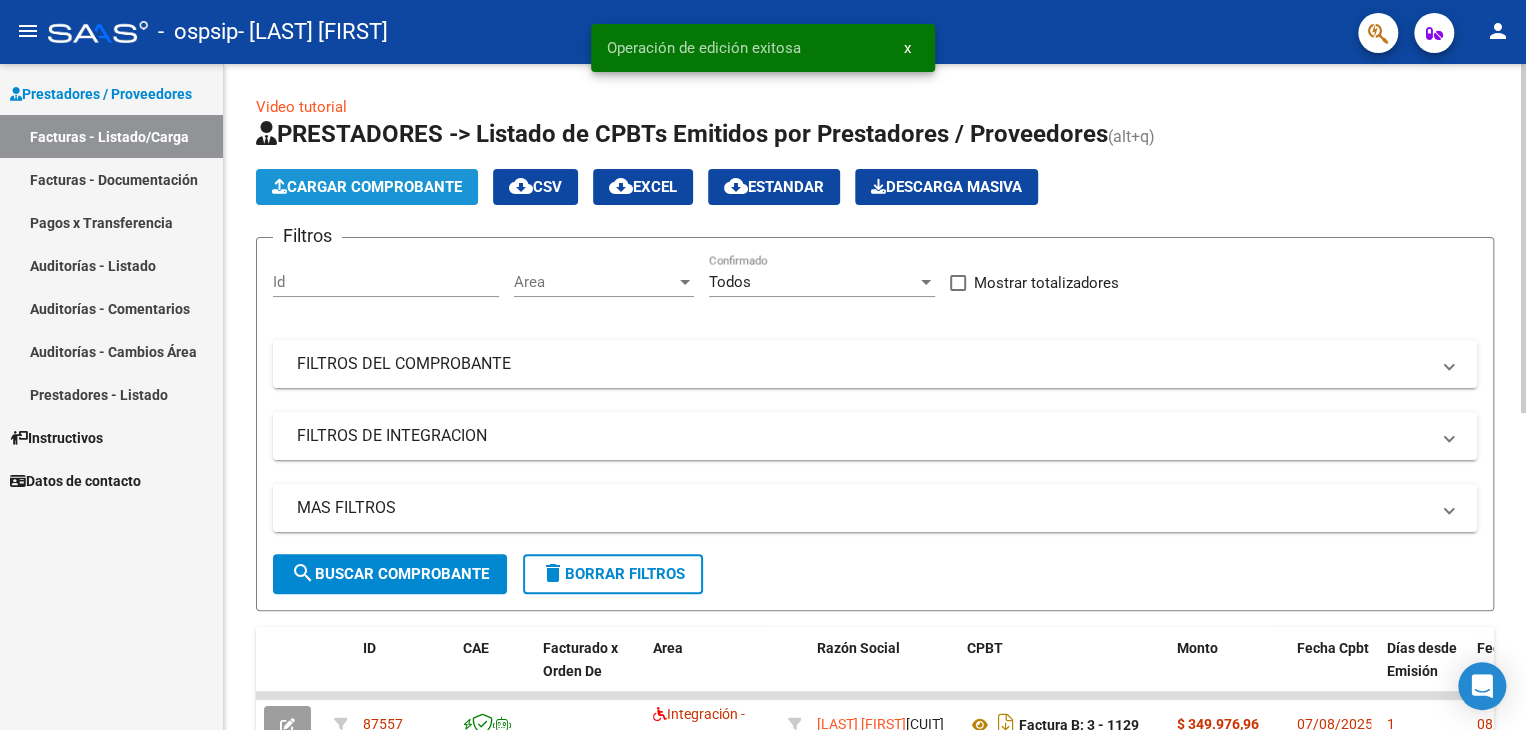 click on "Cargar Comprobante" 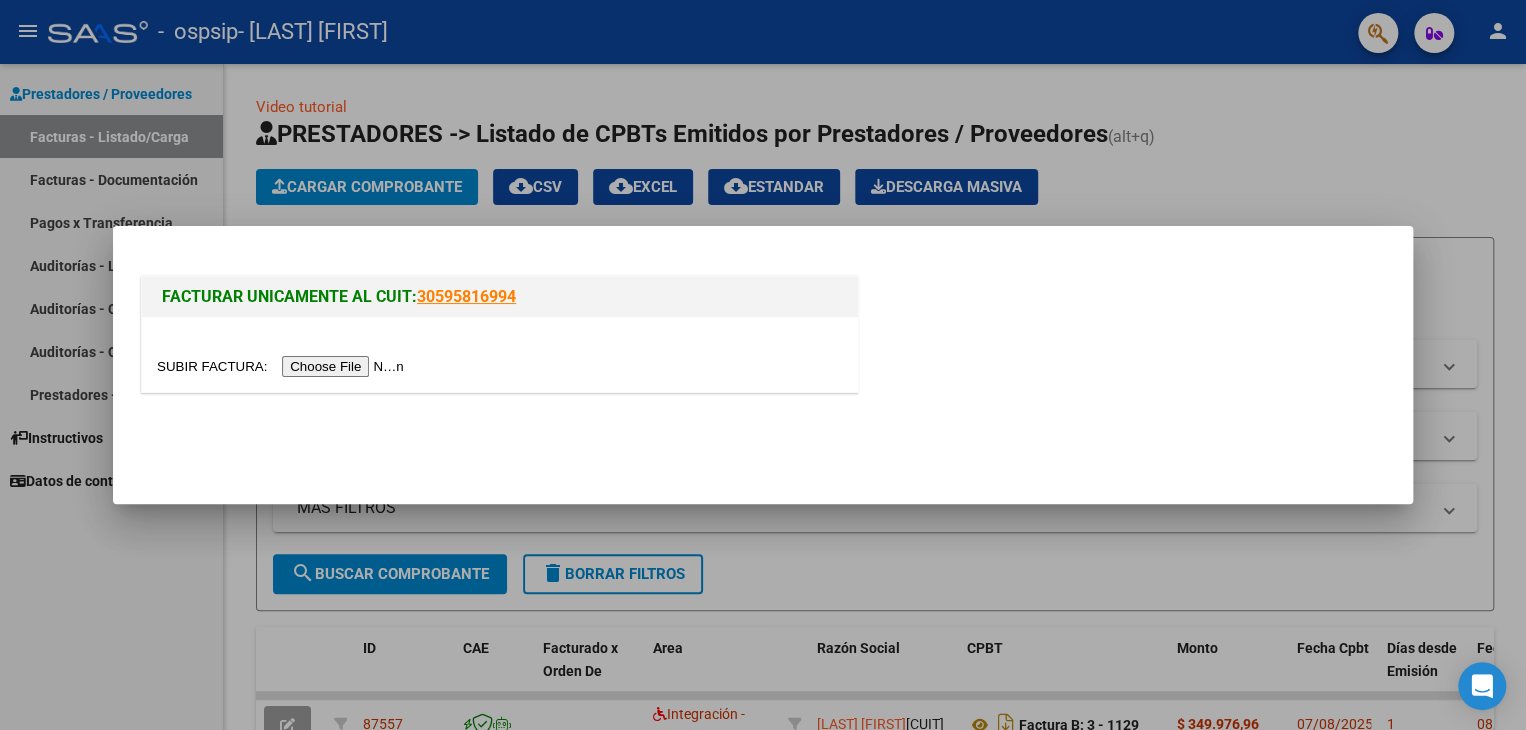 click at bounding box center [283, 366] 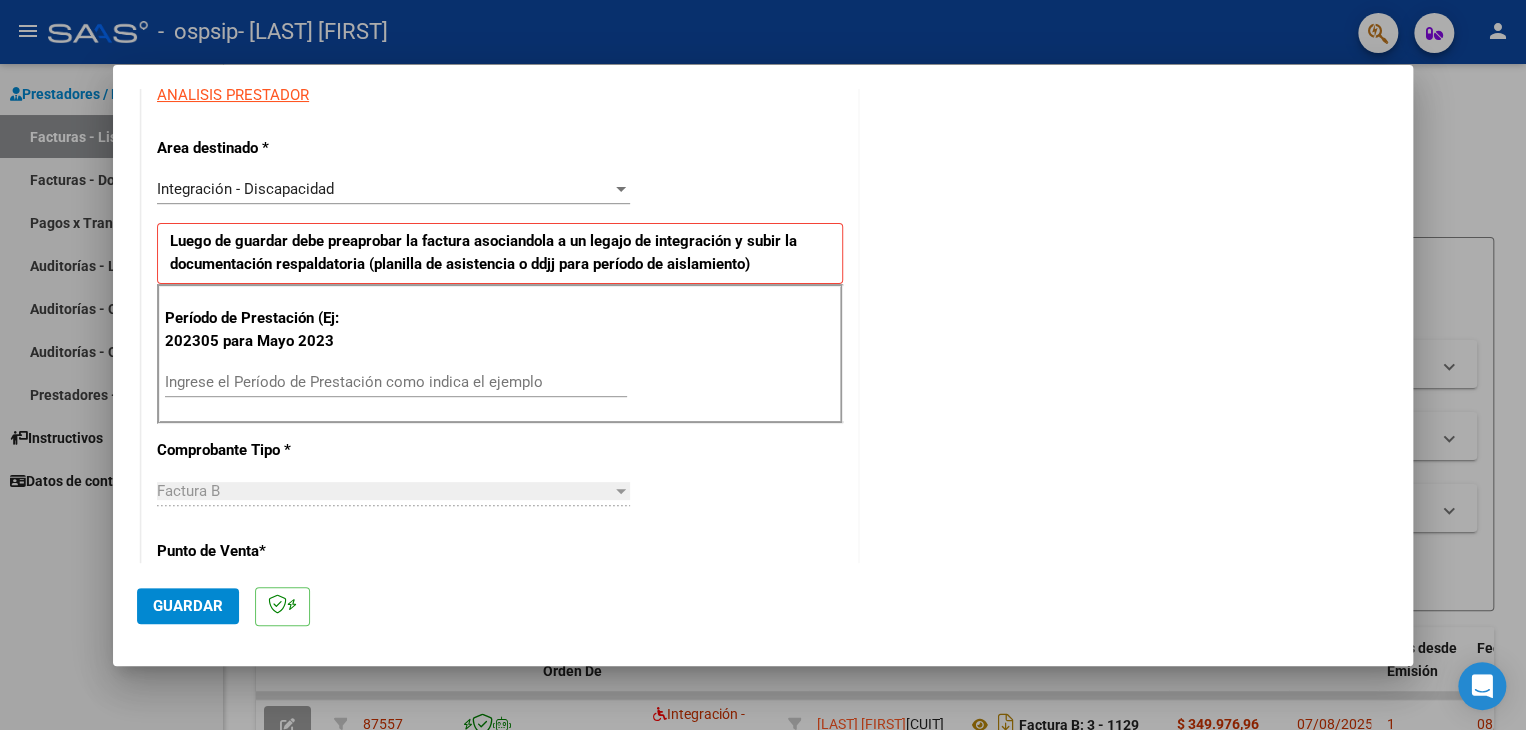 scroll, scrollTop: 400, scrollLeft: 0, axis: vertical 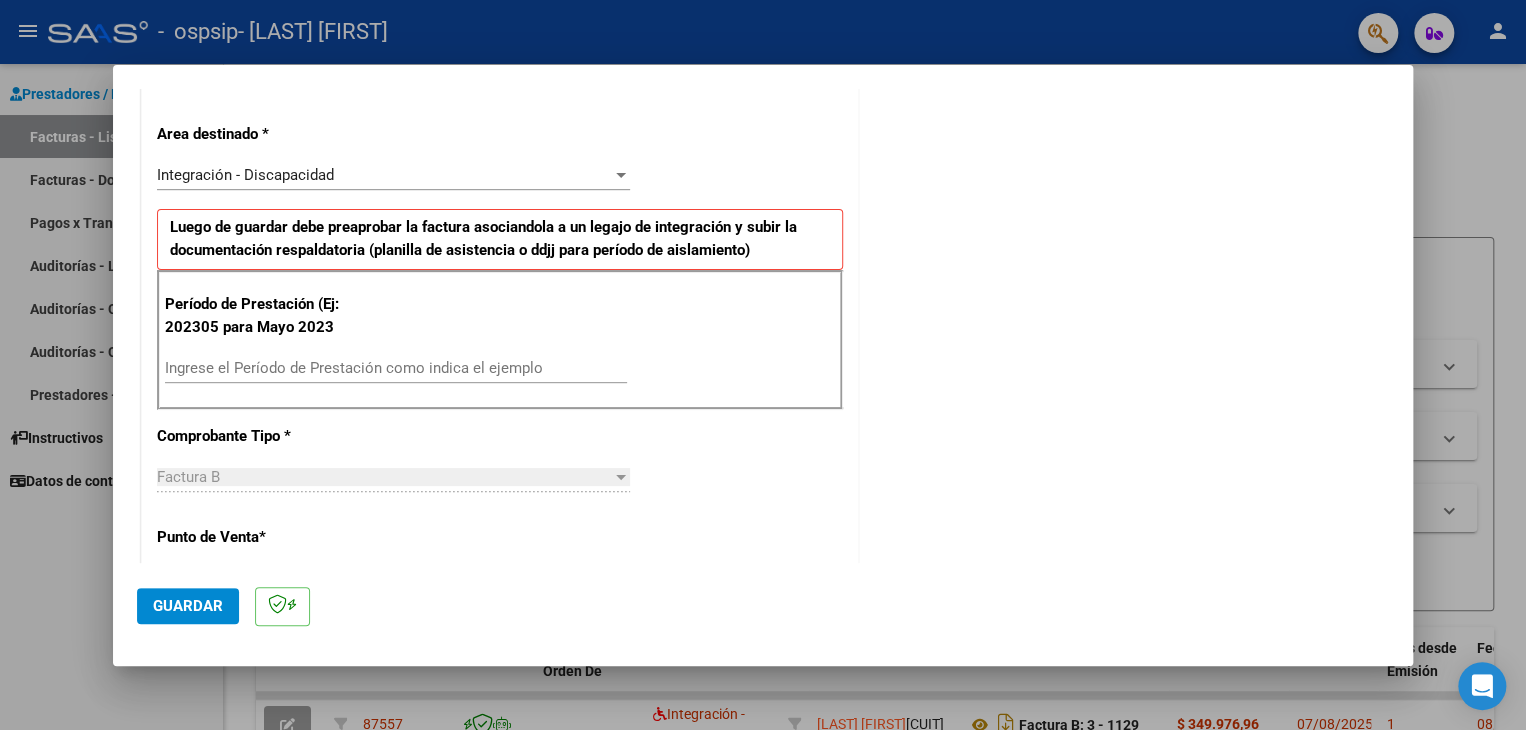 click on "Ingrese el Período de Prestación como indica el ejemplo" at bounding box center (396, 368) 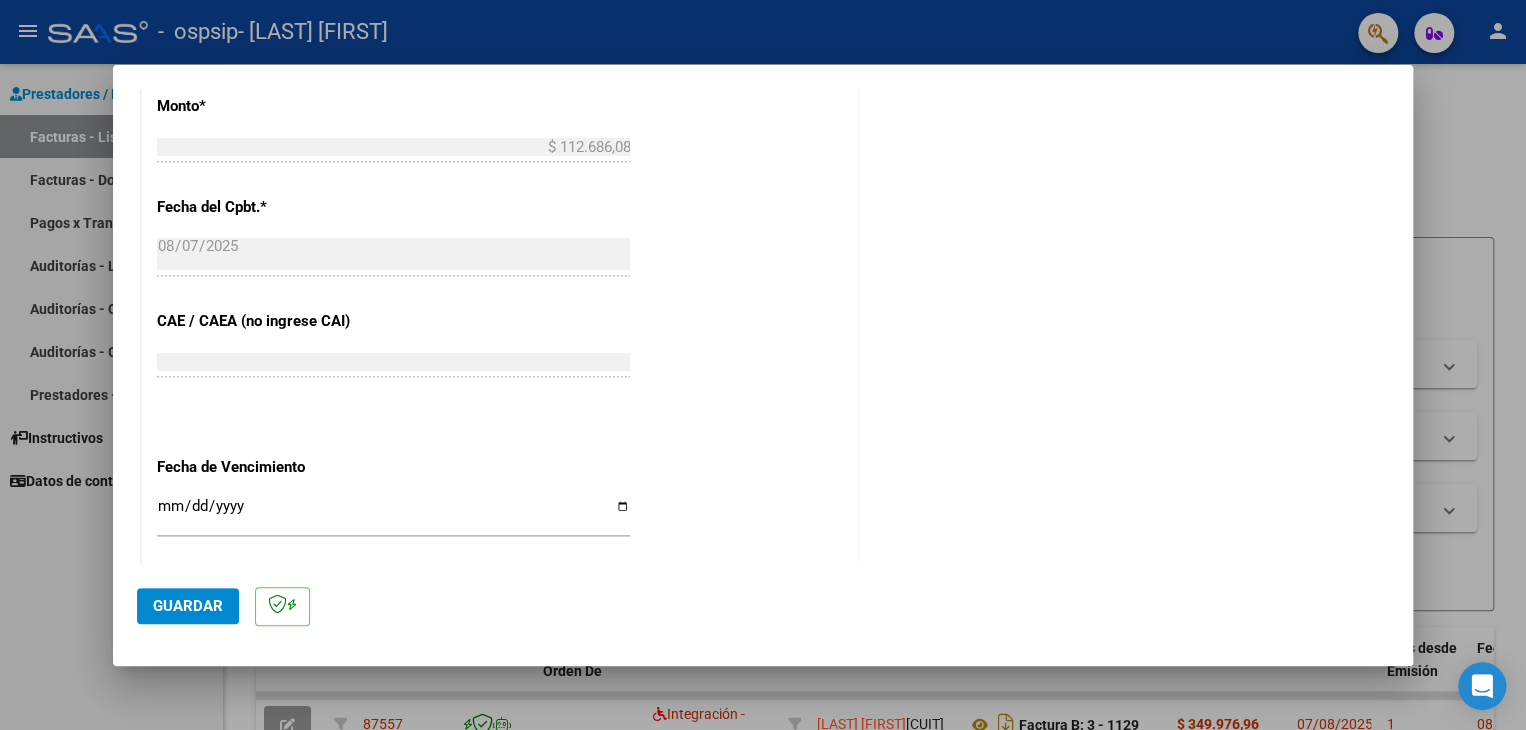 scroll, scrollTop: 1200, scrollLeft: 0, axis: vertical 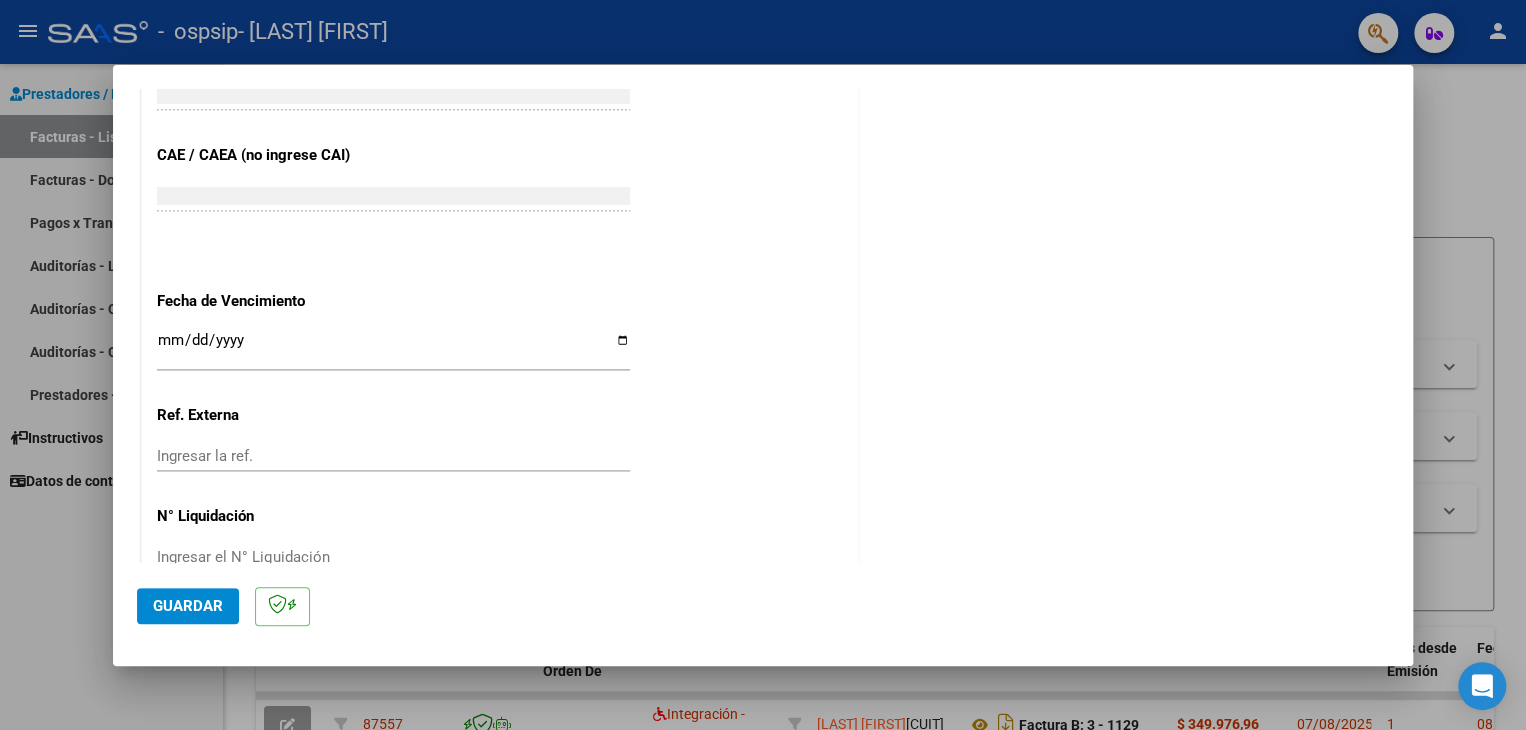 type on "202507" 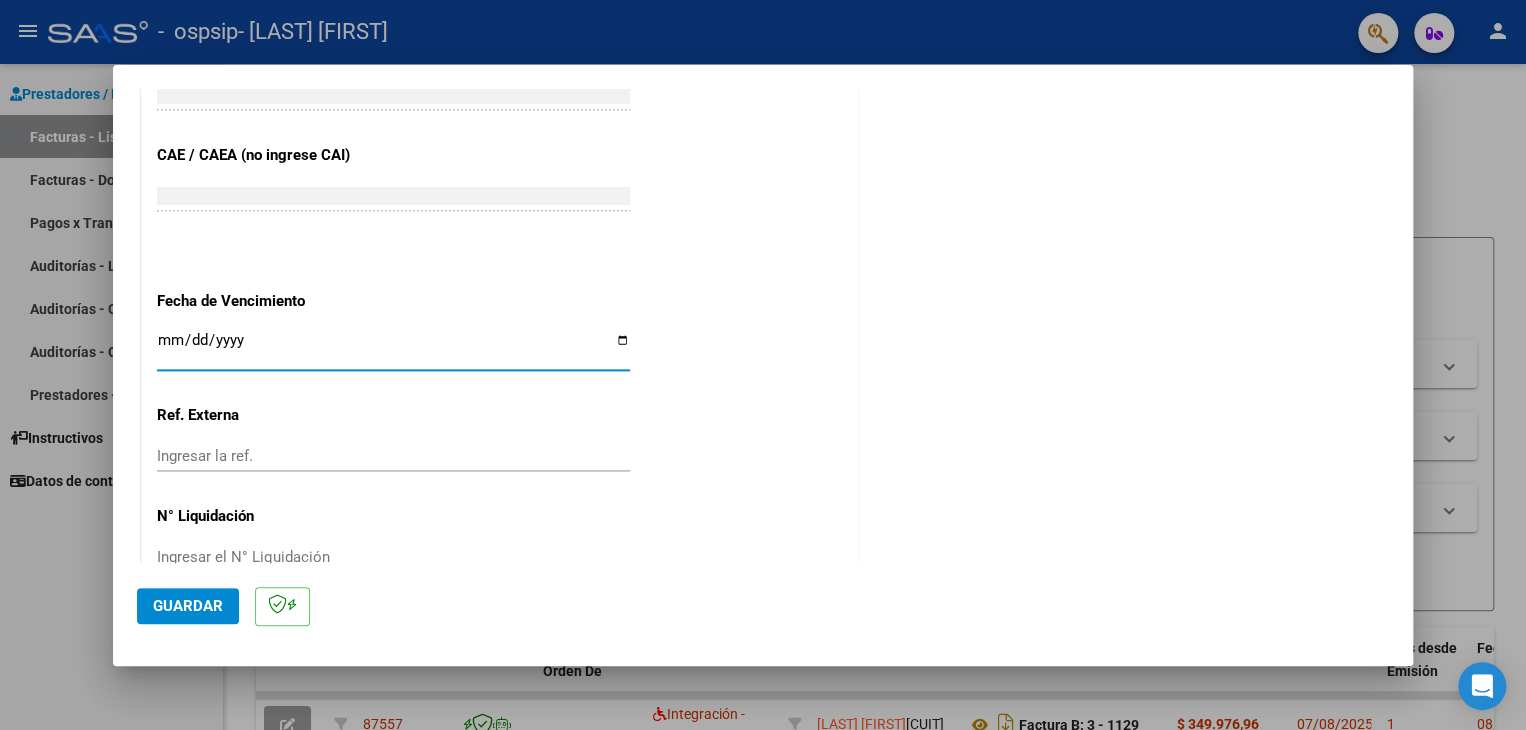 click on "Ingresar la fecha" at bounding box center [393, 348] 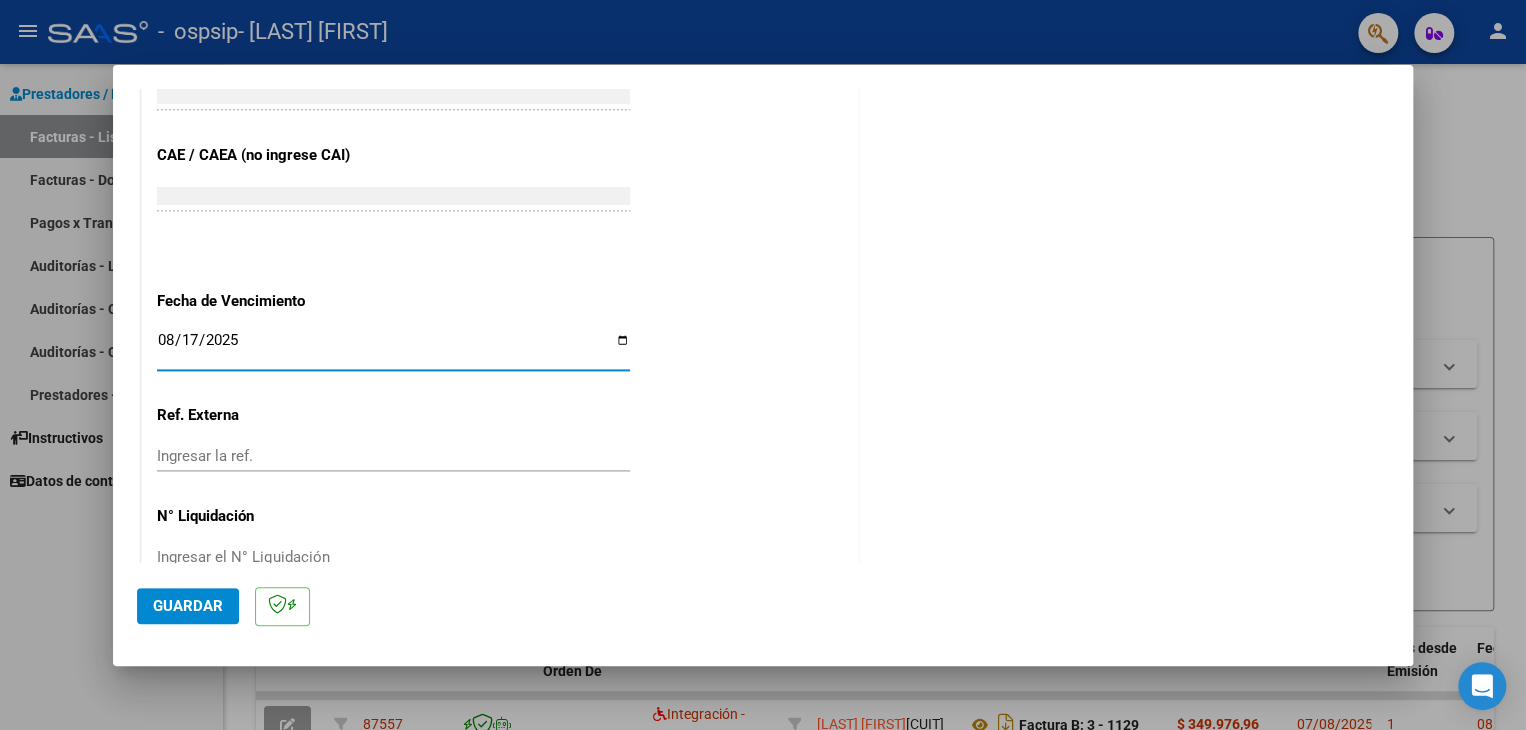 type on "2025-08-17" 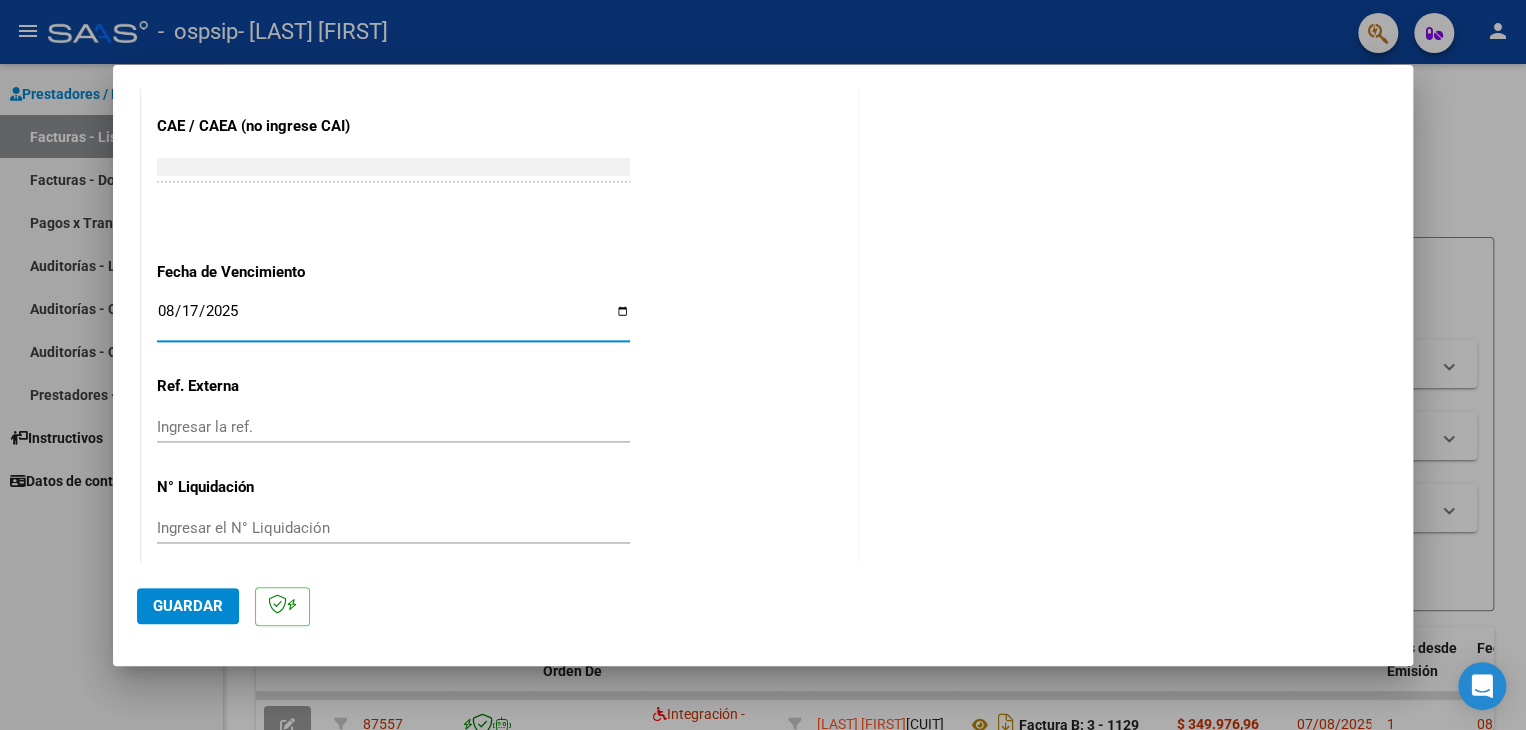 scroll, scrollTop: 1245, scrollLeft: 0, axis: vertical 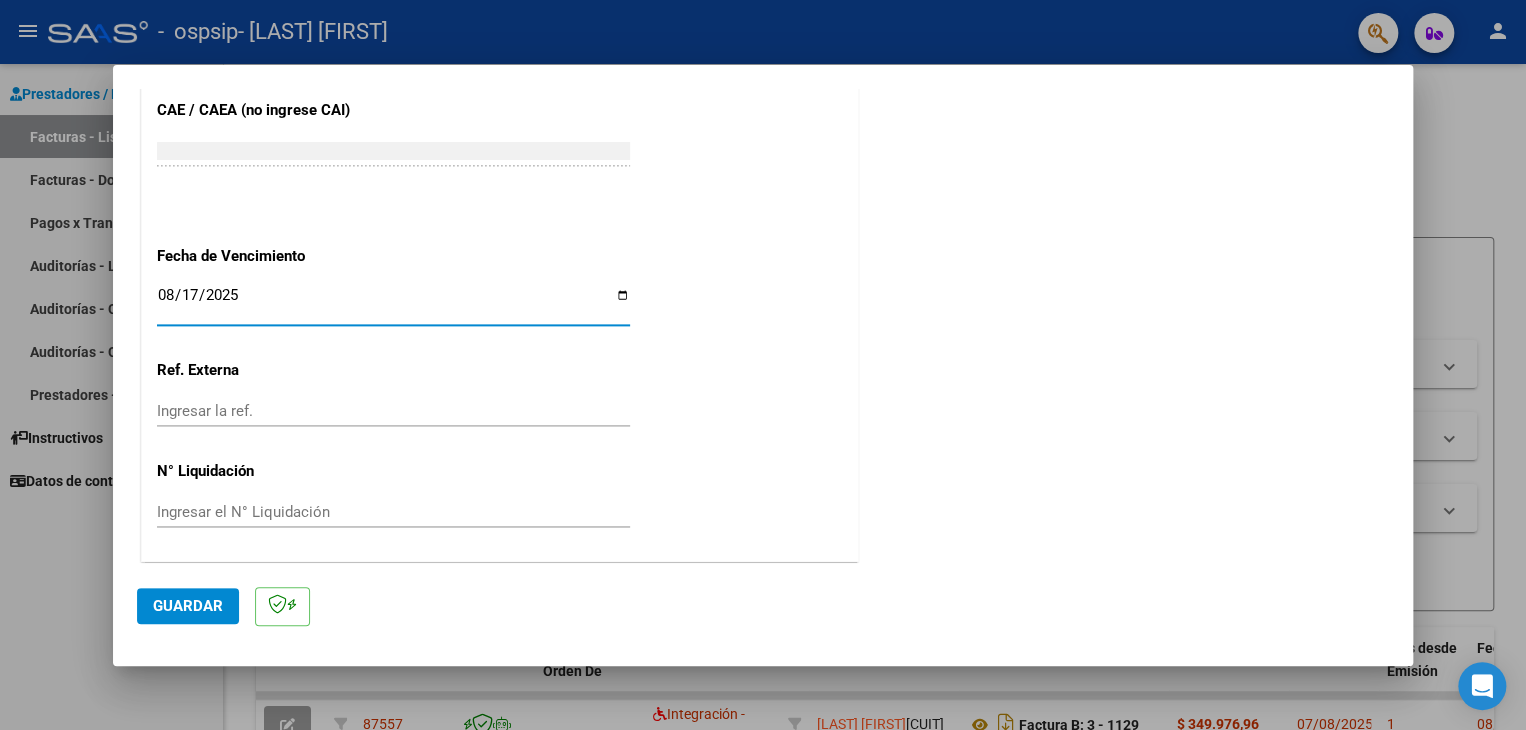 click on "Guardar" 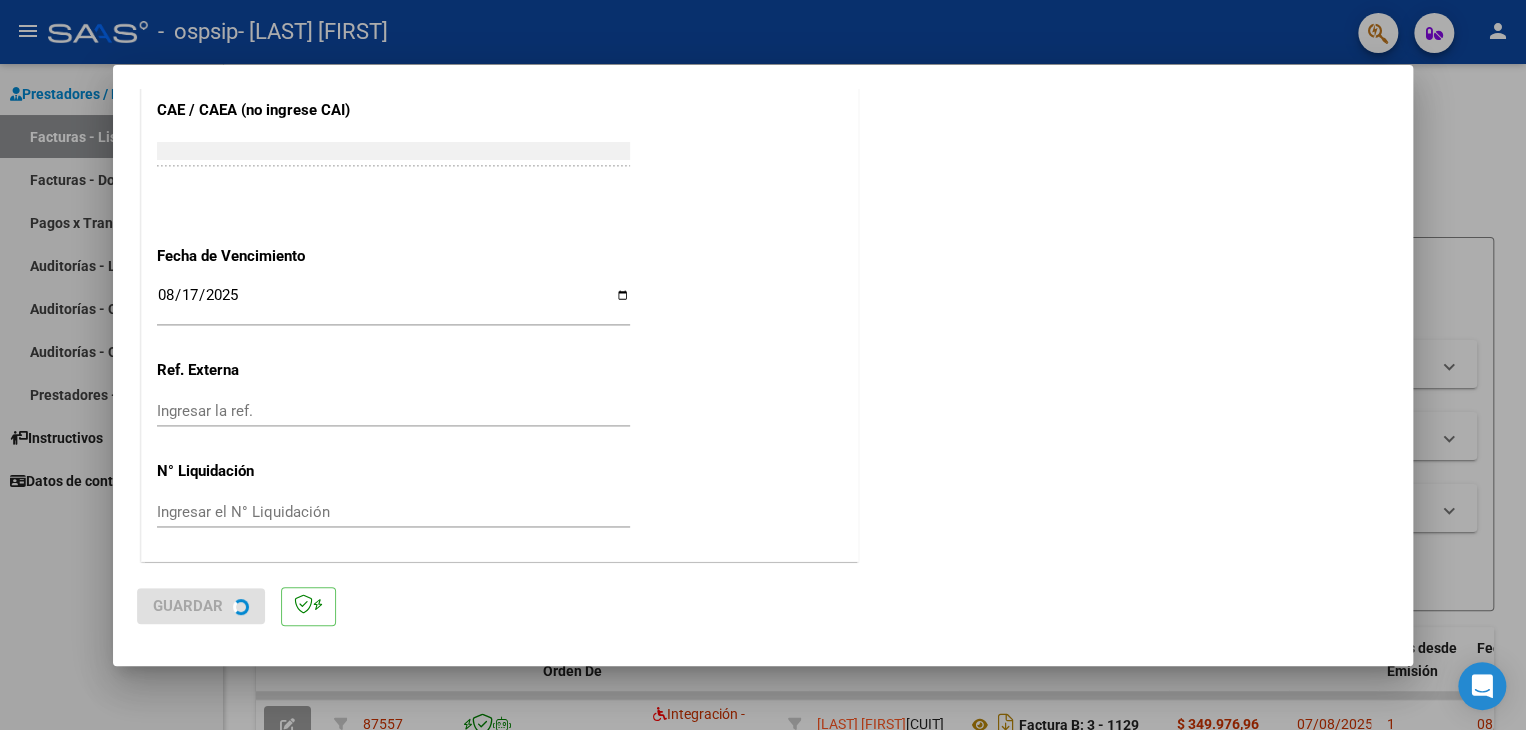 scroll, scrollTop: 0, scrollLeft: 0, axis: both 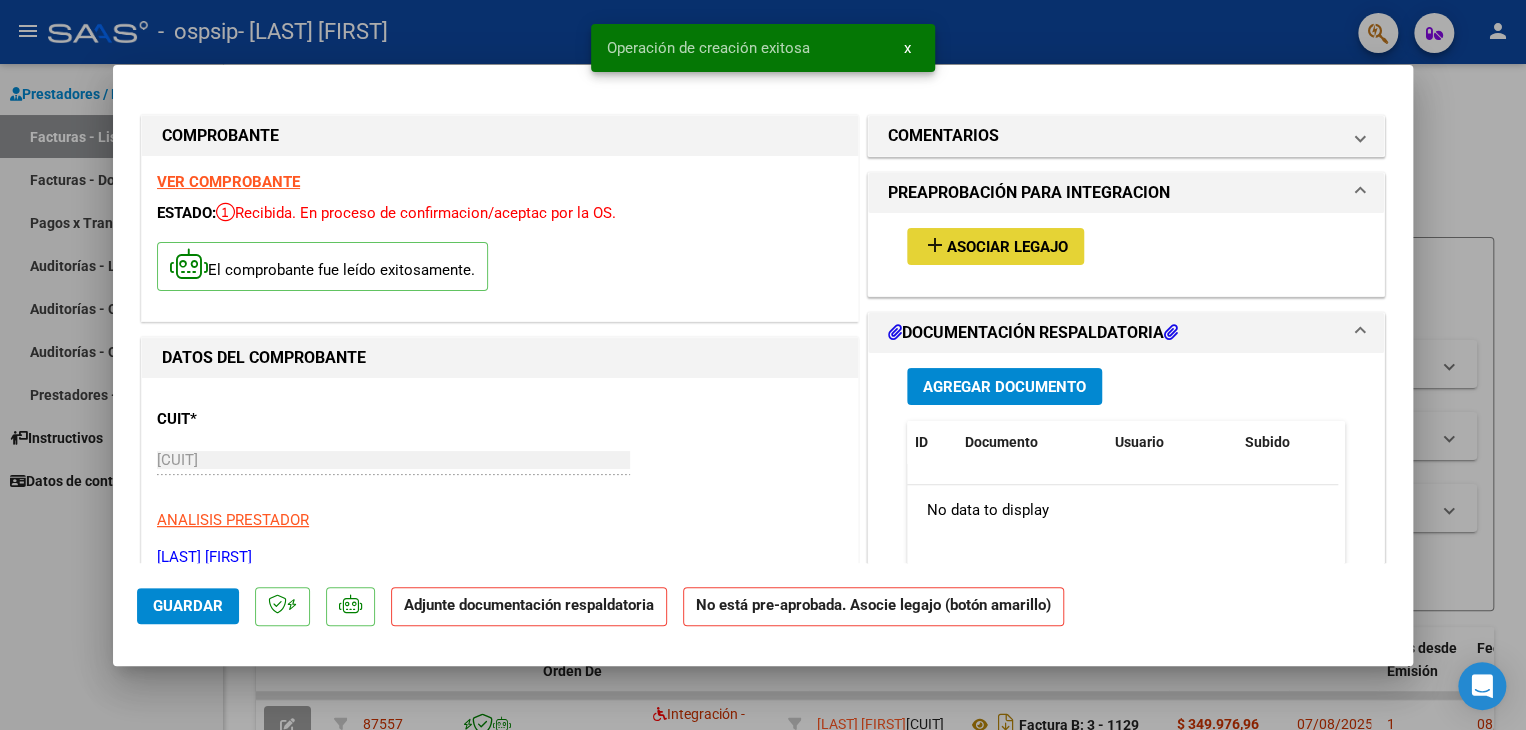 click on "Asociar Legajo" at bounding box center [1007, 247] 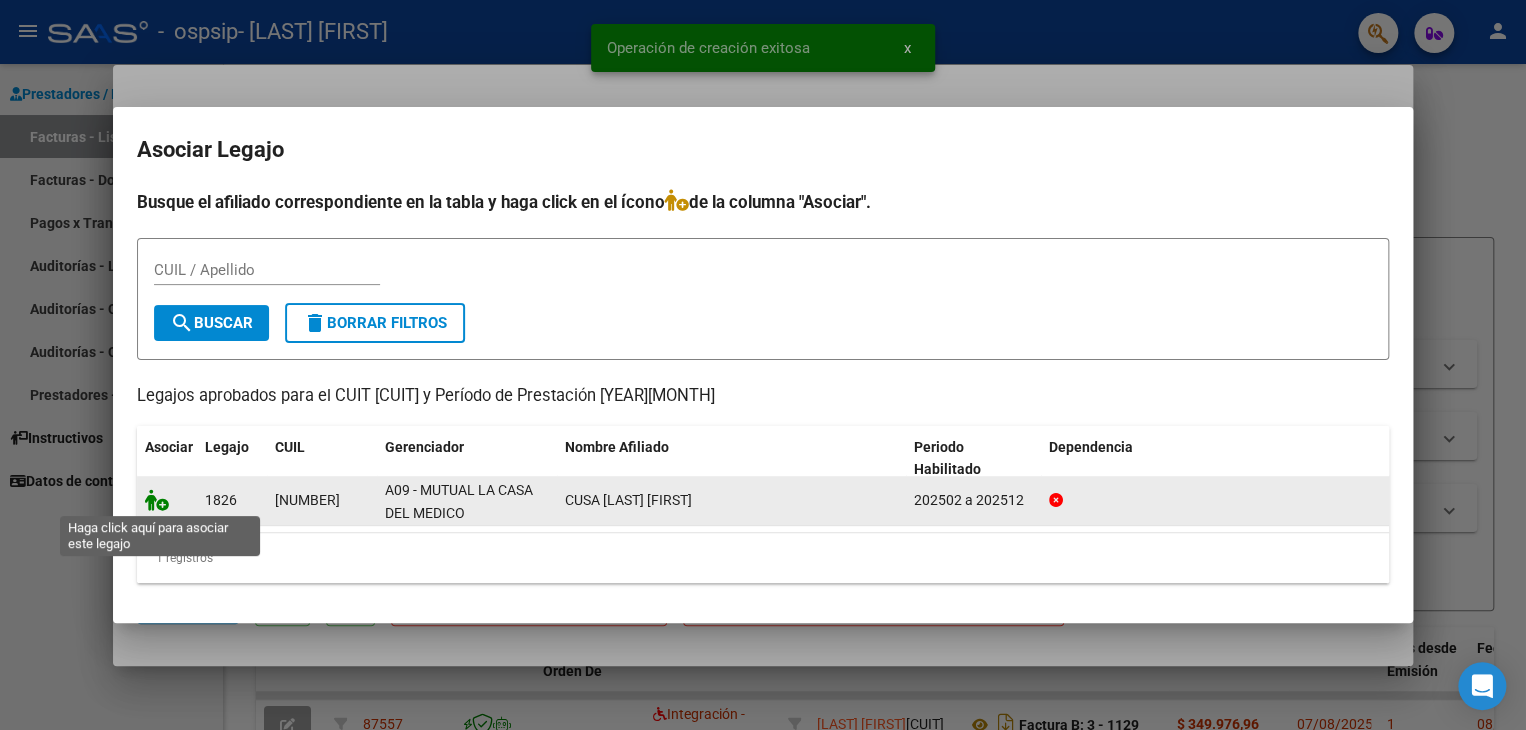 click 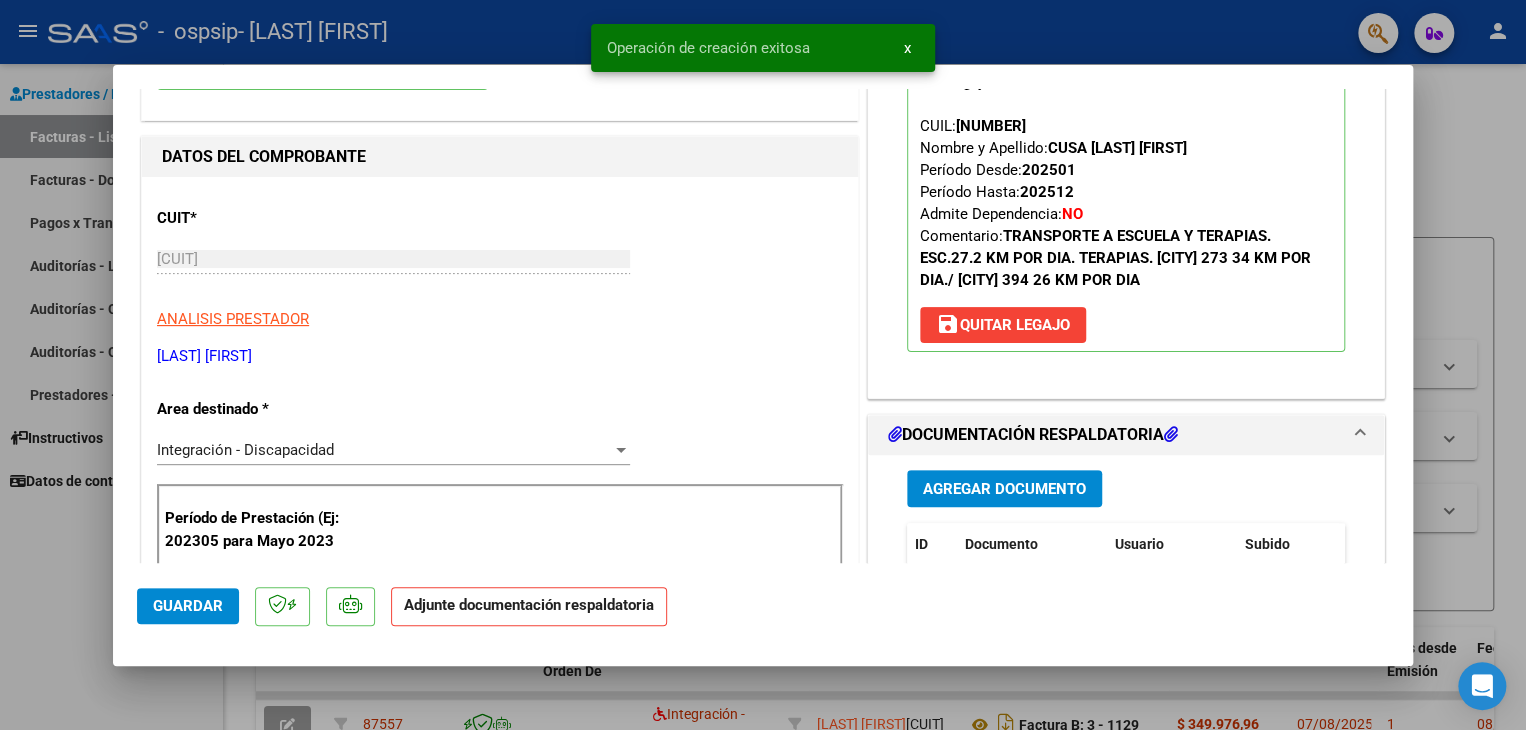 scroll, scrollTop: 400, scrollLeft: 0, axis: vertical 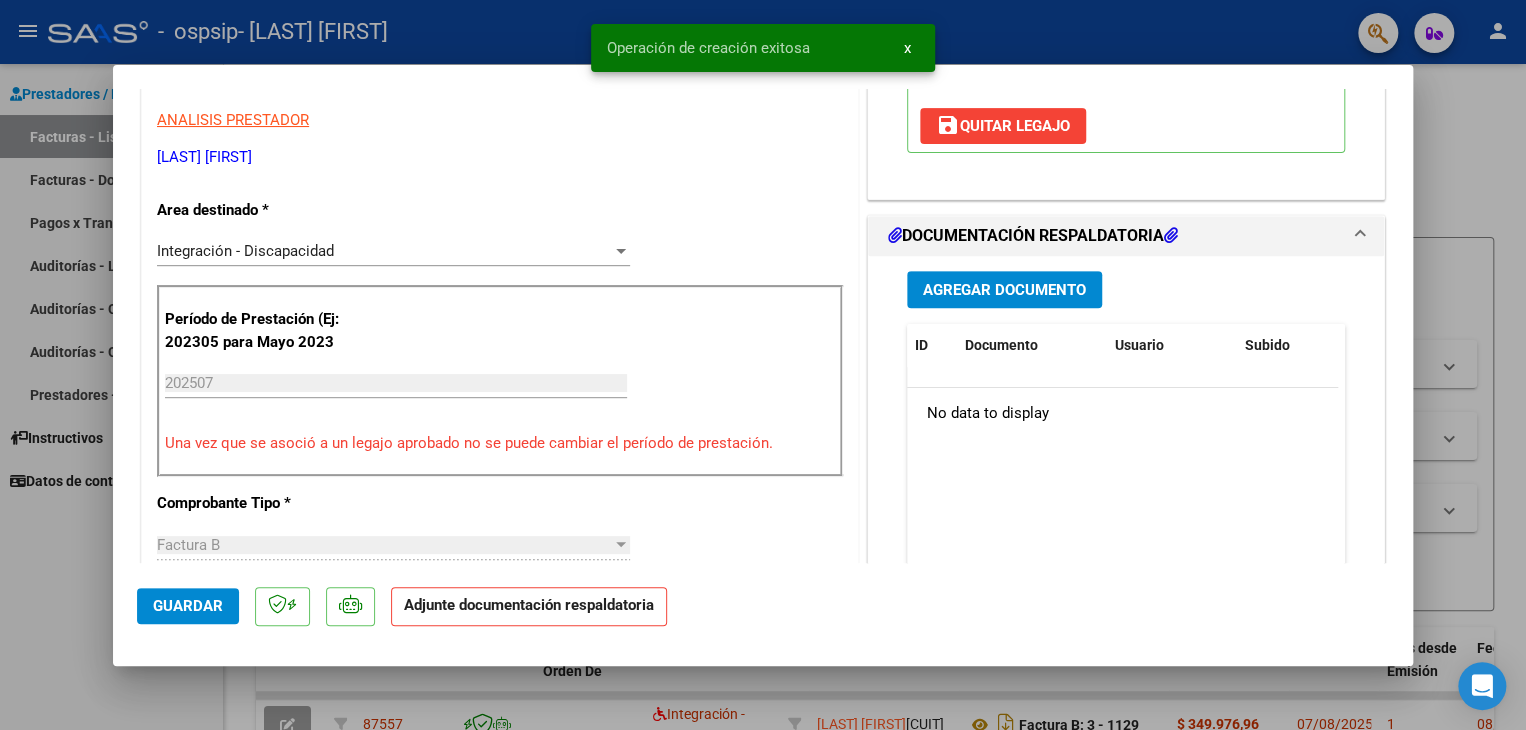 click on "Agregar Documento" at bounding box center [1004, 290] 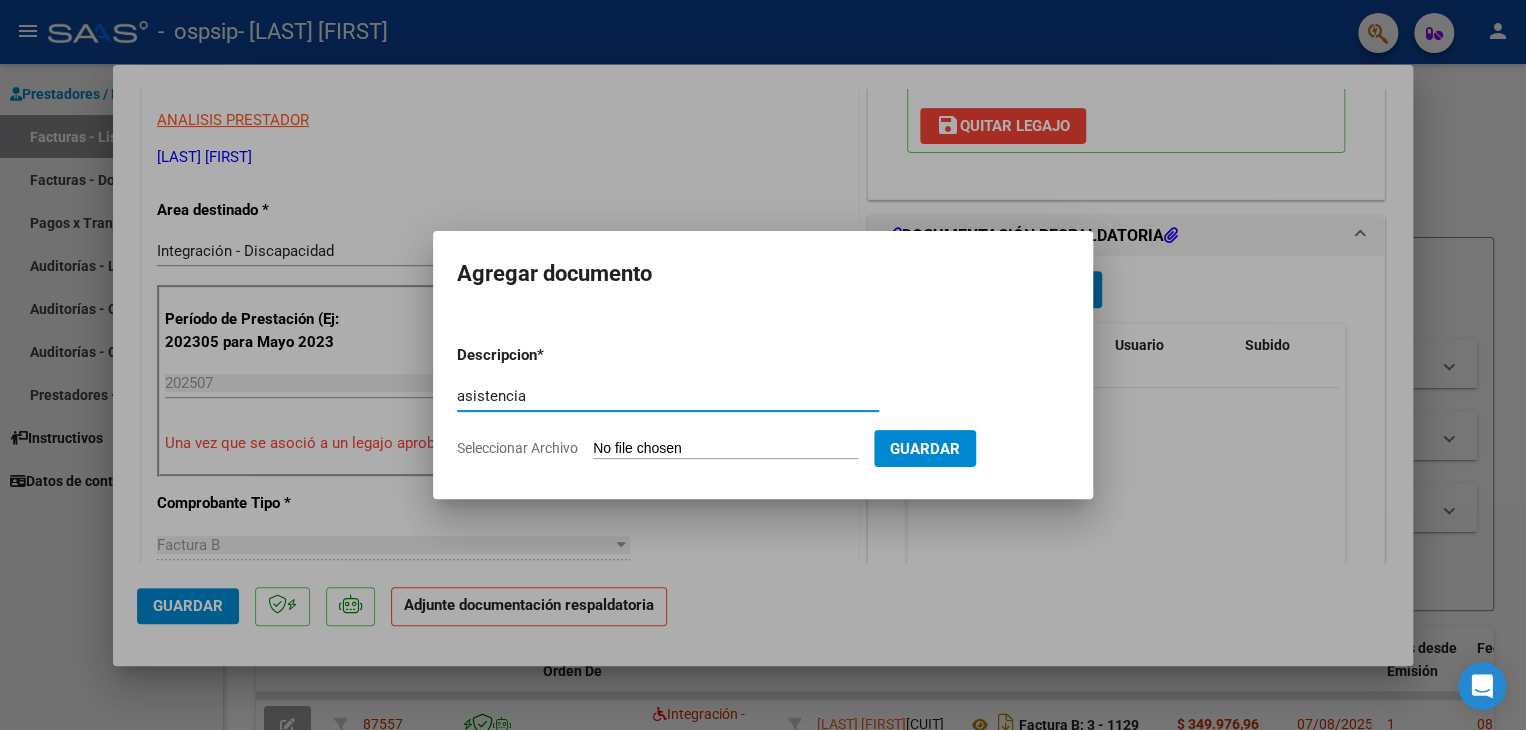 type on "asistencia" 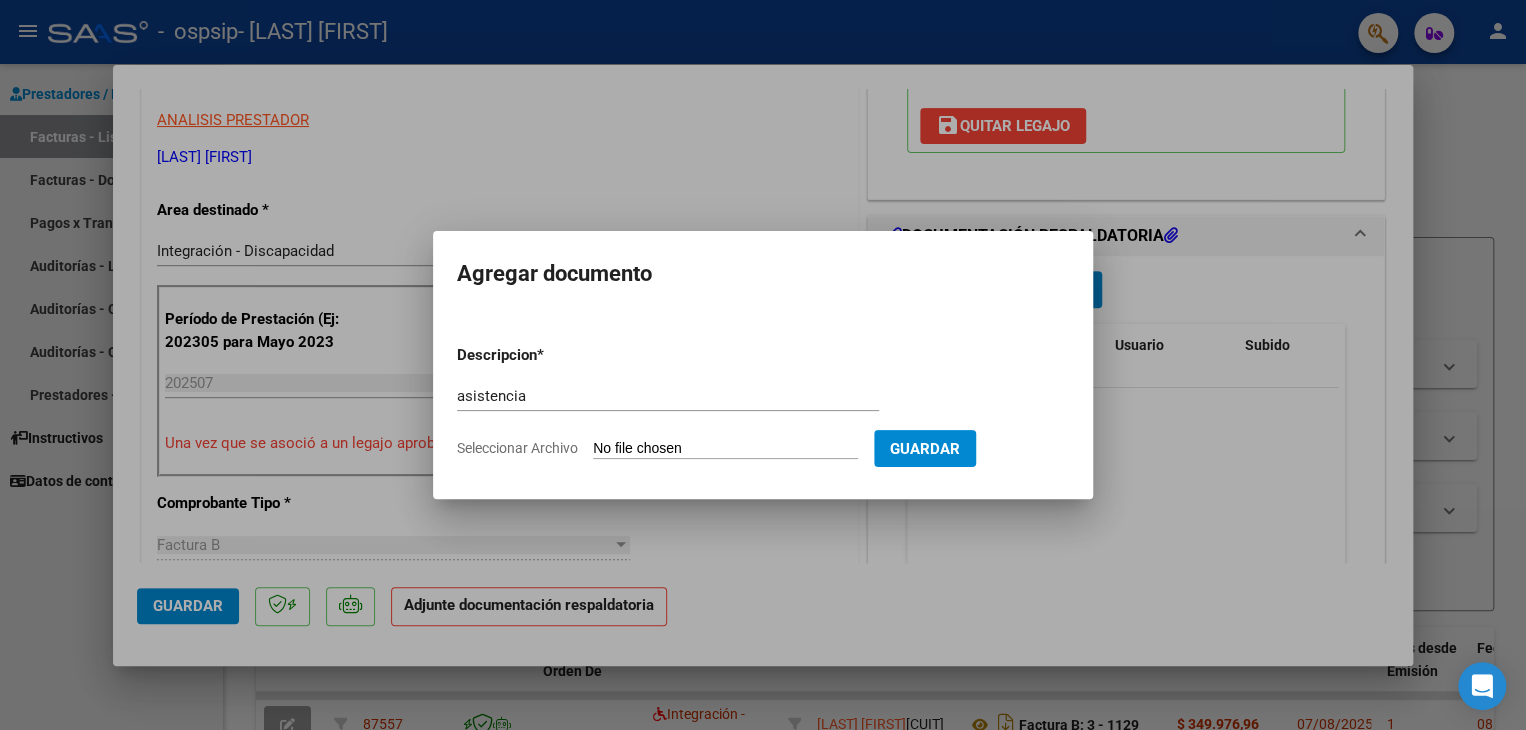 click on "Seleccionar Archivo" at bounding box center (725, 449) 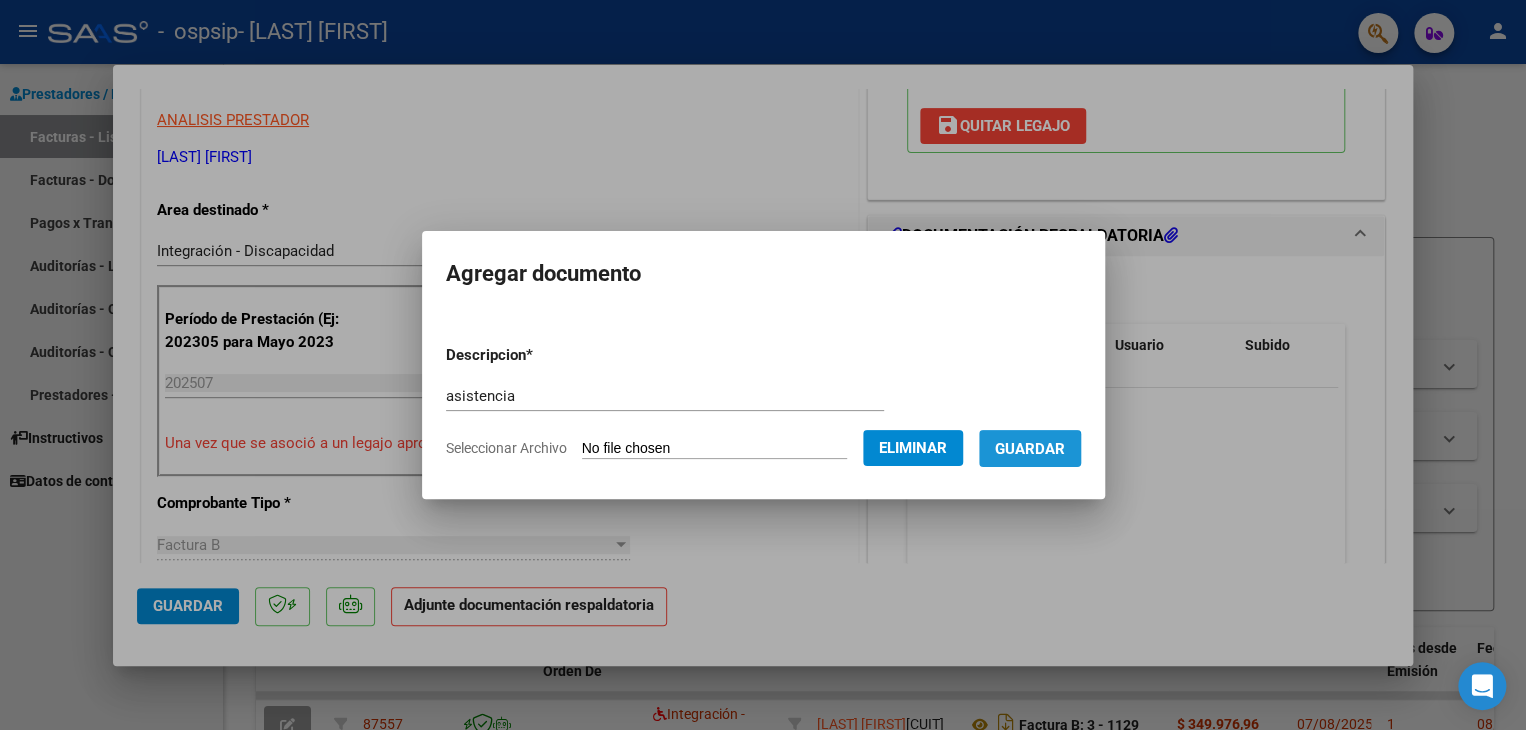 click on "Guardar" at bounding box center [1030, 449] 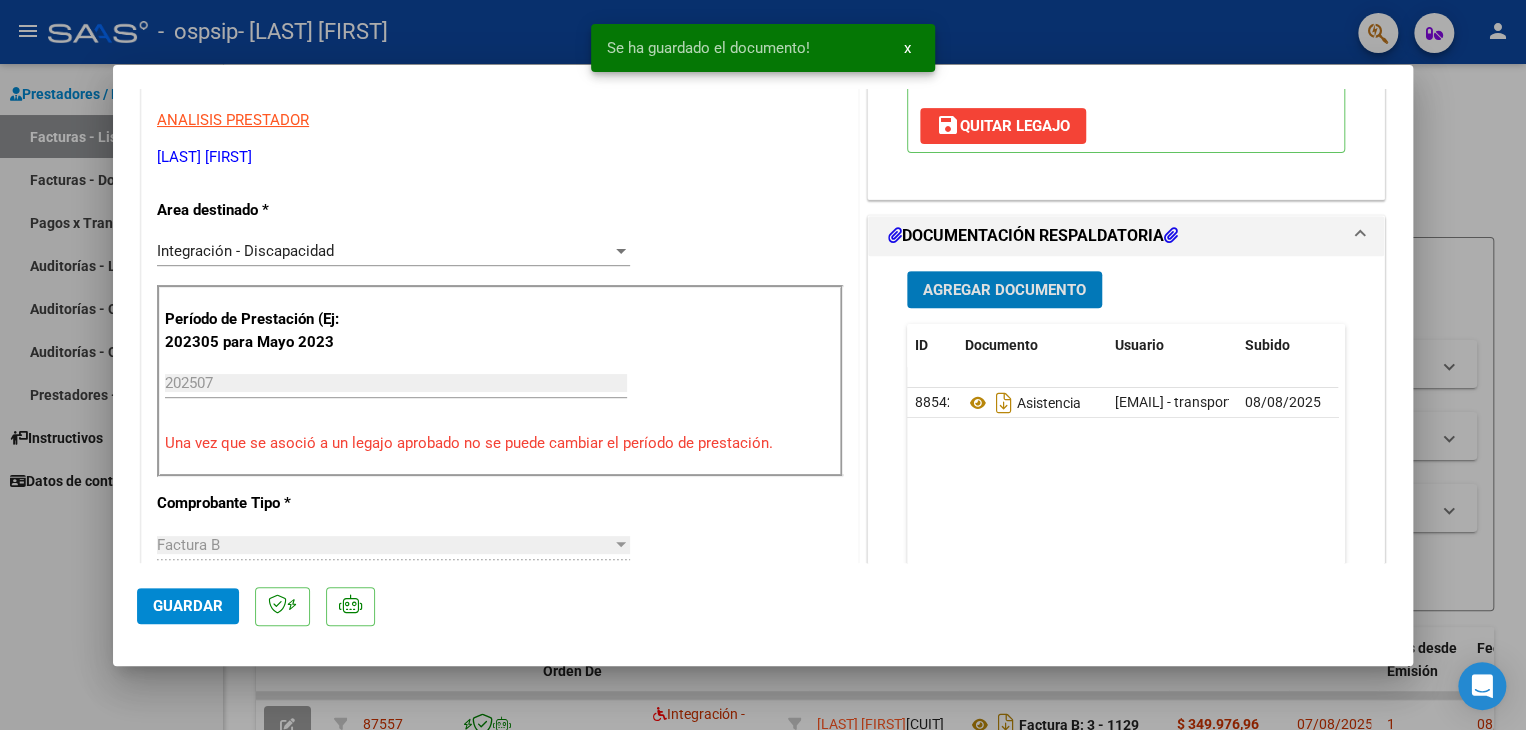 click on "Agregar Documento" at bounding box center (1004, 290) 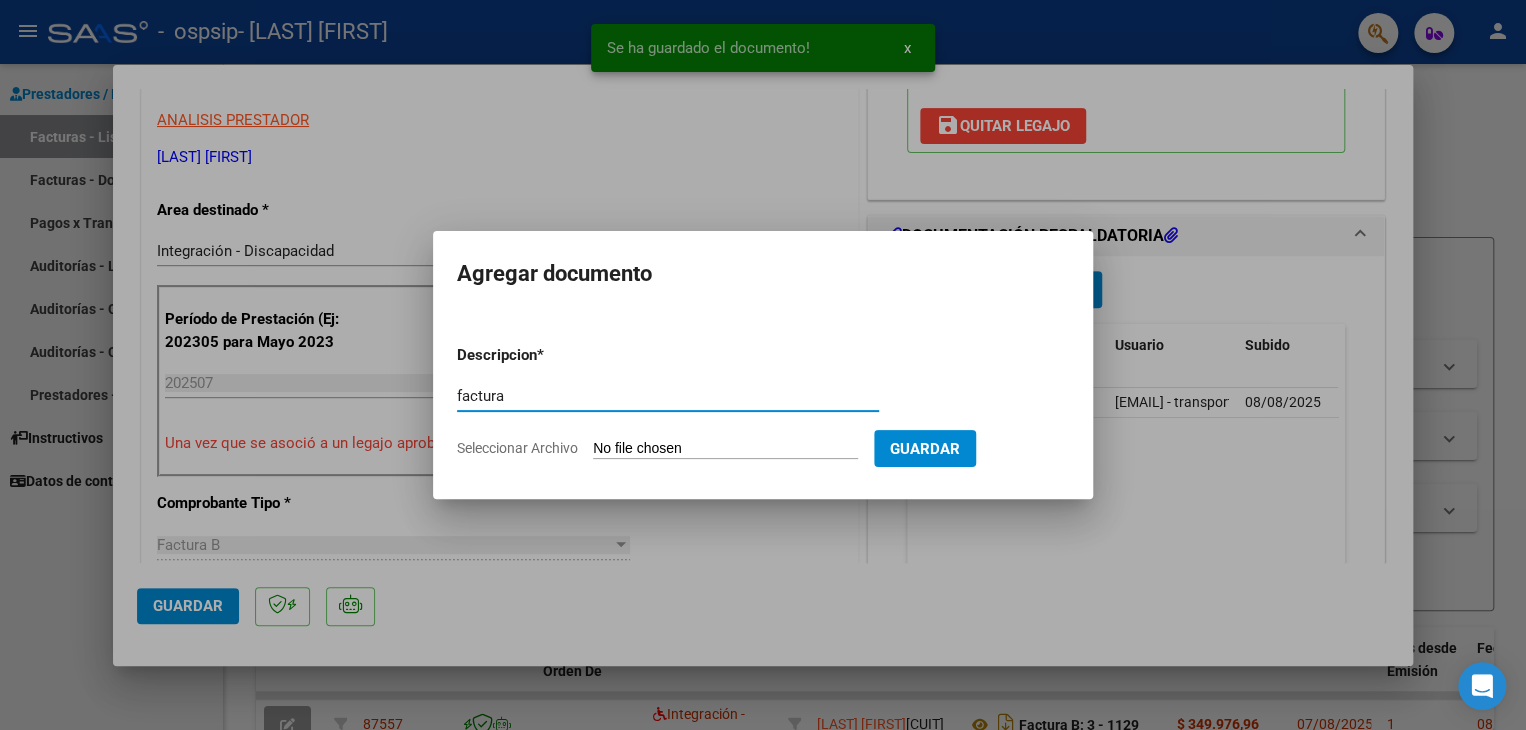 type on "factura" 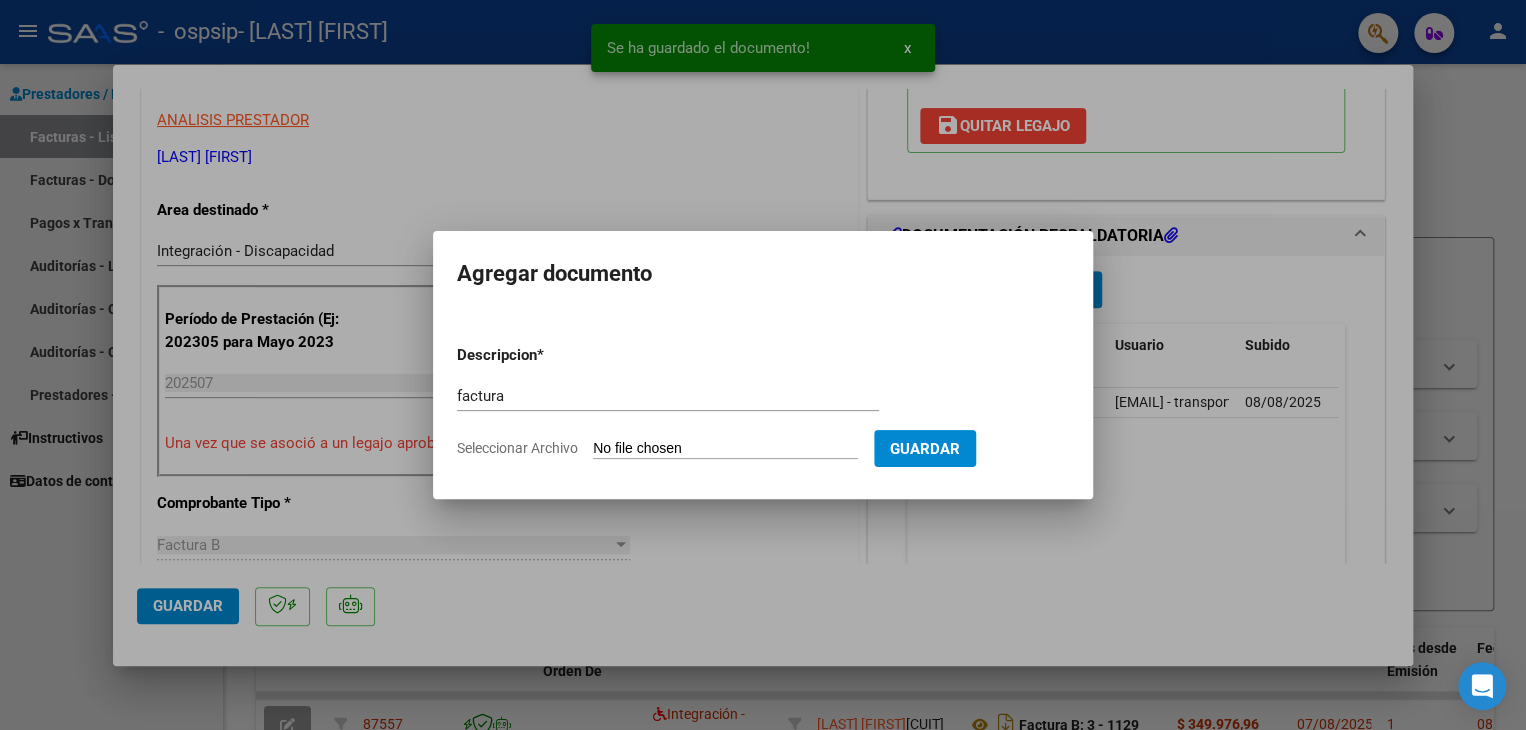 click on "Descripcion  *   factura Escriba aquí una descripcion  Seleccionar Archivo Guardar" at bounding box center (763, 402) 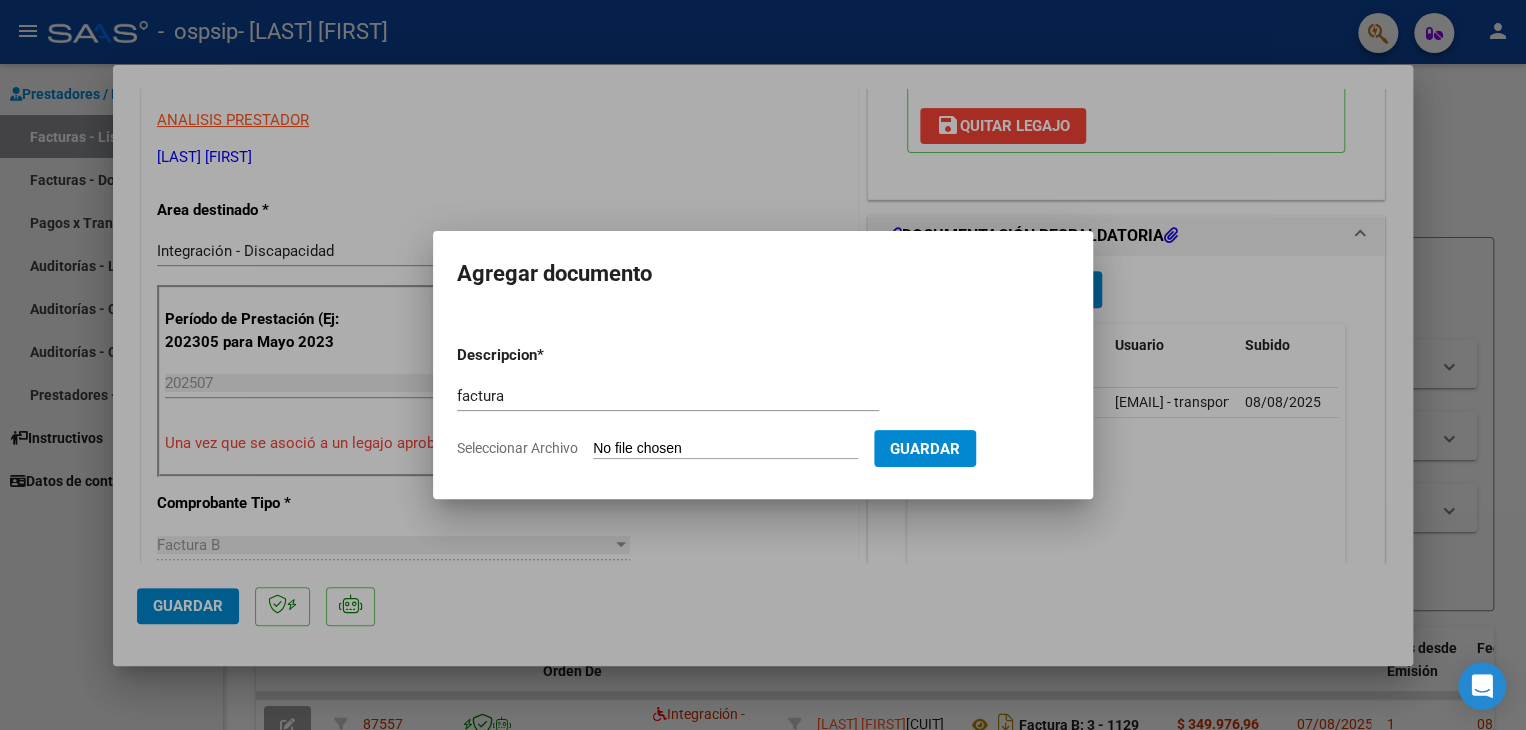 click on "Seleccionar Archivo" at bounding box center [725, 449] 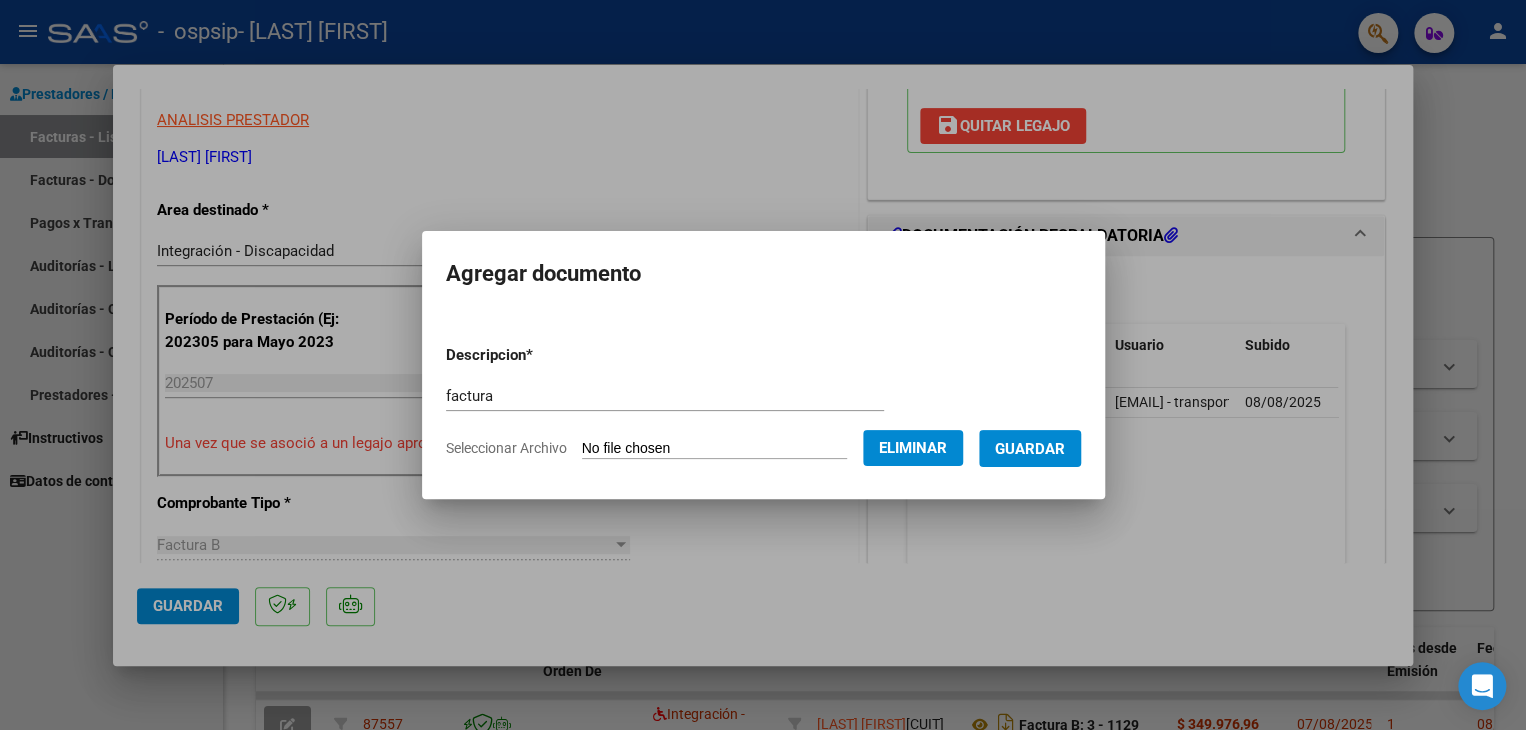 click on "Guardar" at bounding box center (1030, 448) 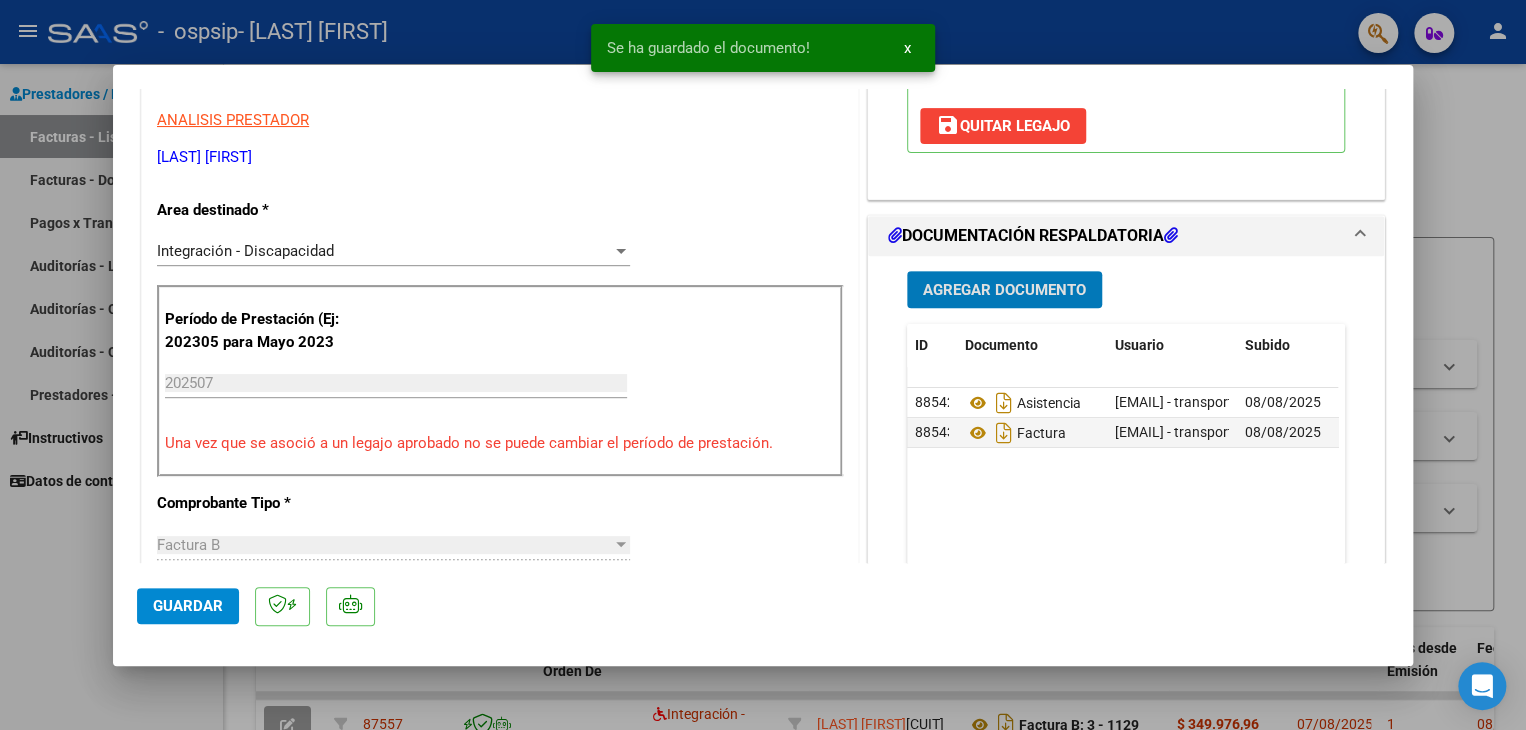 click on "Agregar Documento" at bounding box center (1004, 290) 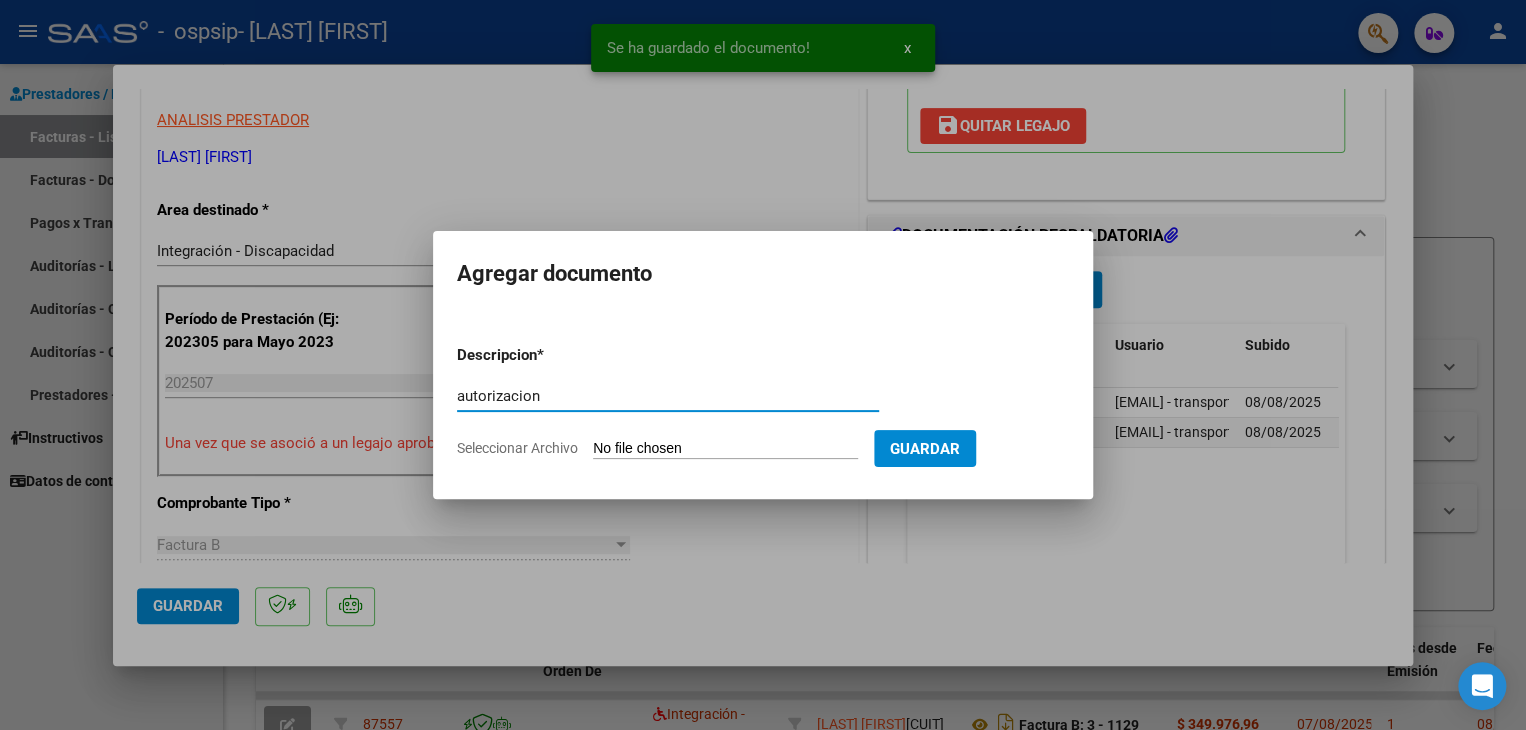 type on "autorizacion" 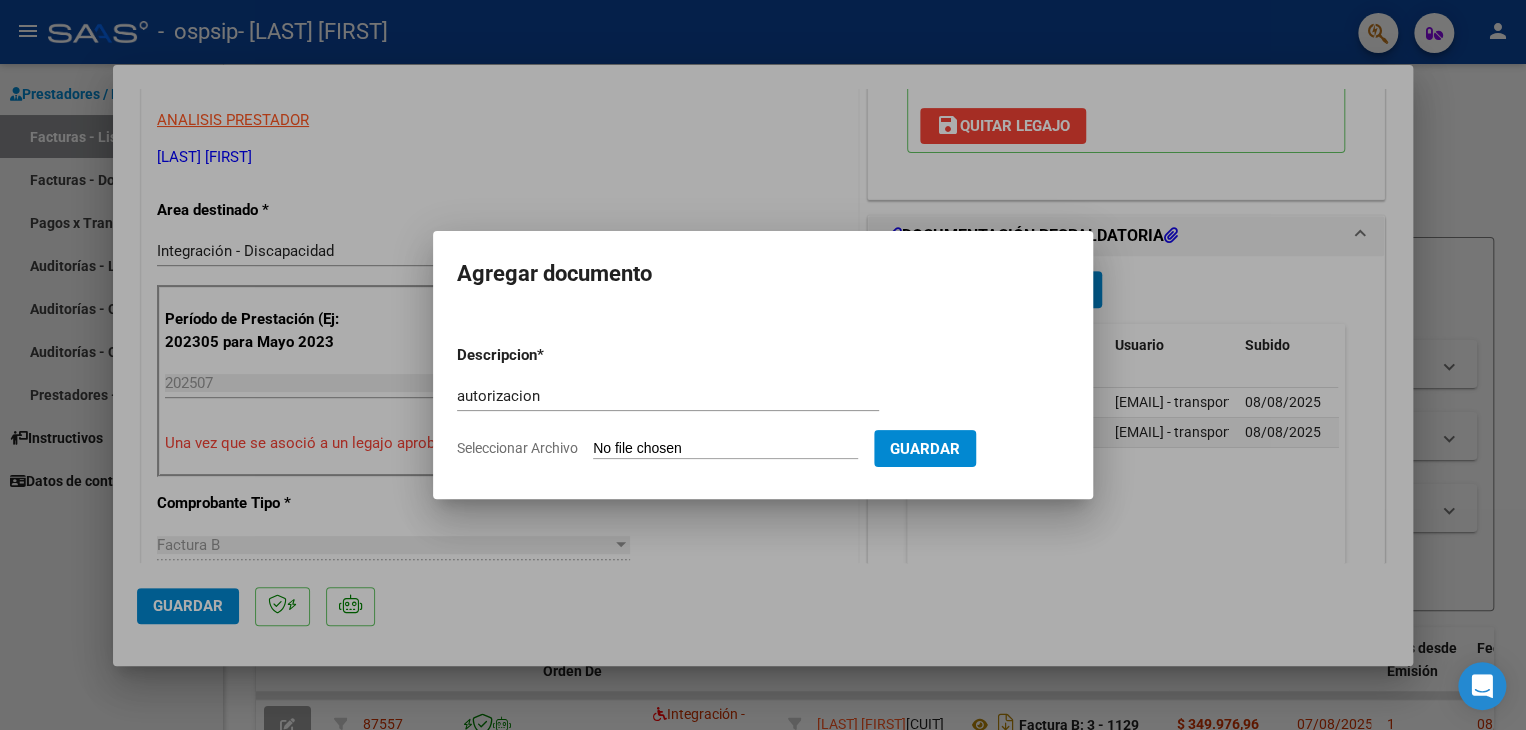 click on "Seleccionar Archivo" at bounding box center [725, 449] 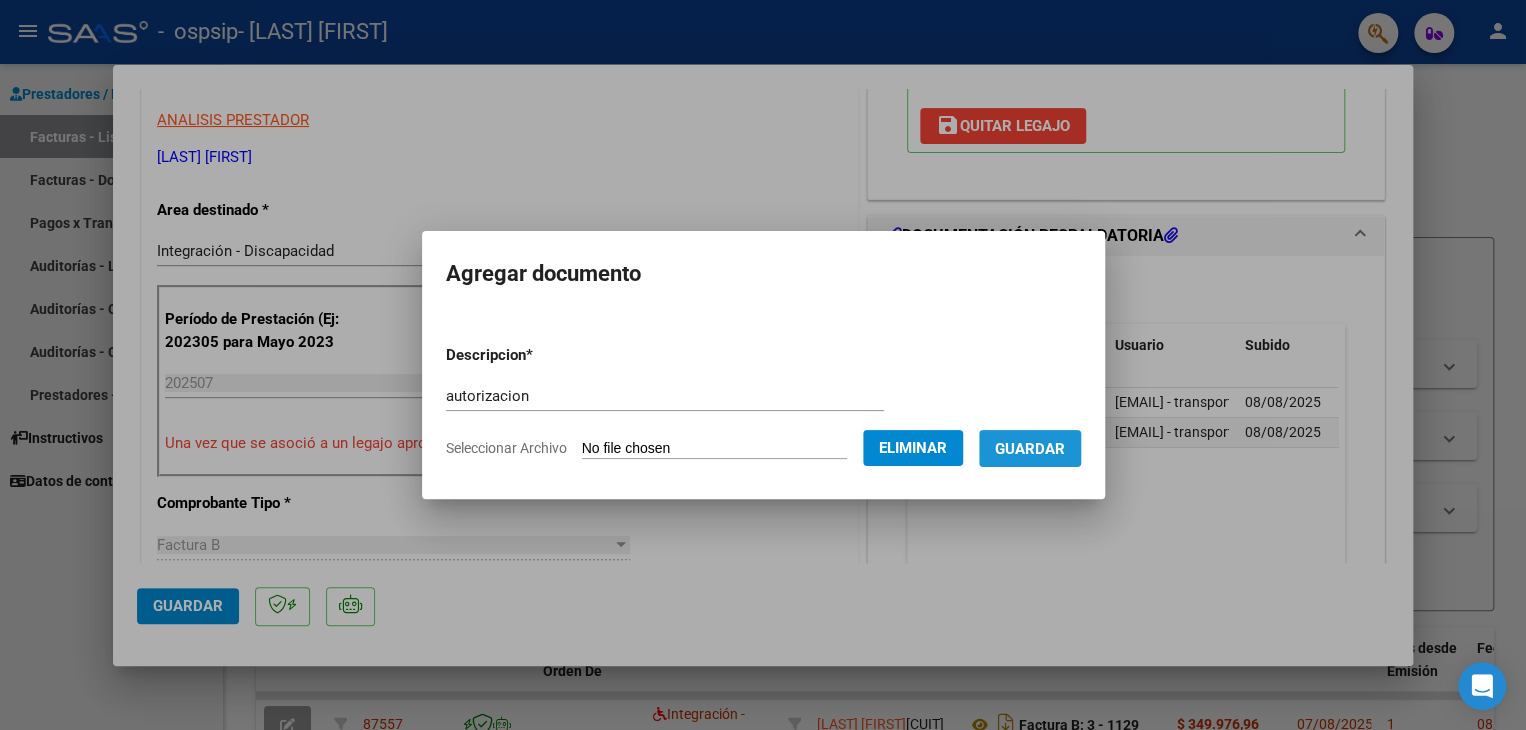 click on "Guardar" at bounding box center (1030, 449) 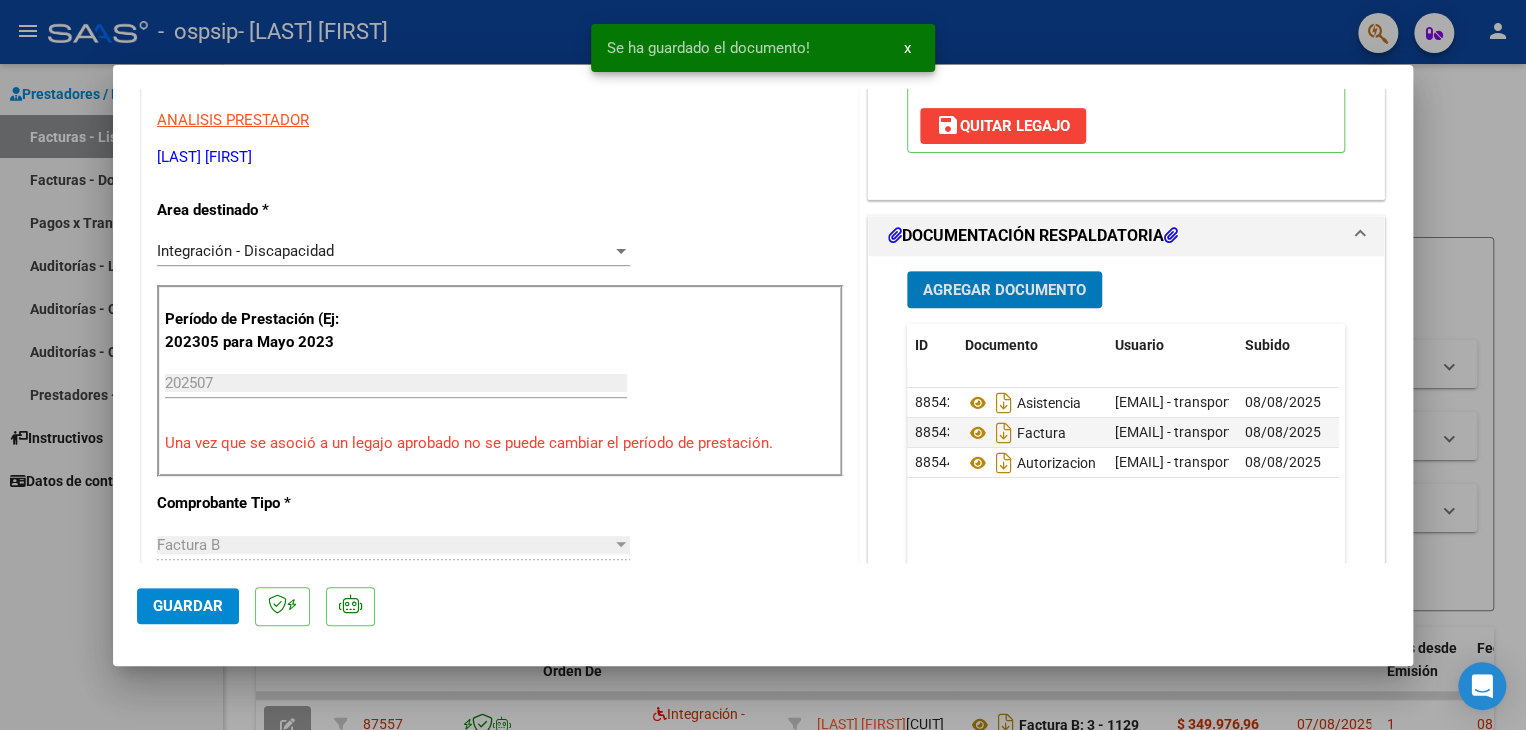 click on "Guardar" 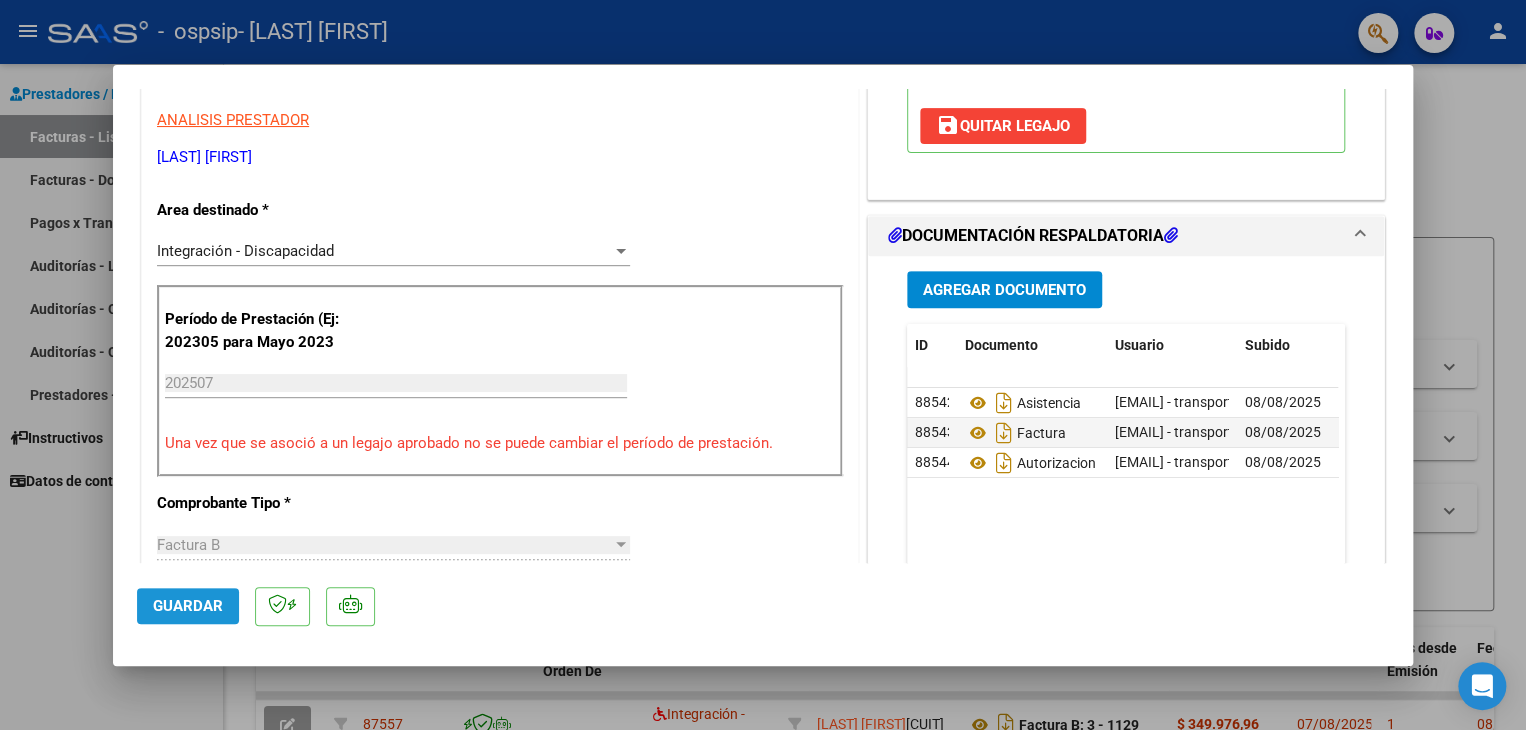 click on "Guardar" 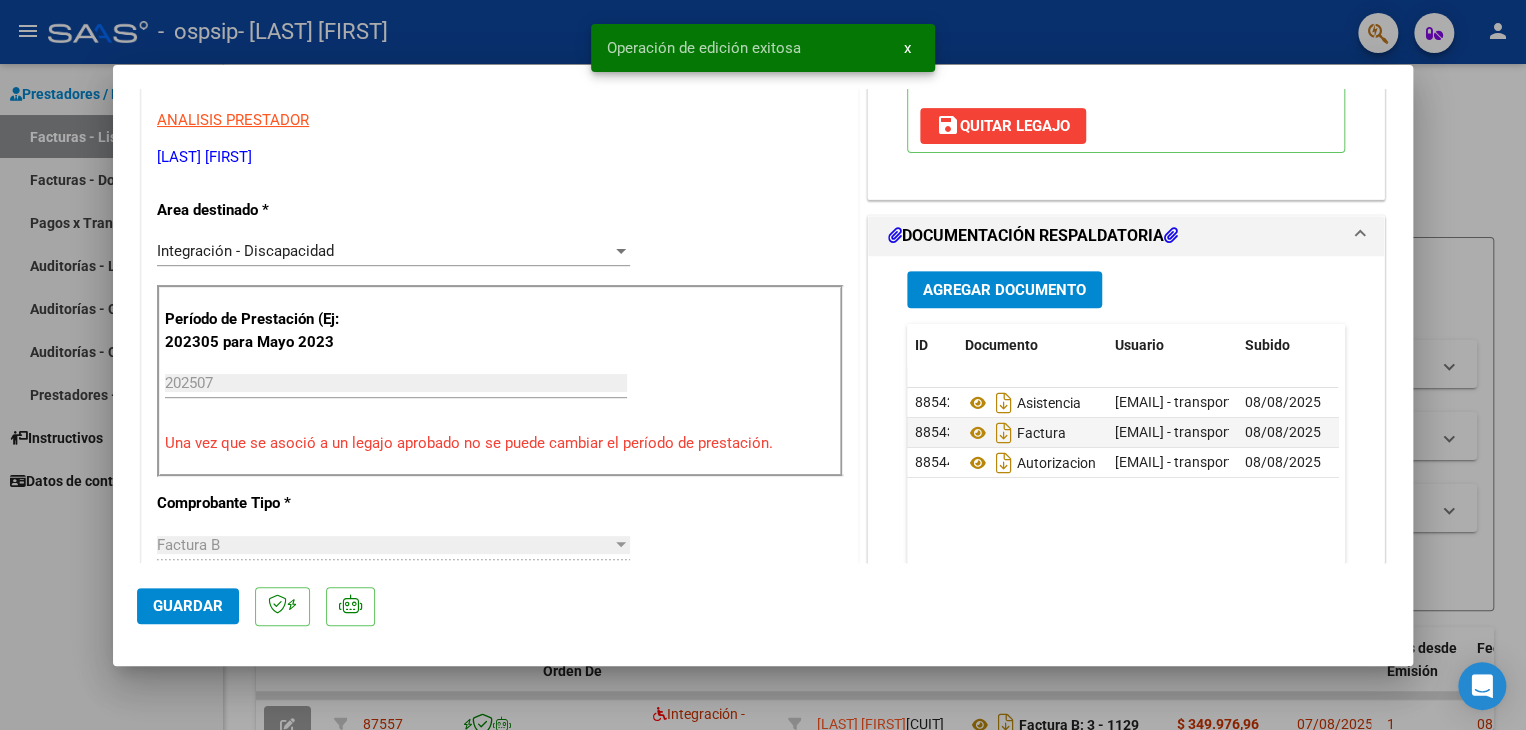 click at bounding box center (763, 365) 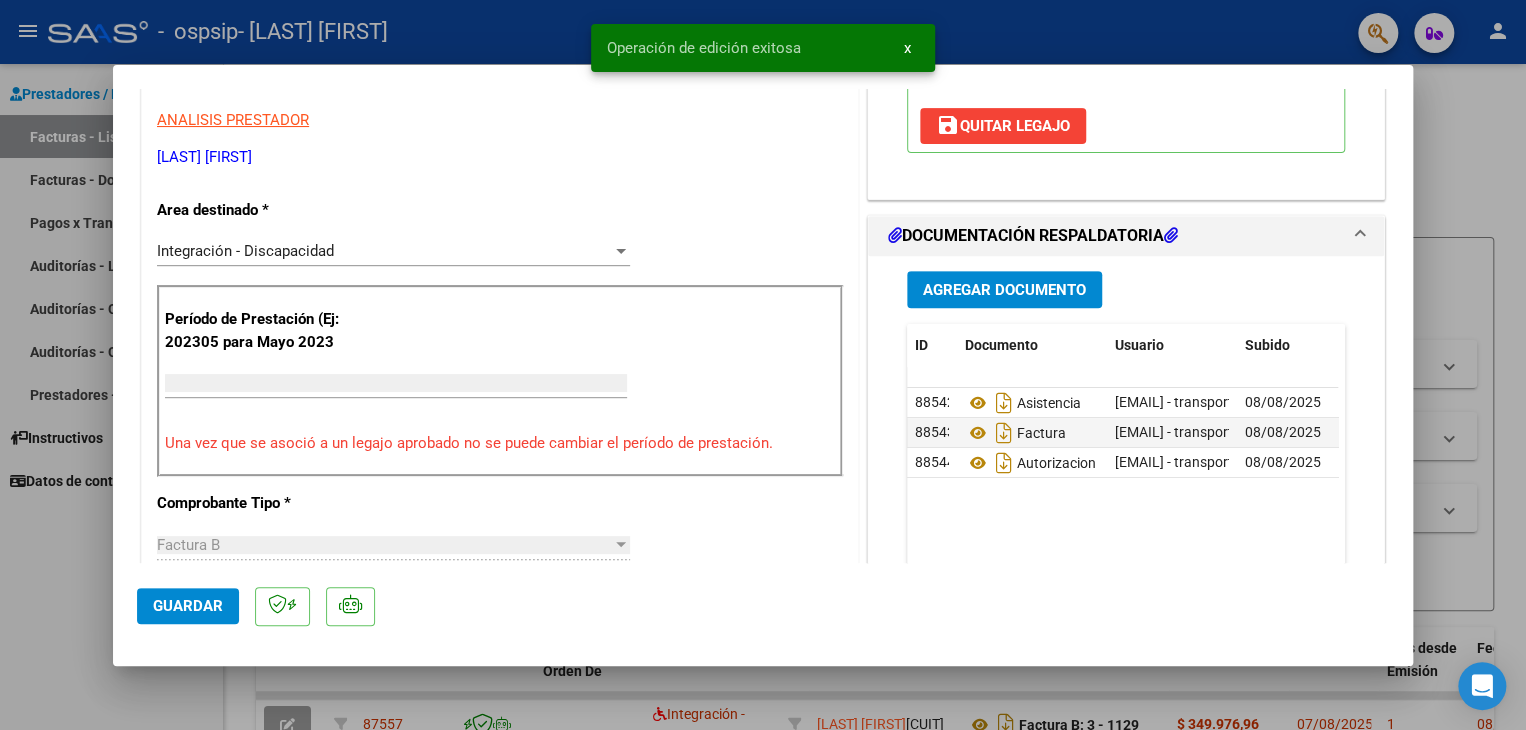 scroll, scrollTop: 0, scrollLeft: 0, axis: both 